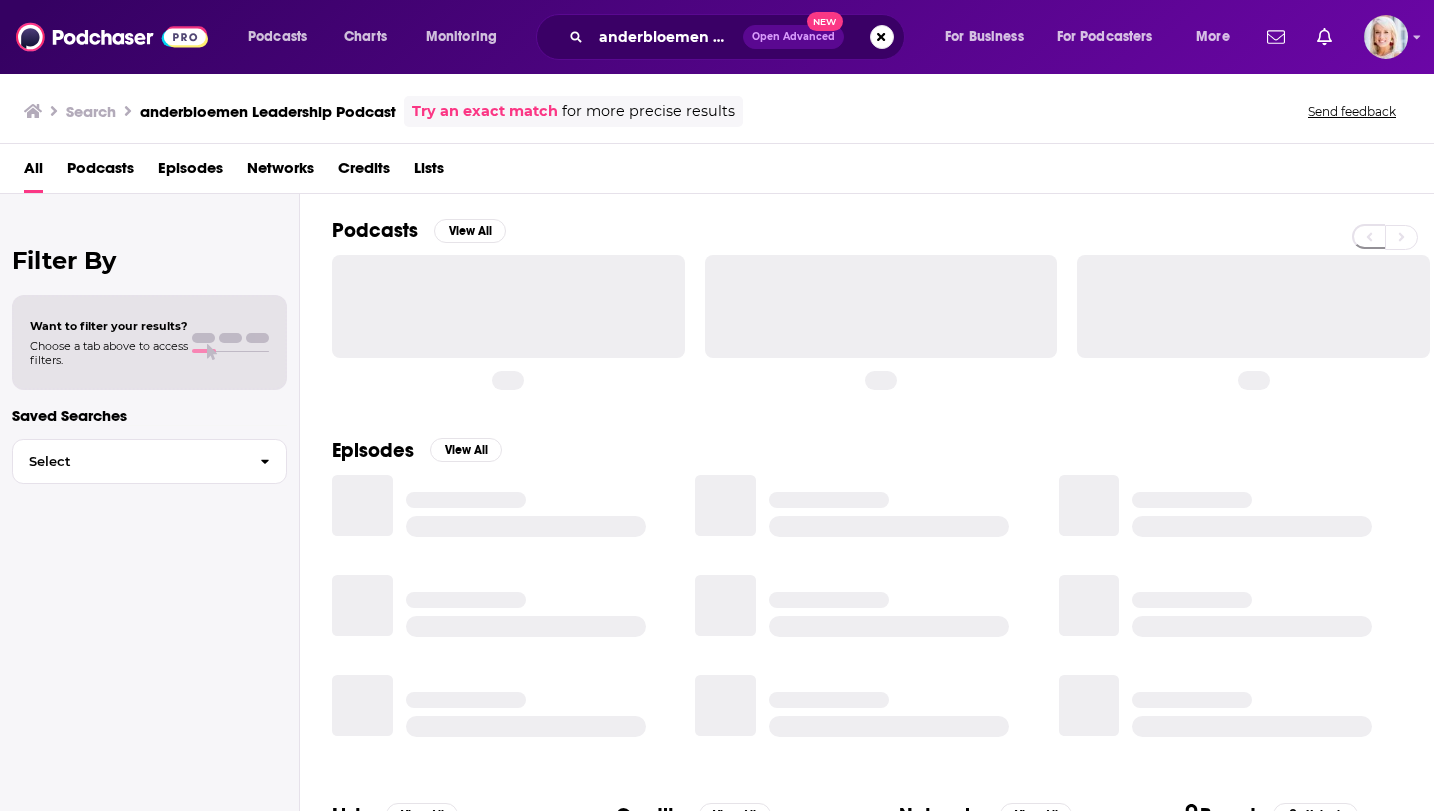 scroll, scrollTop: 0, scrollLeft: 0, axis: both 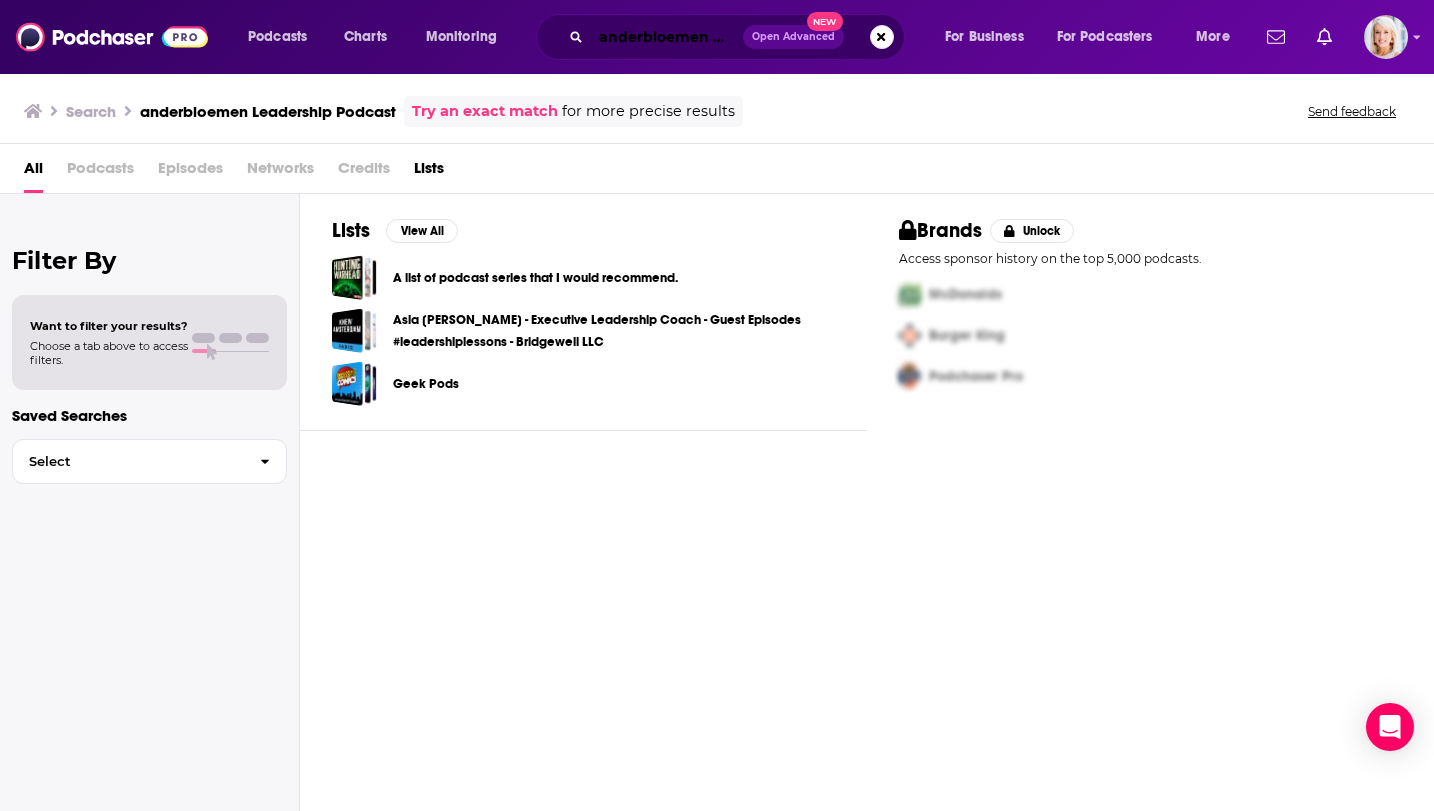 click on "anderbloemen Leadership Podcast" at bounding box center (667, 37) 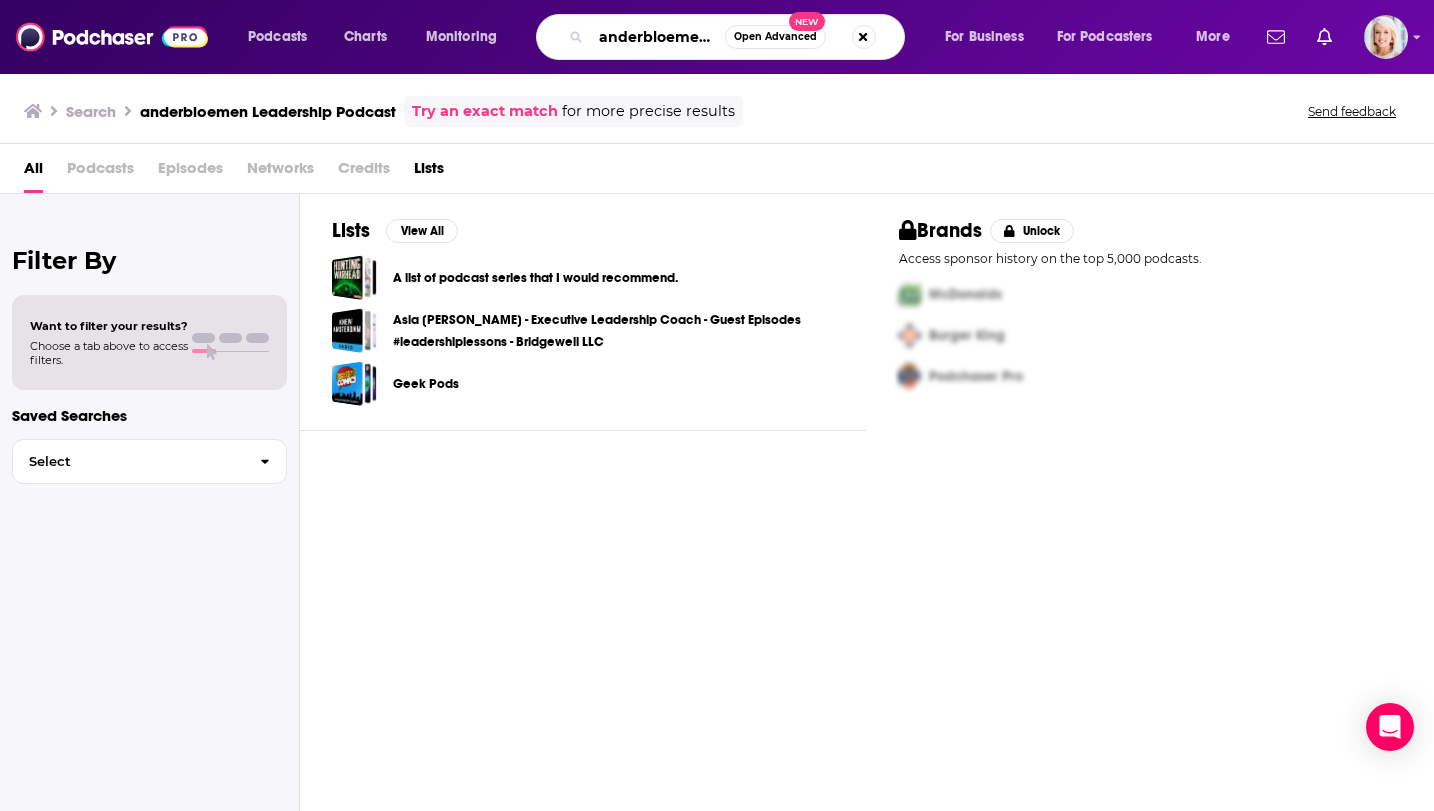 drag, startPoint x: 714, startPoint y: 34, endPoint x: 1018, endPoint y: -21, distance: 308.93527 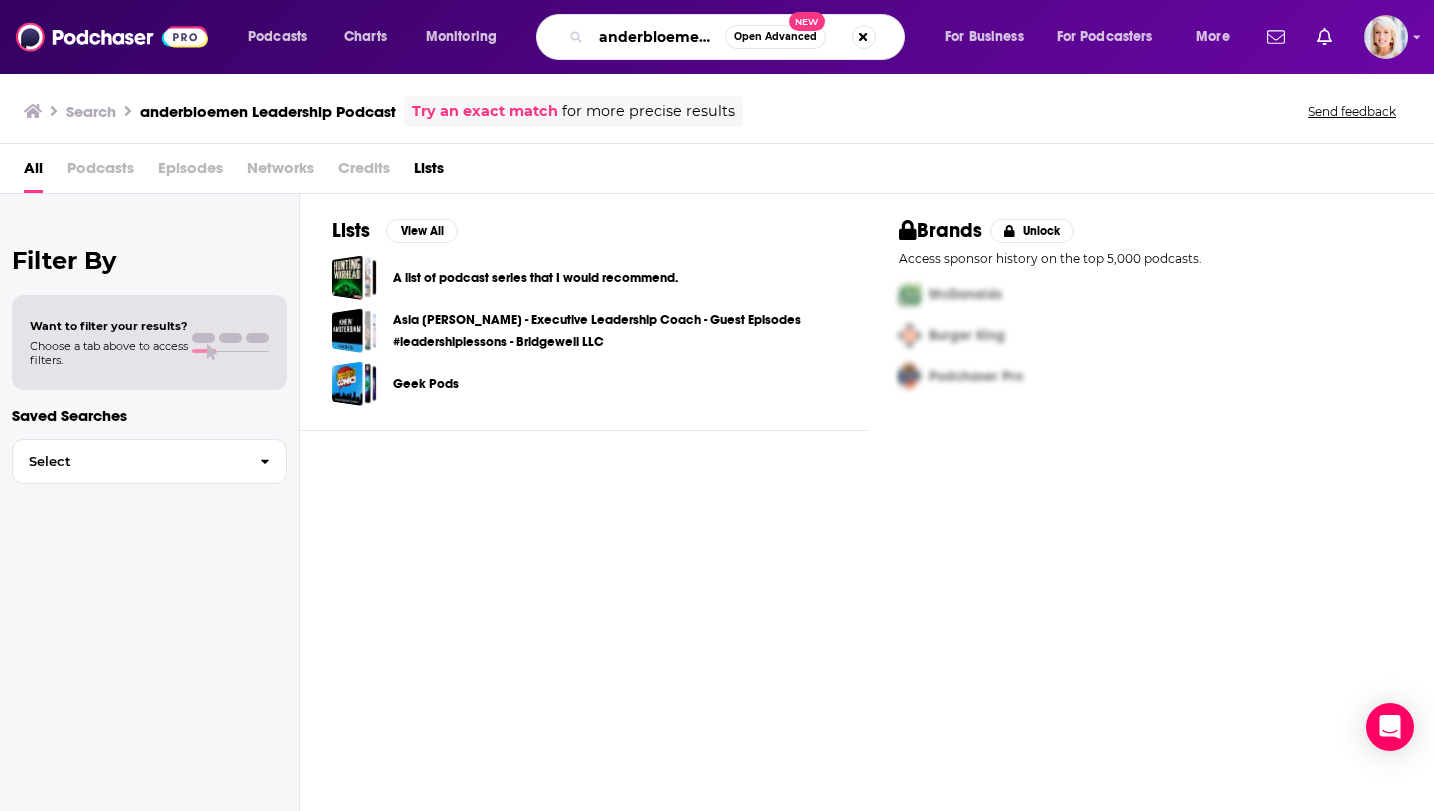 click on "anderbloemen Leadership Podcast" at bounding box center (658, 37) 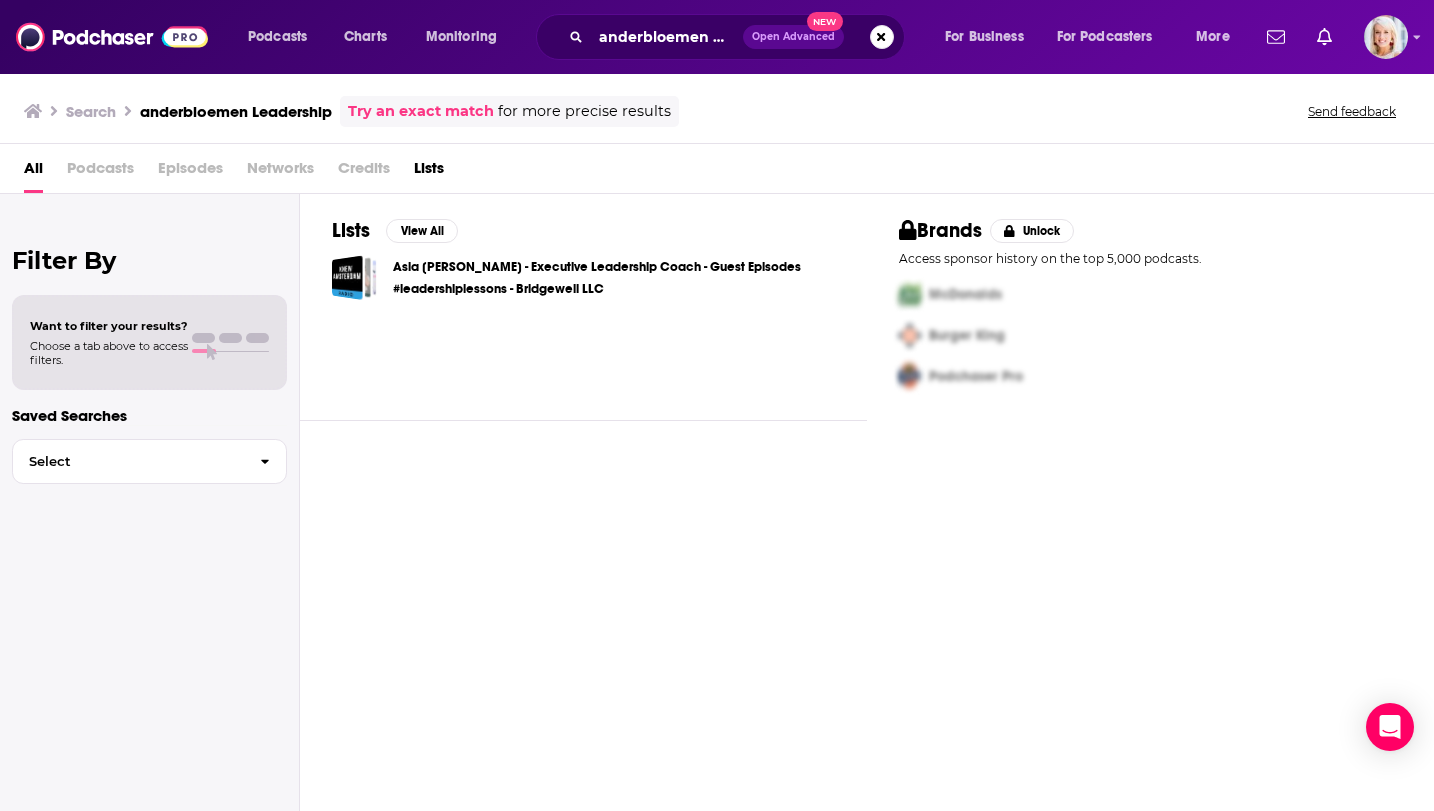 click on "Podcasts" at bounding box center (100, 172) 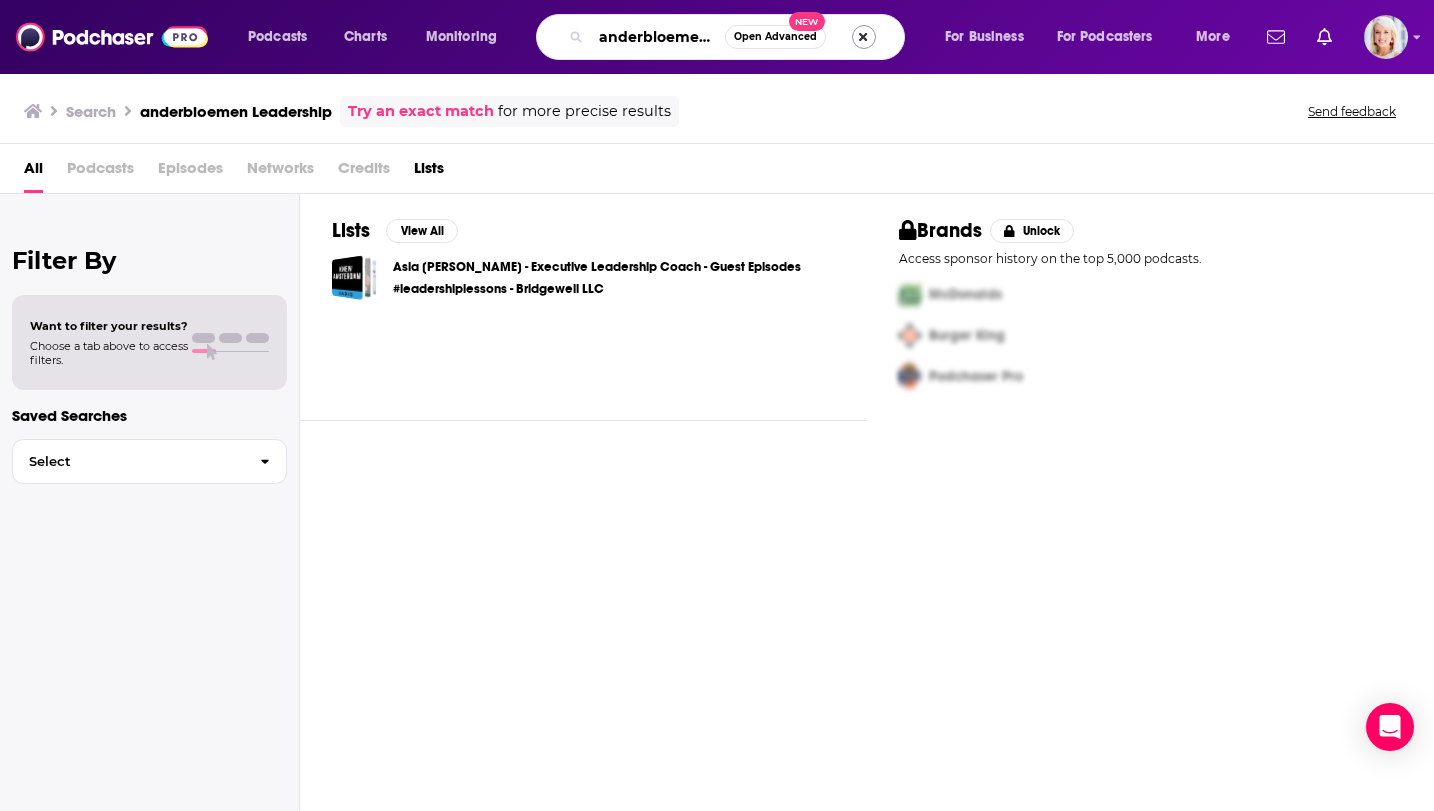 drag, startPoint x: 714, startPoint y: 38, endPoint x: 865, endPoint y: 37, distance: 151.00331 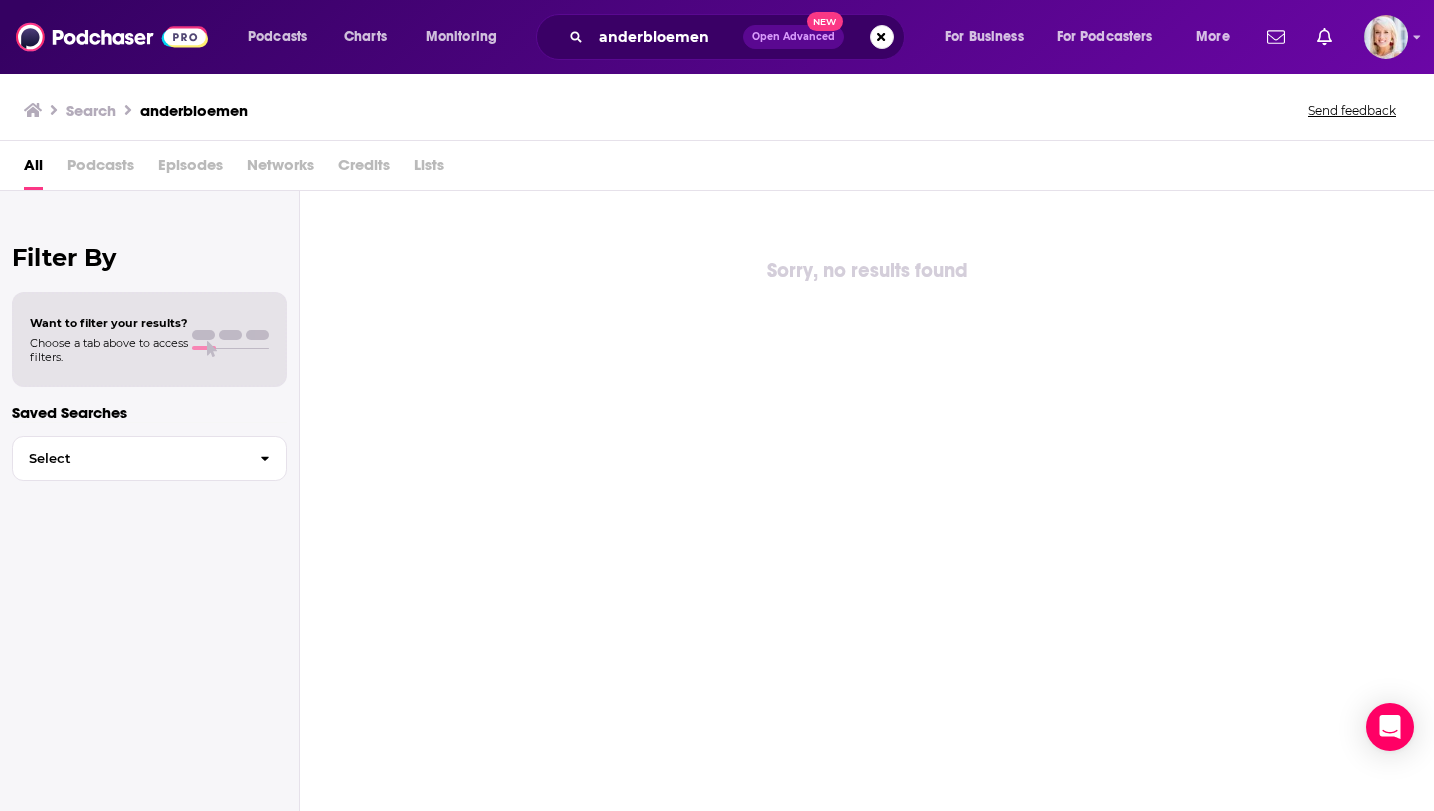 click on "Podcasts" at bounding box center (100, 169) 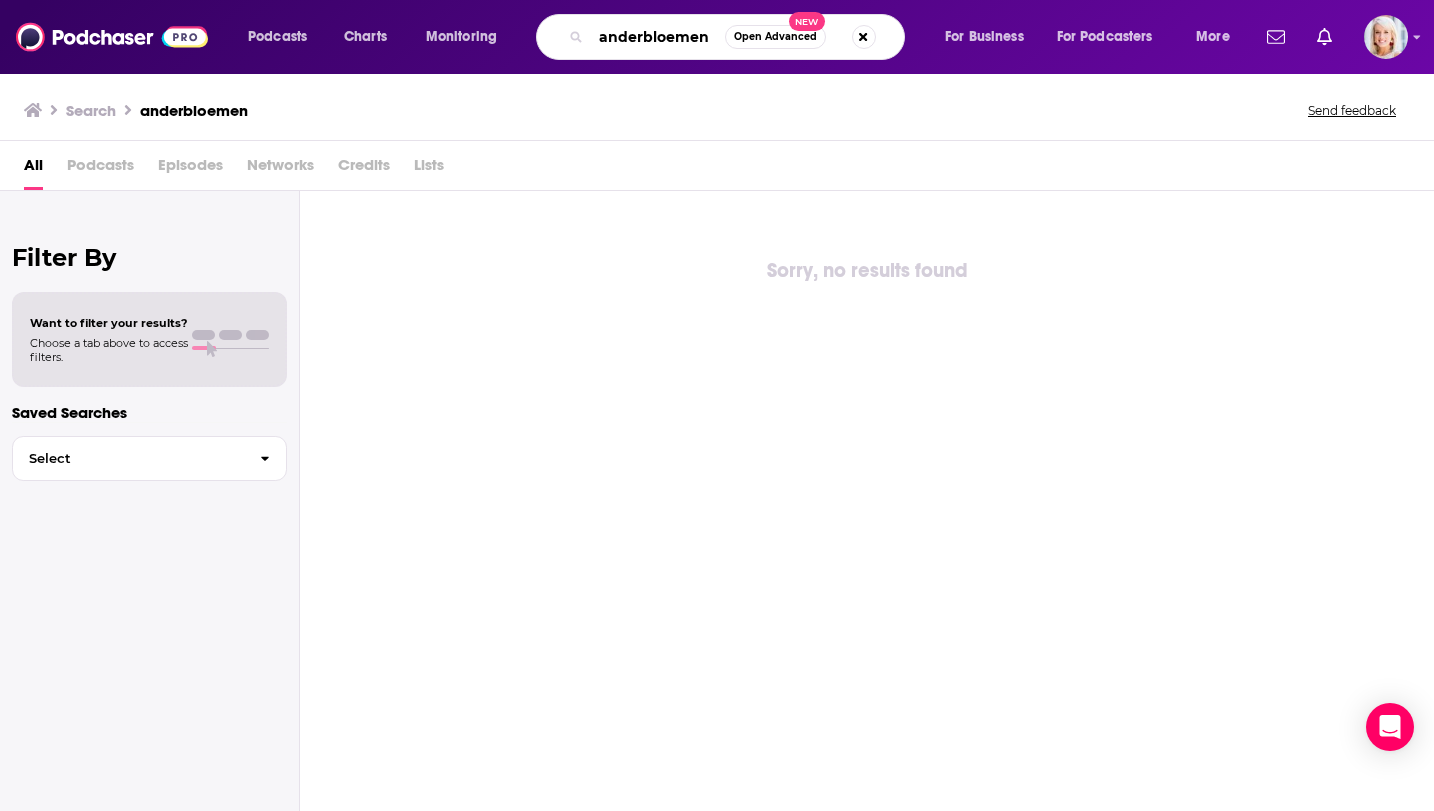 click on "anderbloemen" at bounding box center [658, 37] 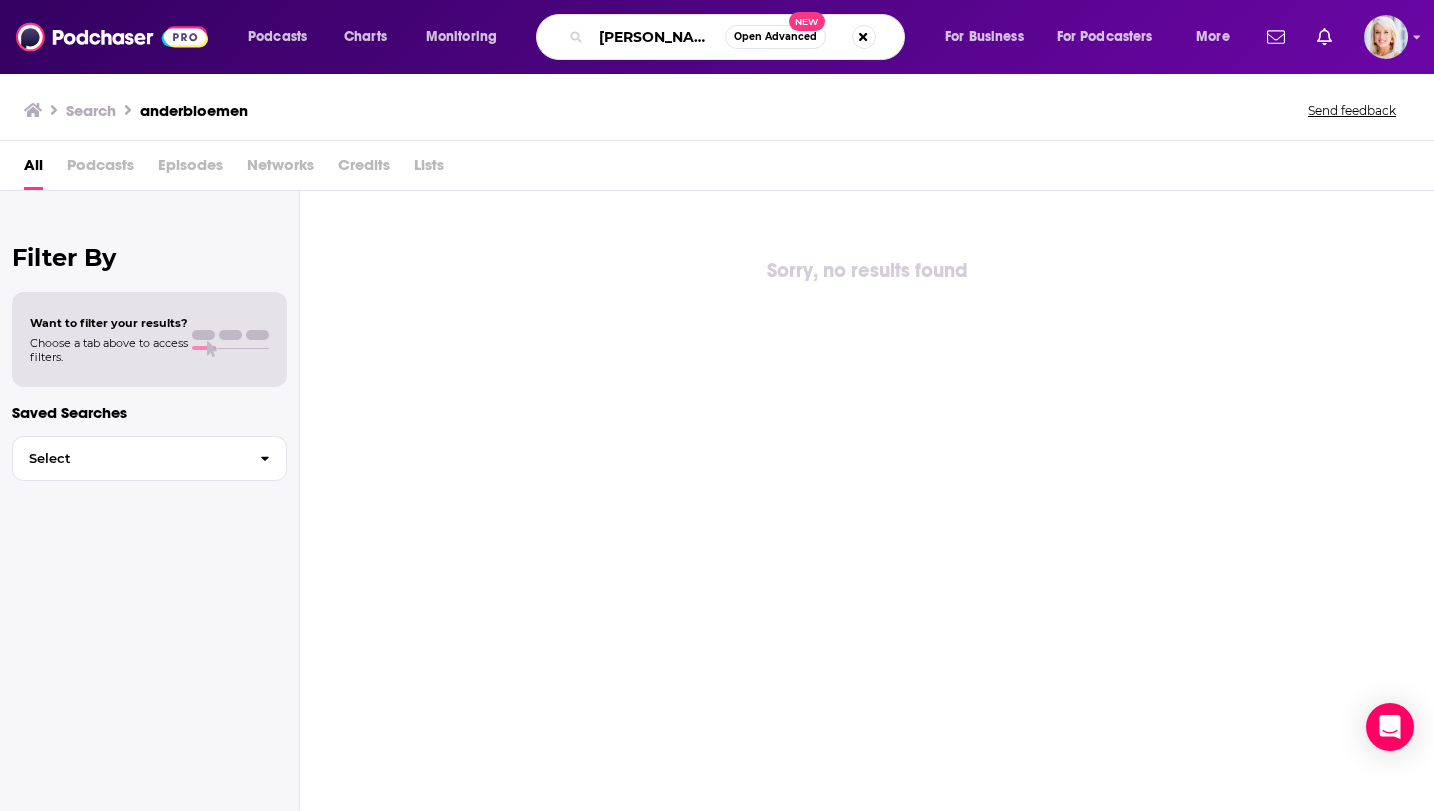 type on "[PERSON_NAME]" 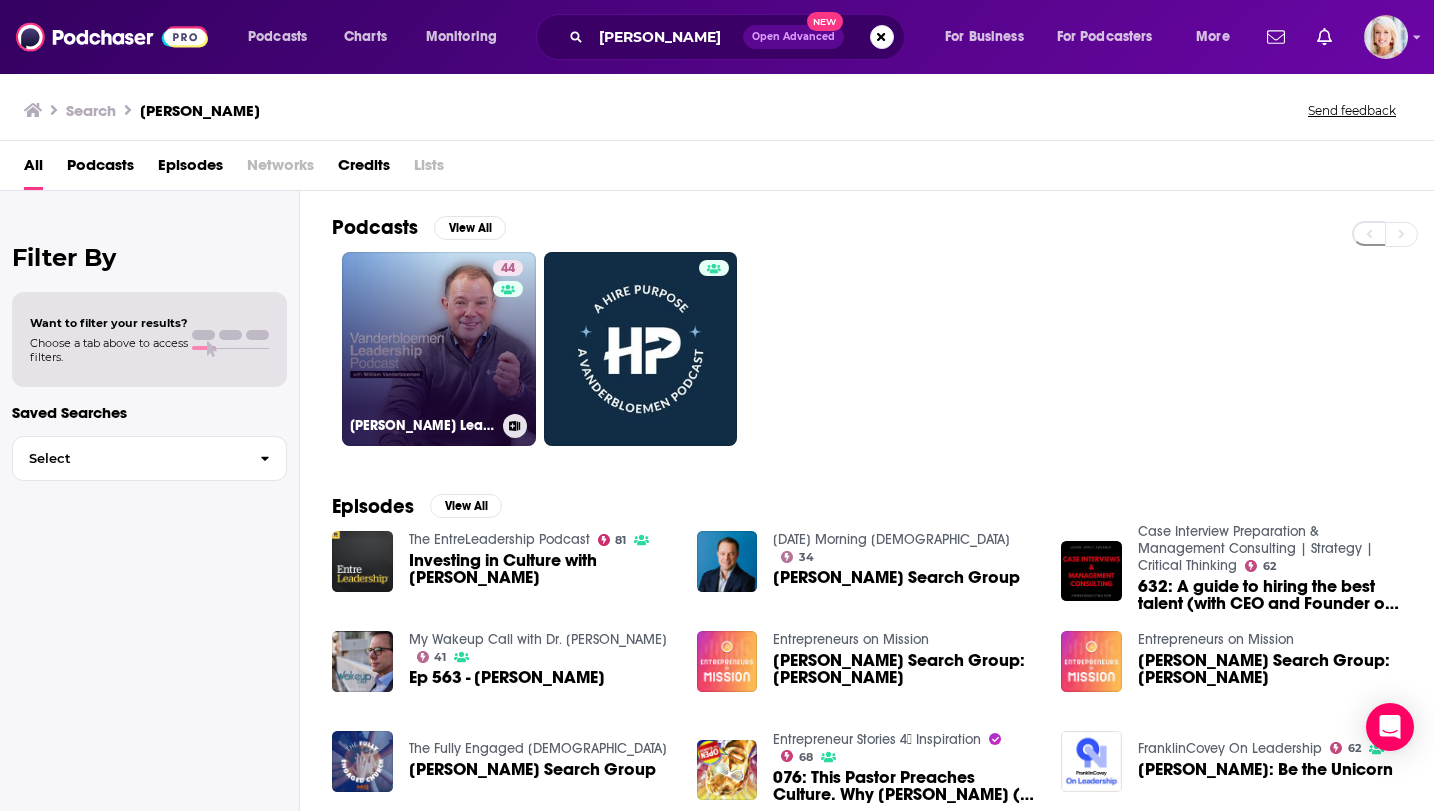click on "44 [PERSON_NAME] Leadership Podcast" at bounding box center (439, 349) 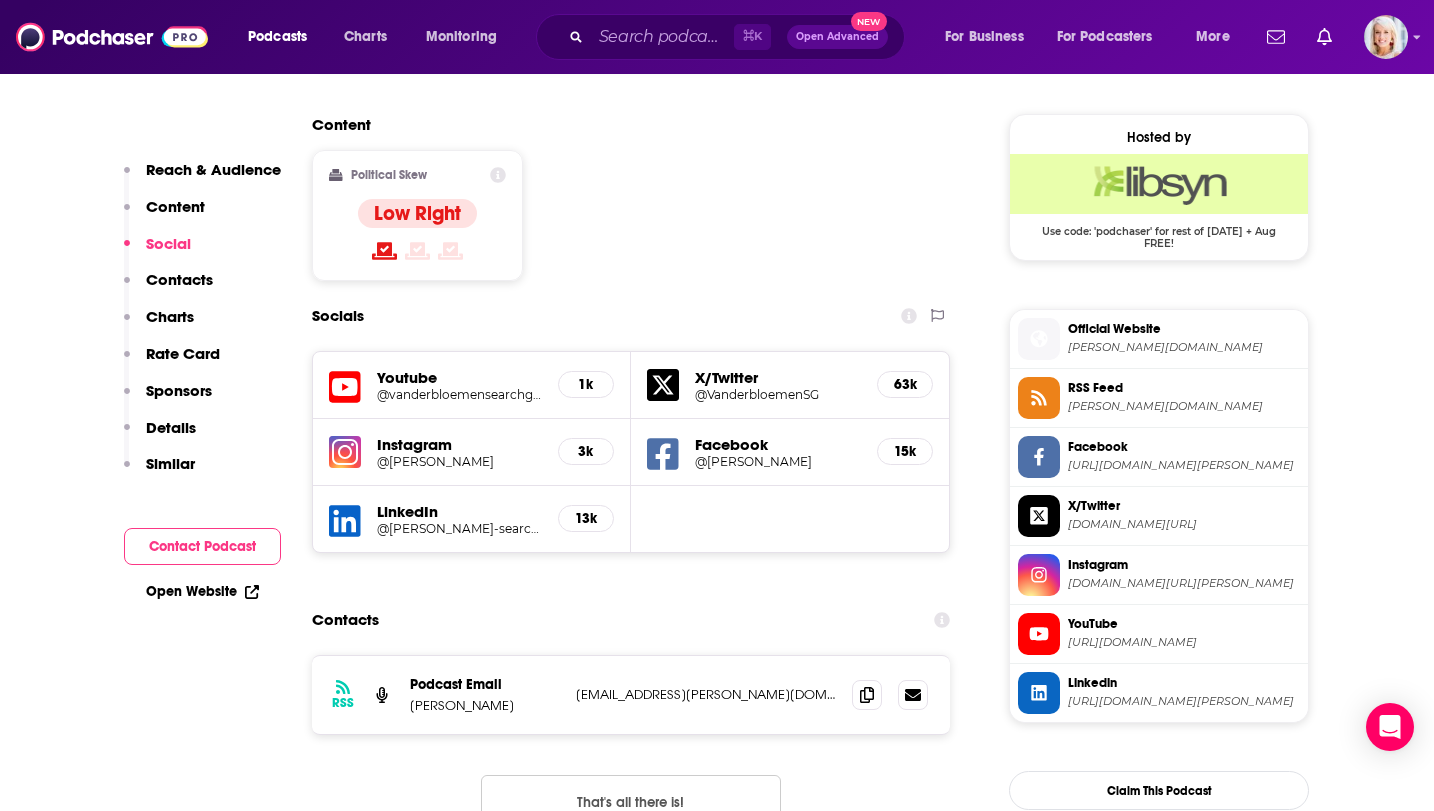 scroll, scrollTop: 1639, scrollLeft: 0, axis: vertical 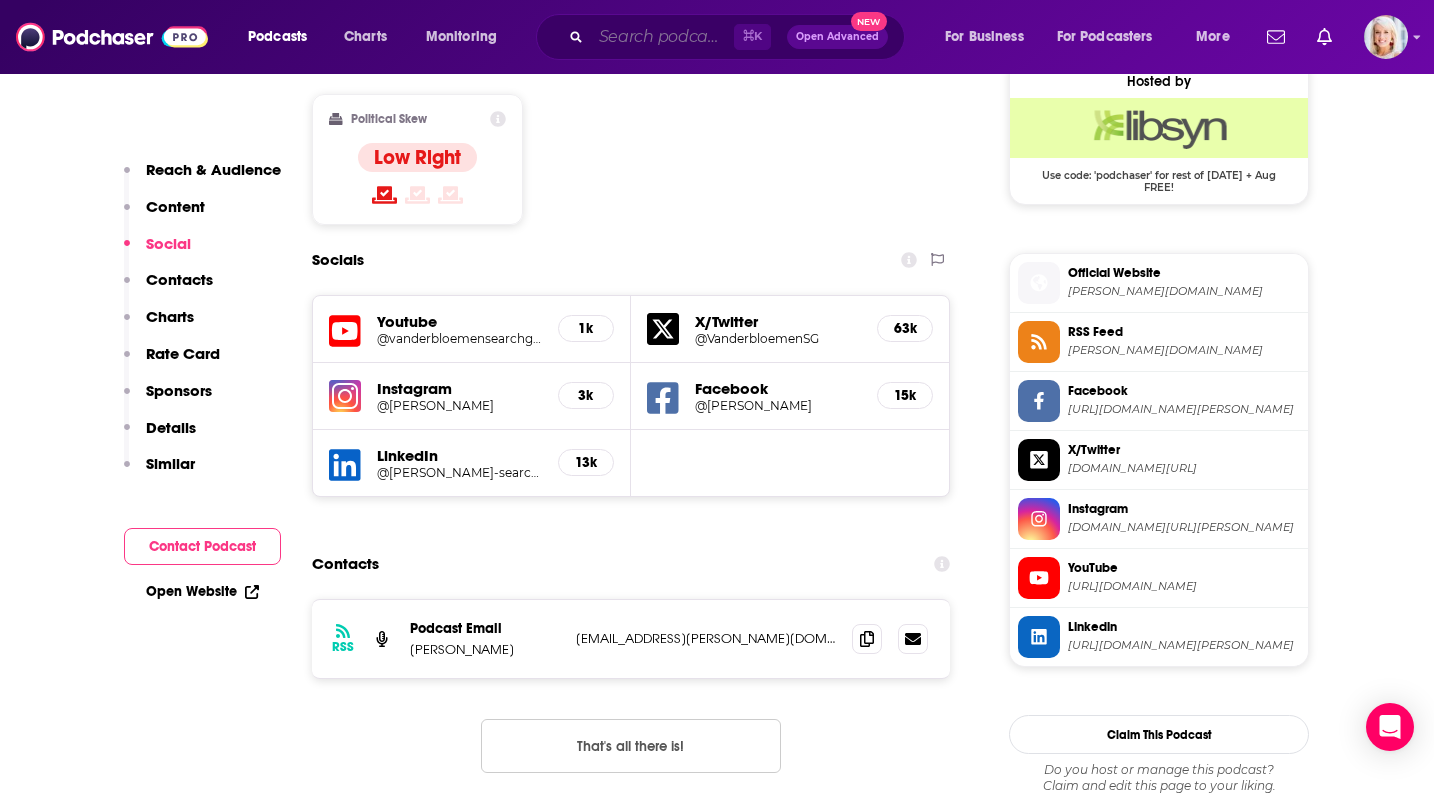click at bounding box center [662, 37] 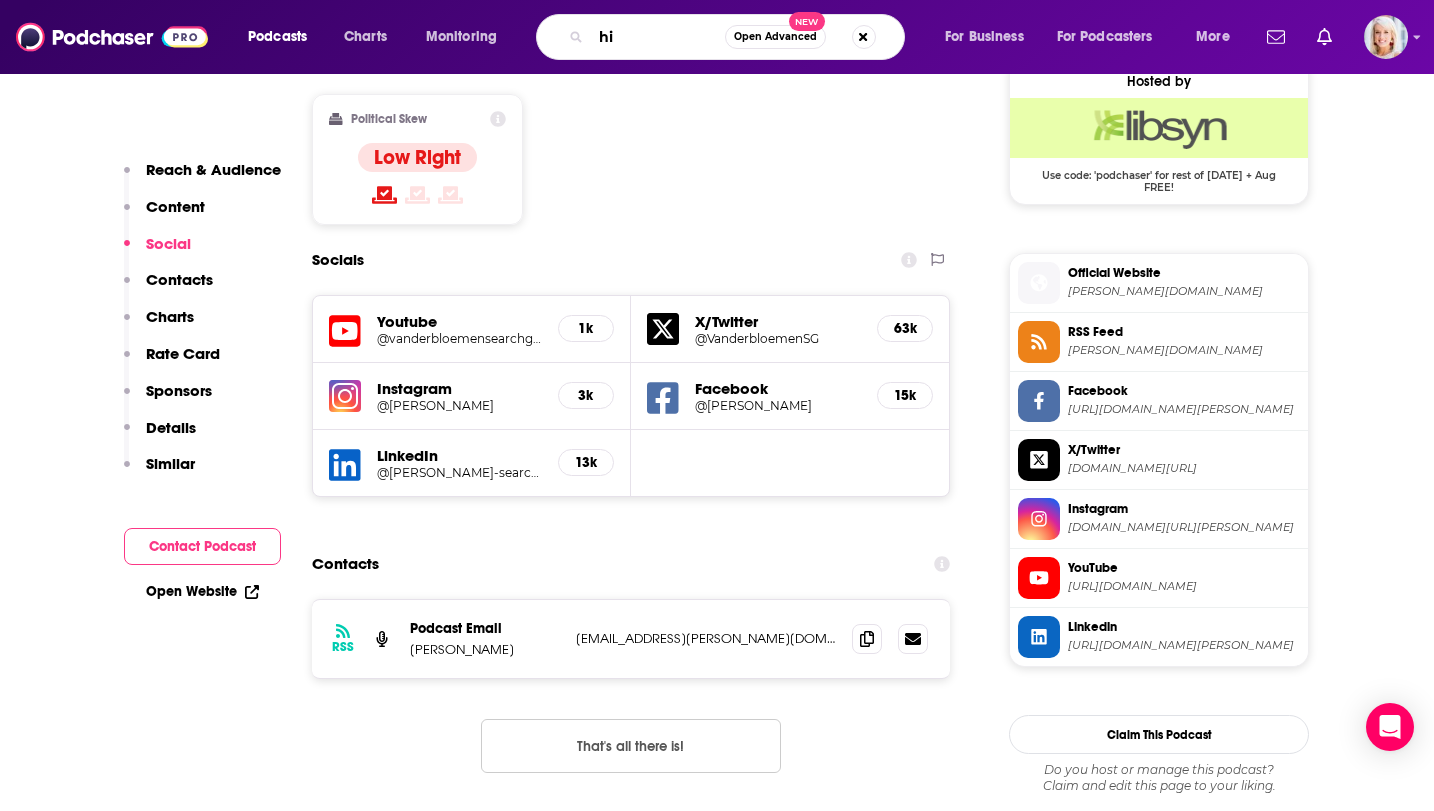 type on "h" 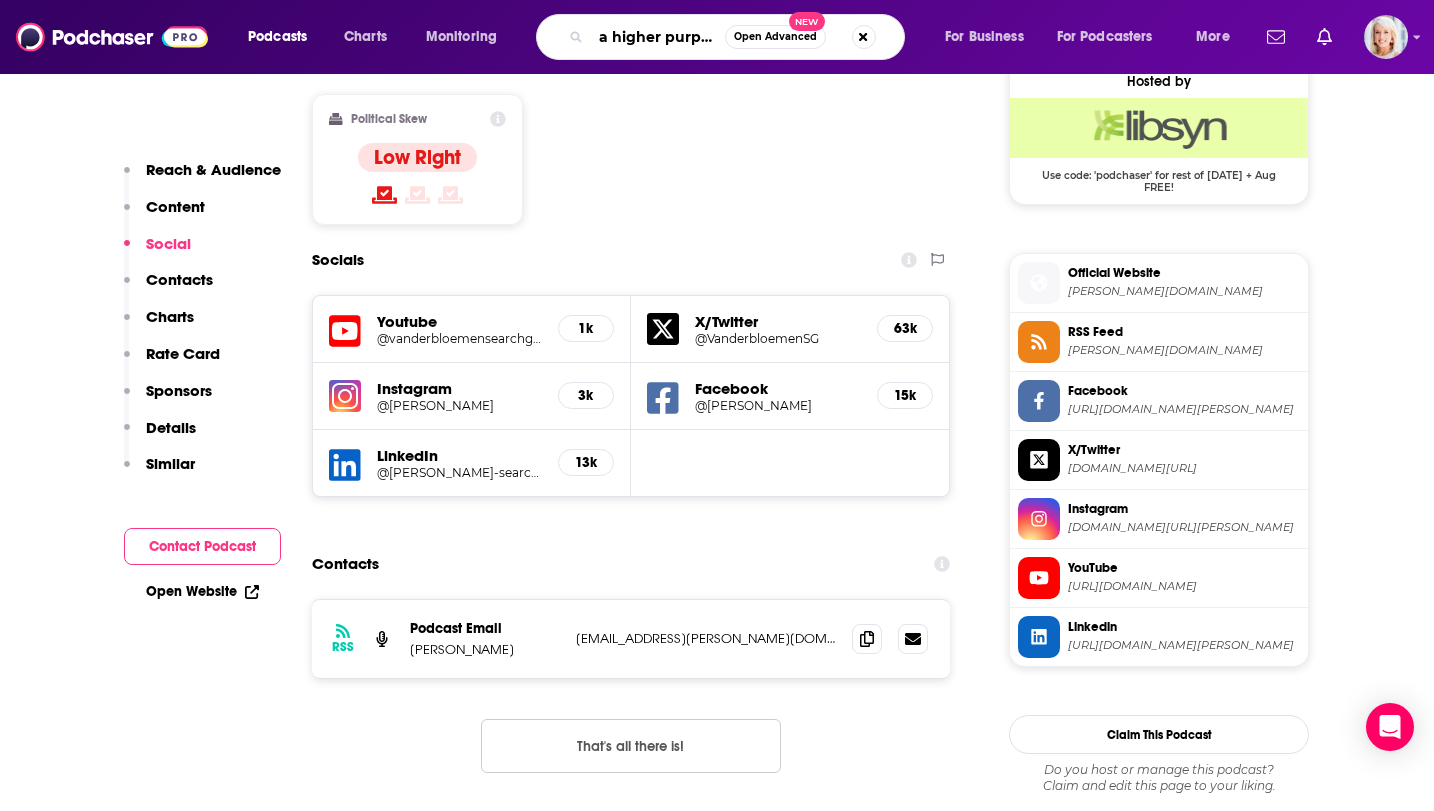 type on "a higher purpose" 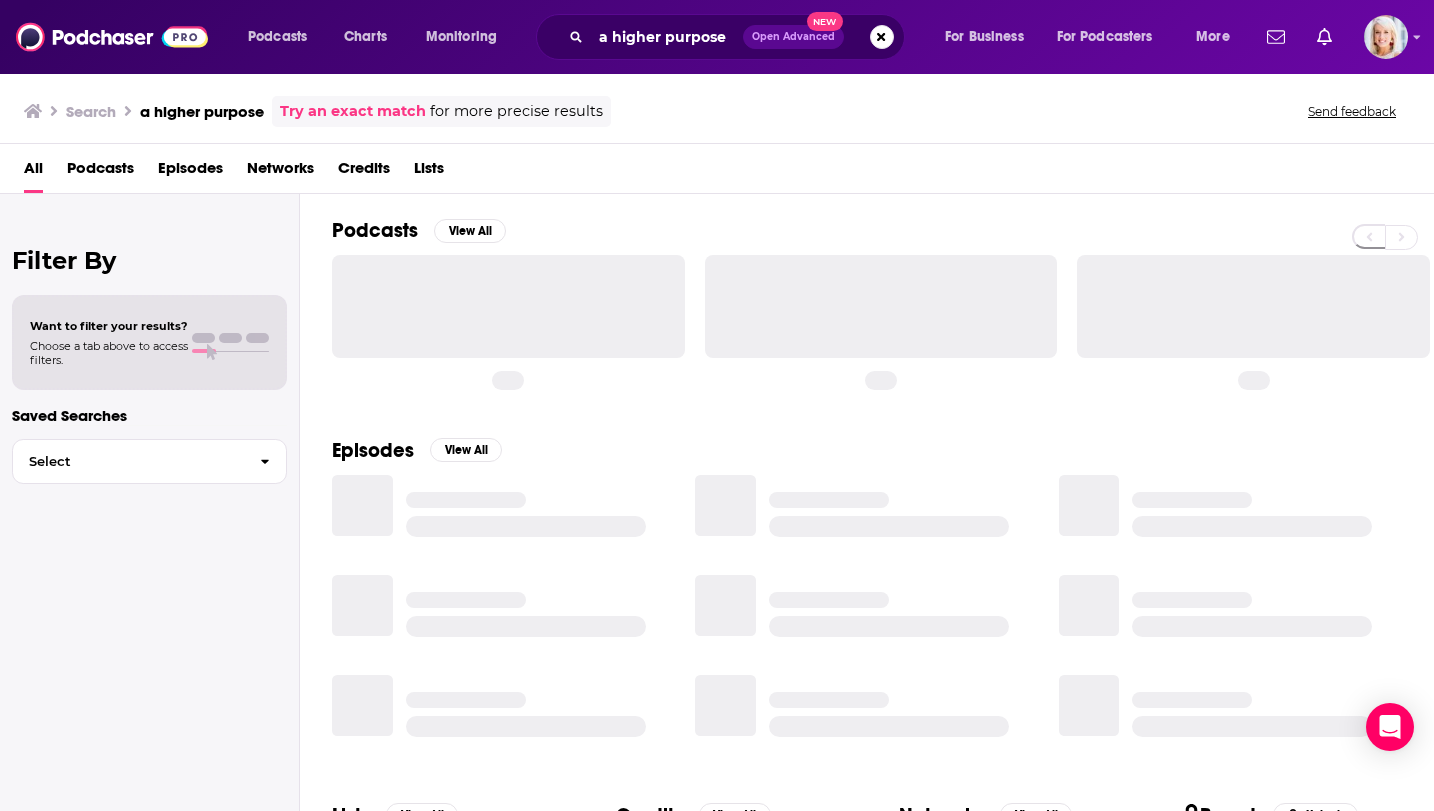 scroll, scrollTop: 0, scrollLeft: 0, axis: both 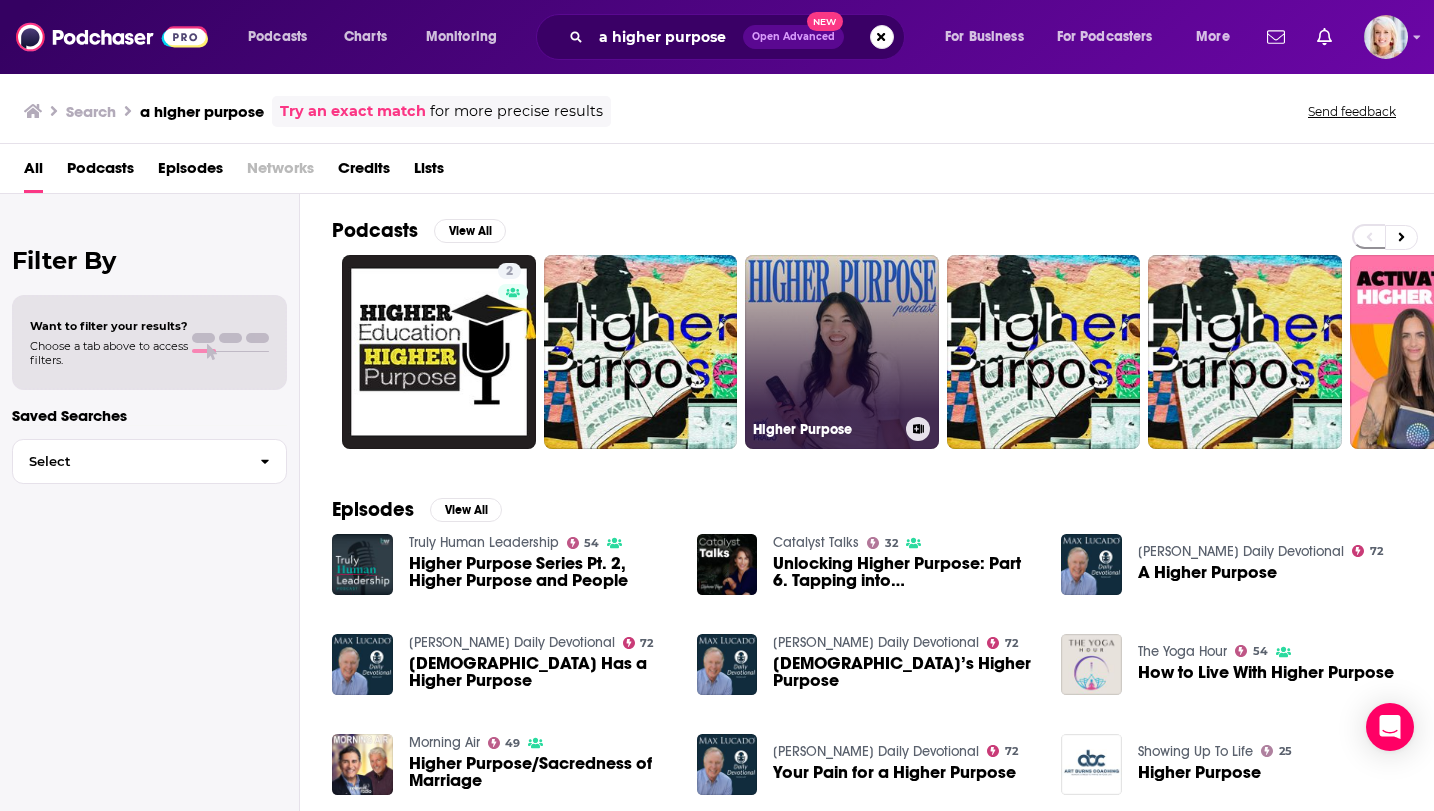 click on "Higher Purpose" at bounding box center [842, 352] 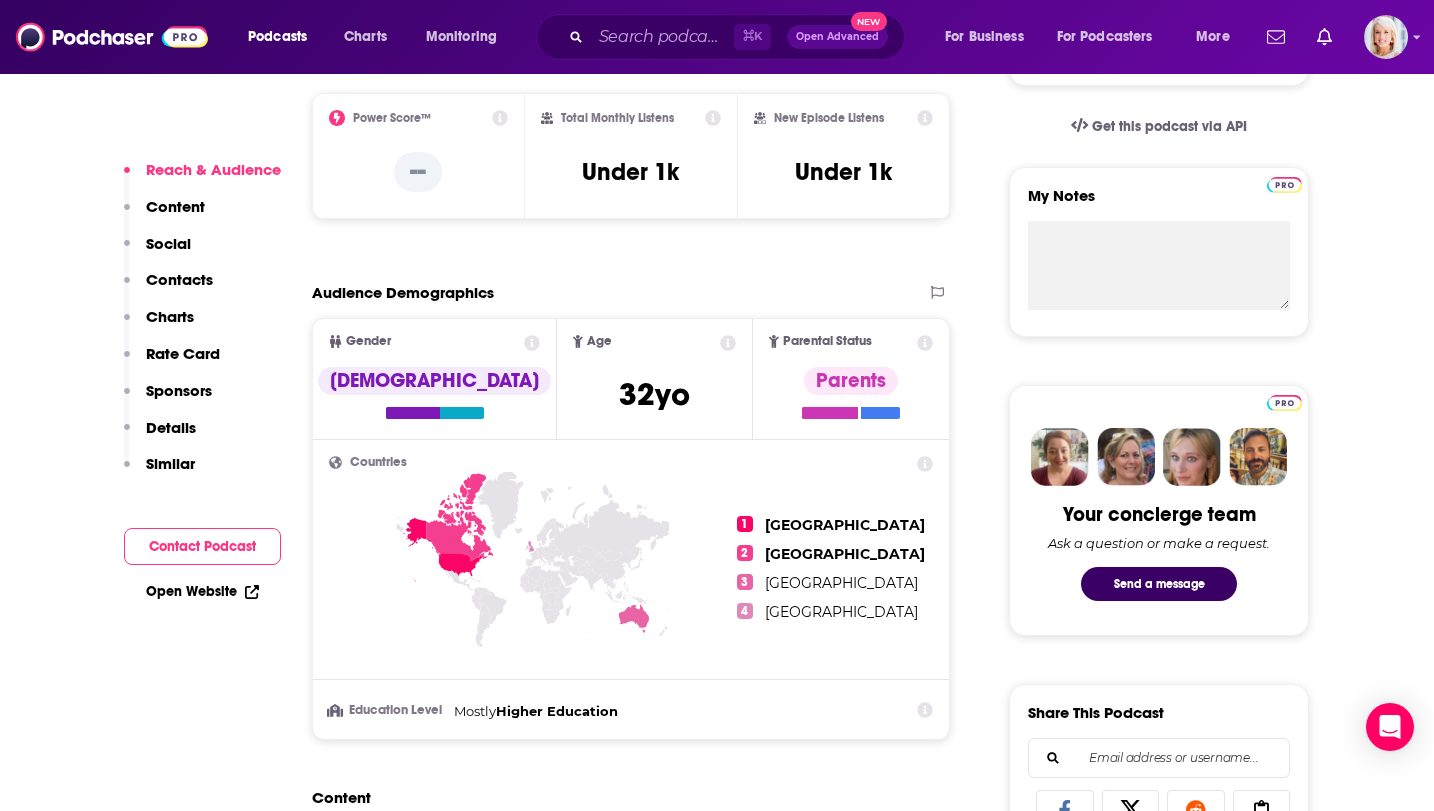 scroll, scrollTop: 654, scrollLeft: 0, axis: vertical 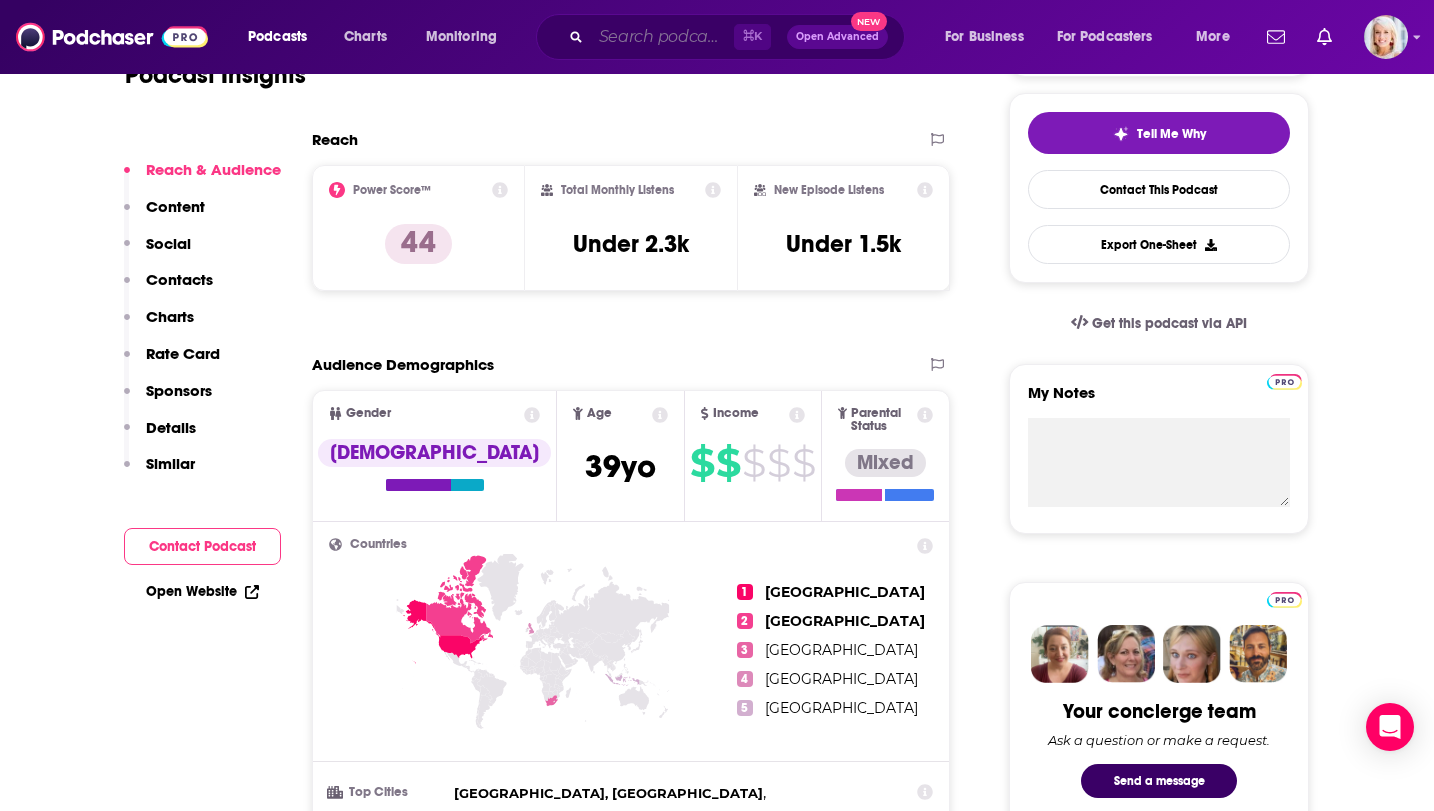 click at bounding box center (662, 37) 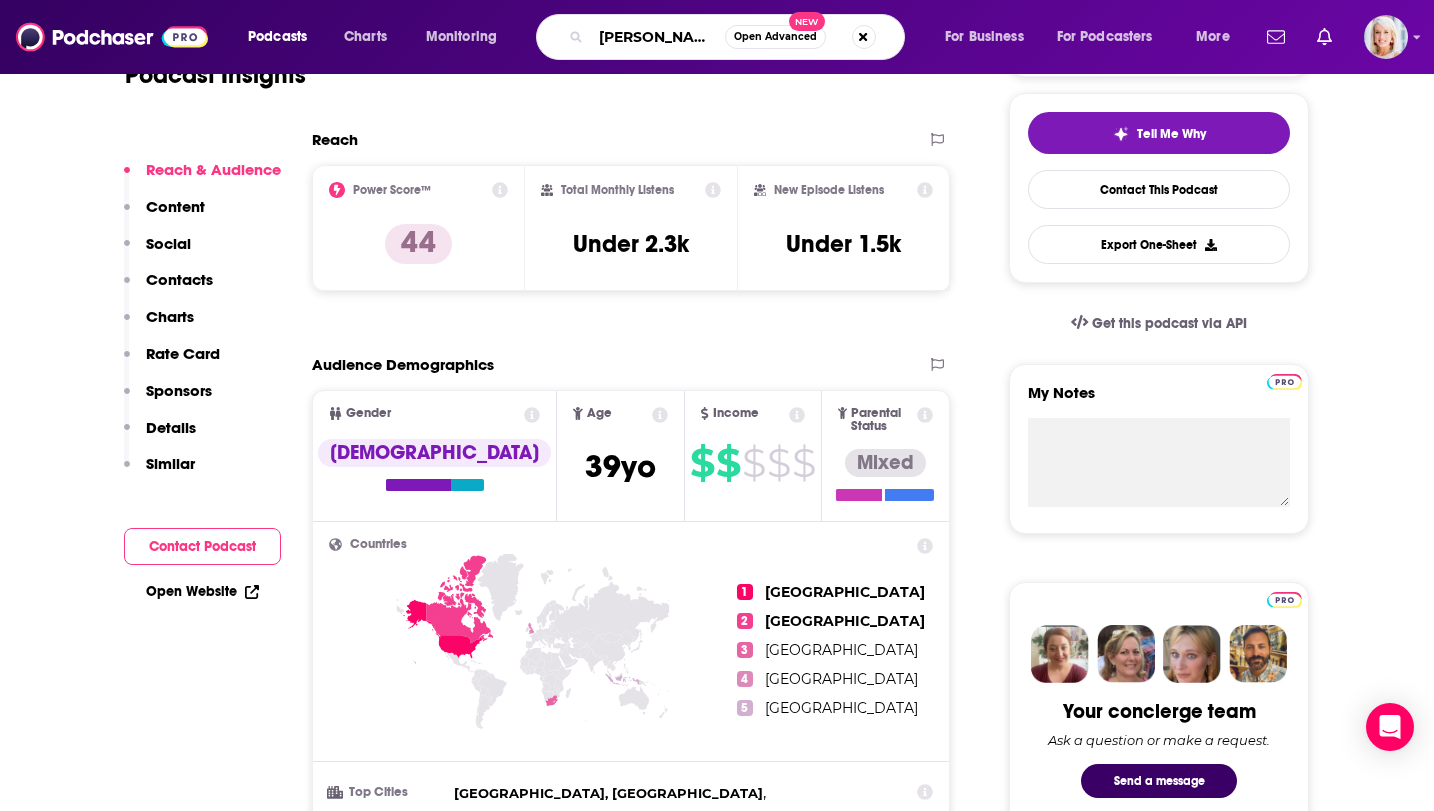 type on "[PERSON_NAME]" 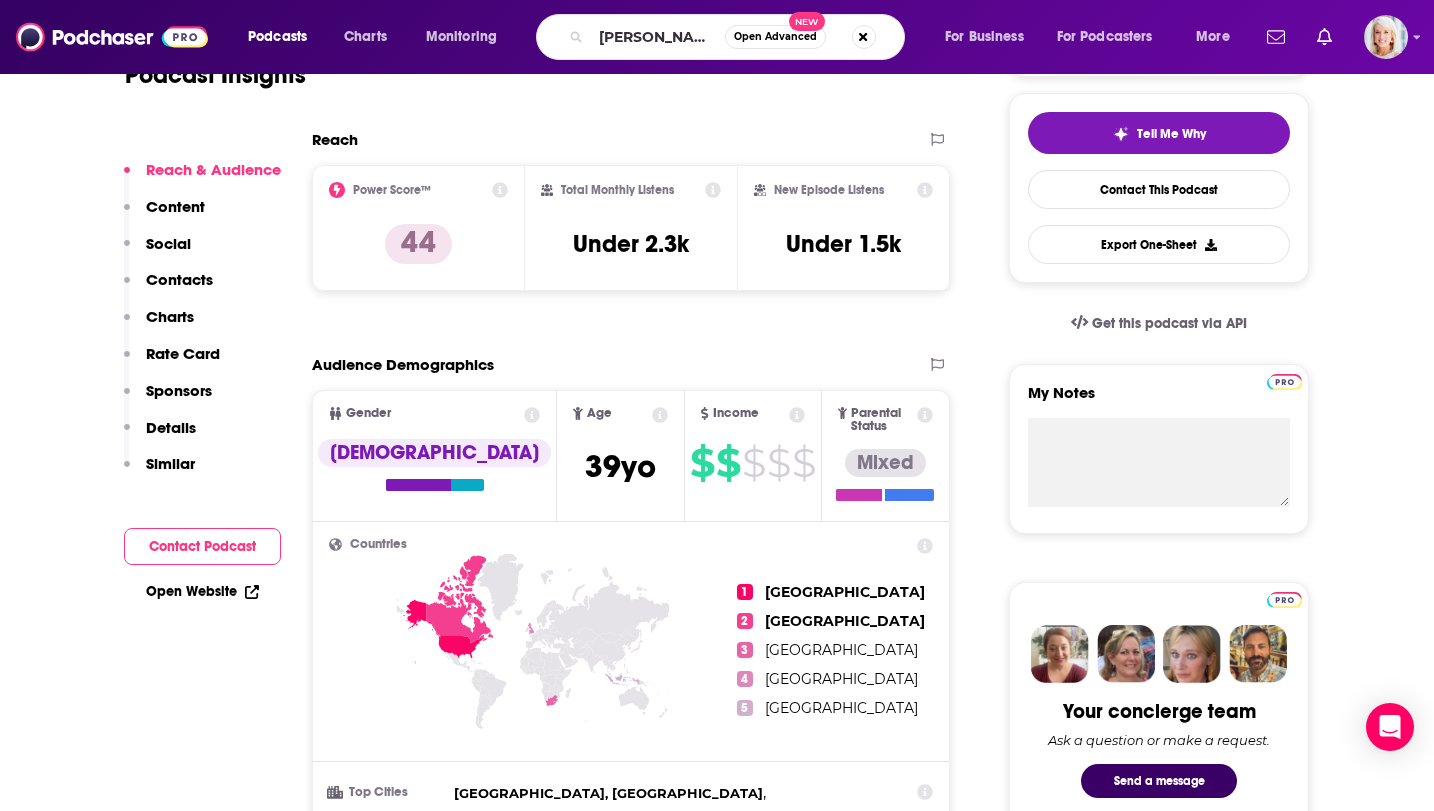 scroll, scrollTop: 0, scrollLeft: 0, axis: both 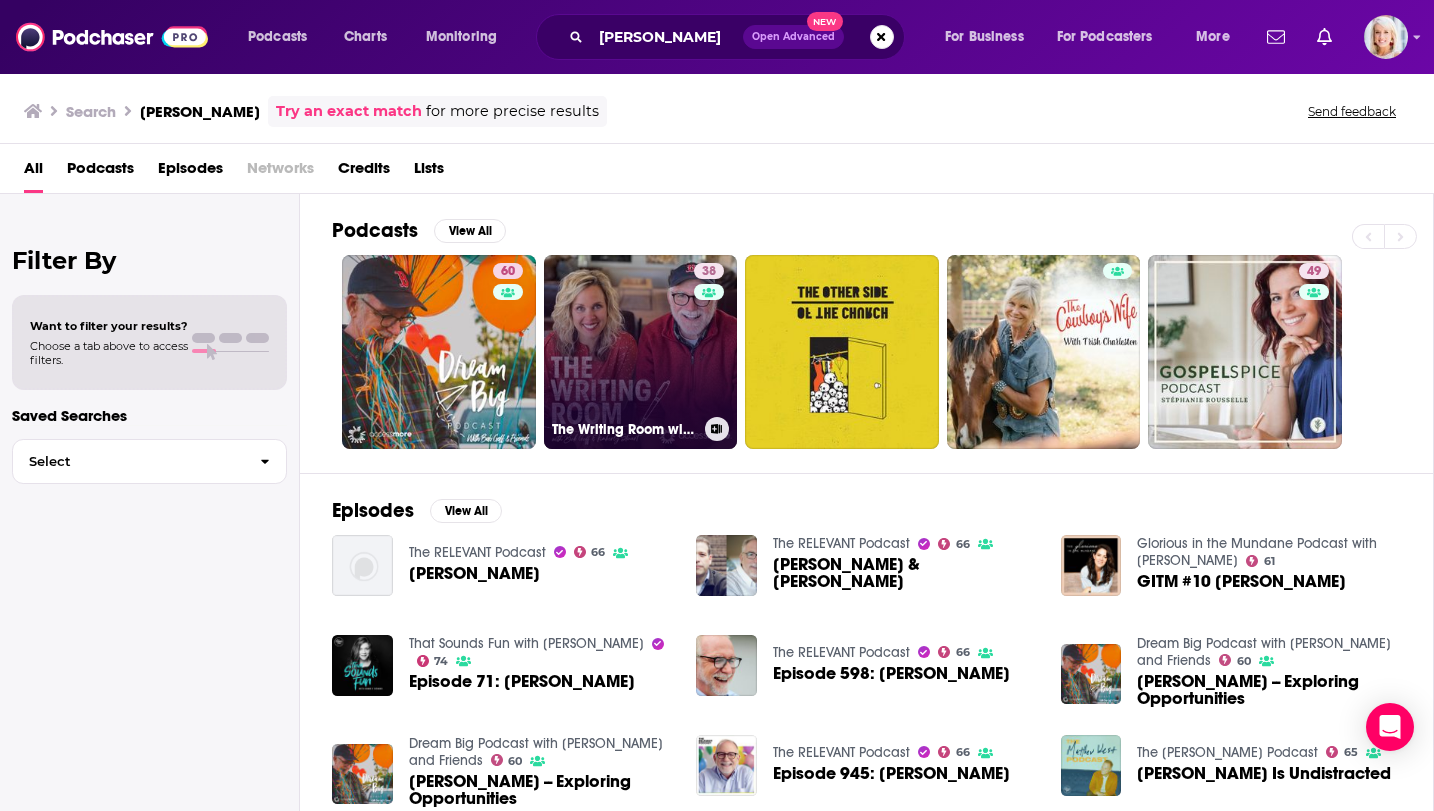 click on "38 The Writing Room with [PERSON_NAME] and [PERSON_NAME]" at bounding box center [641, 352] 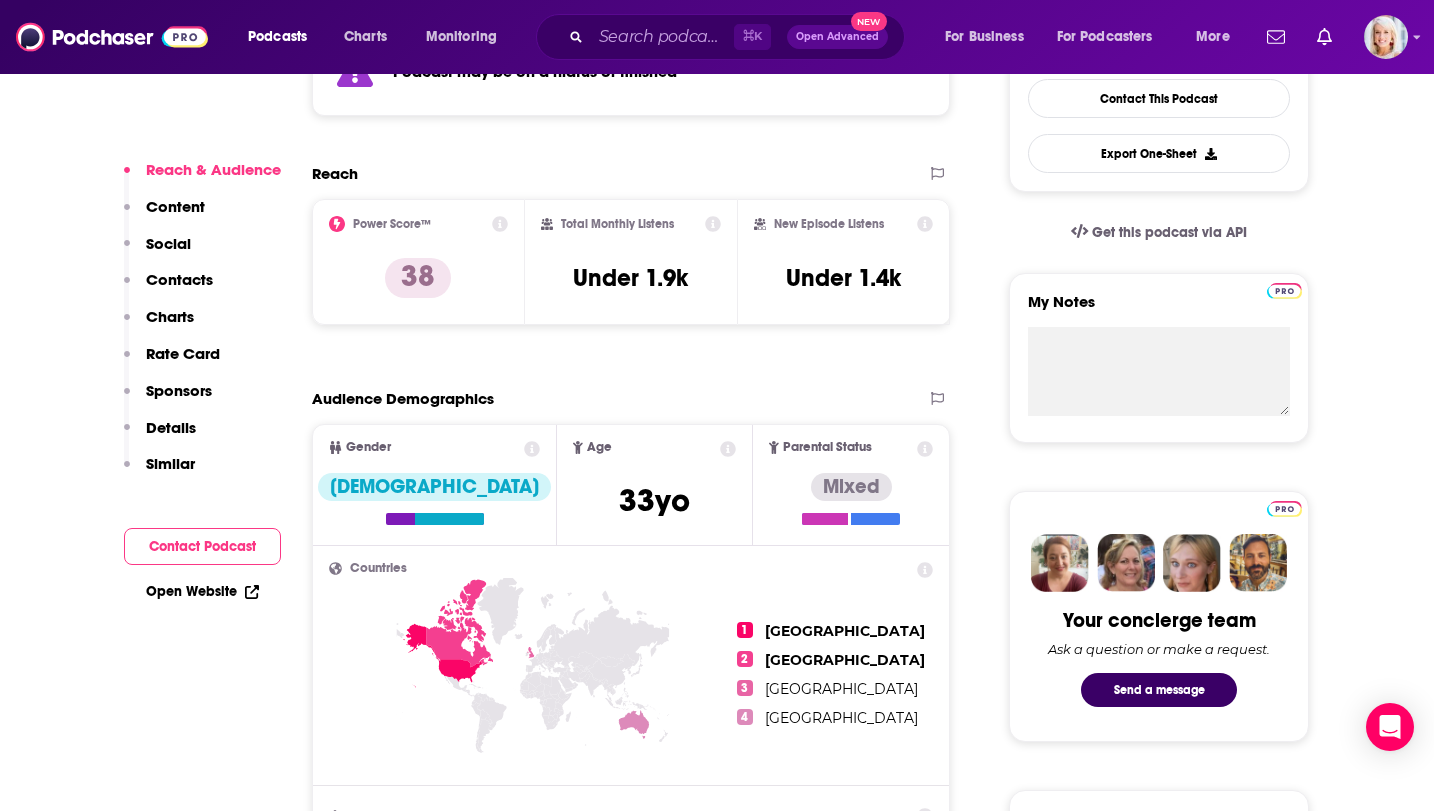 scroll, scrollTop: 541, scrollLeft: 0, axis: vertical 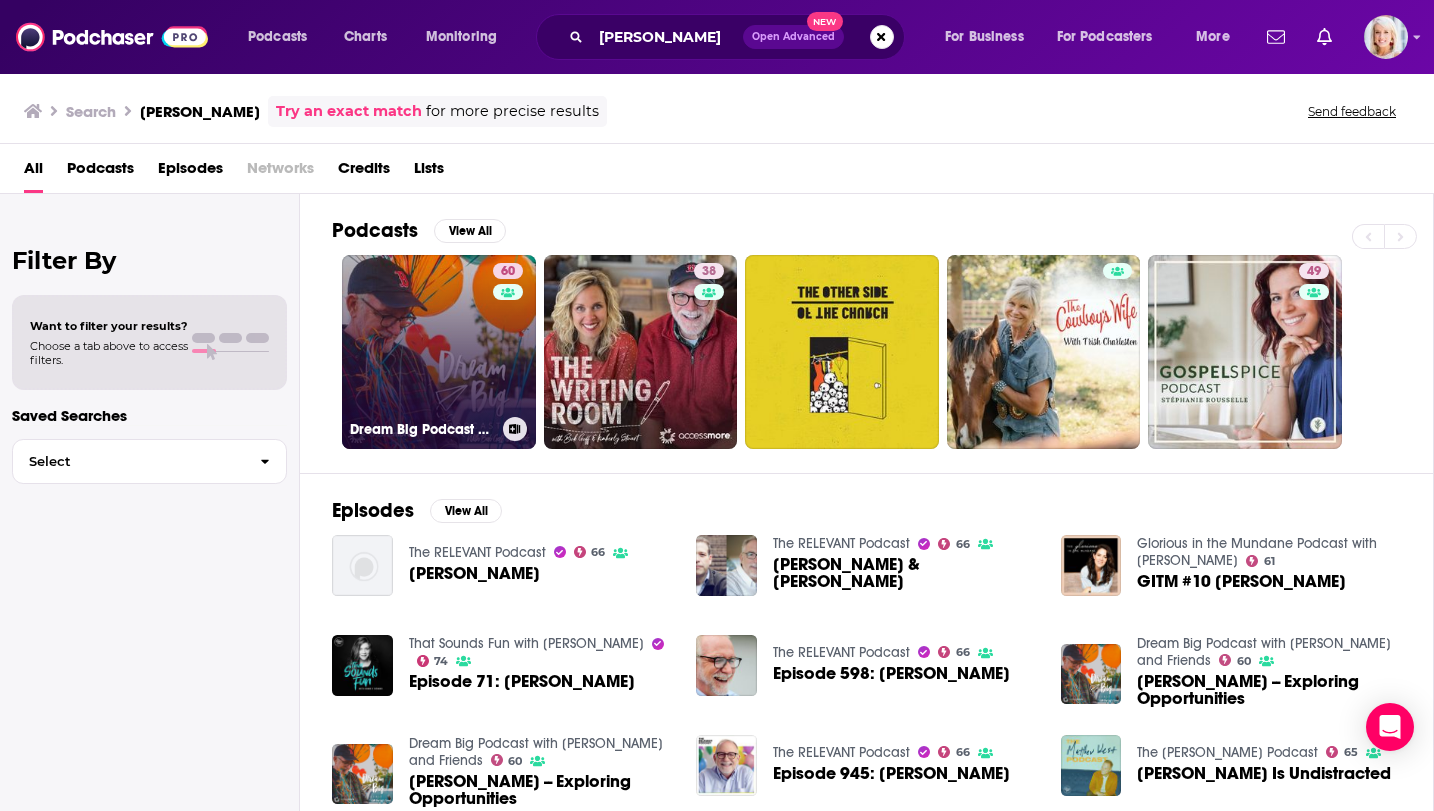 click on "60 Dream Big Podcast with [PERSON_NAME] and Friends" at bounding box center [439, 352] 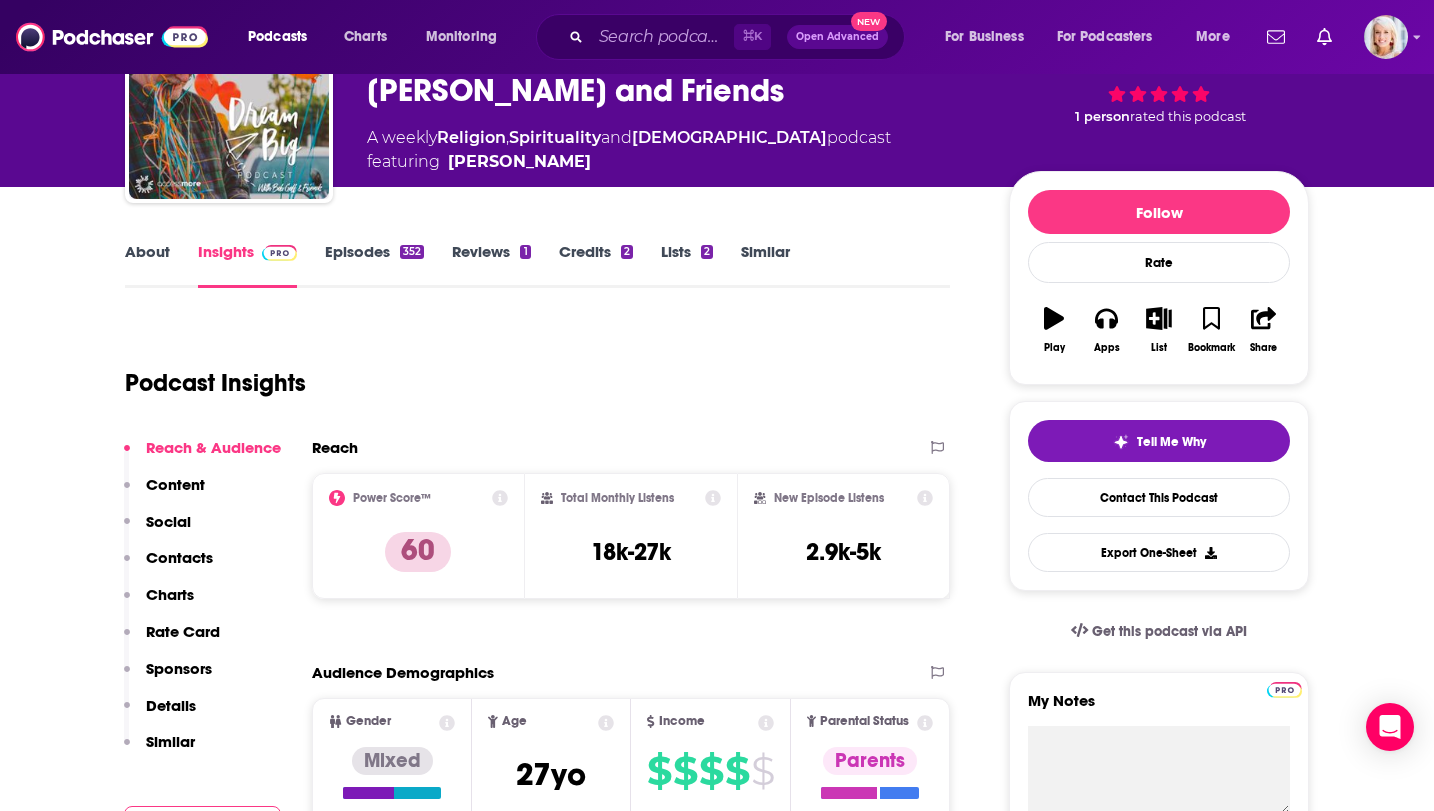 scroll, scrollTop: 20, scrollLeft: 0, axis: vertical 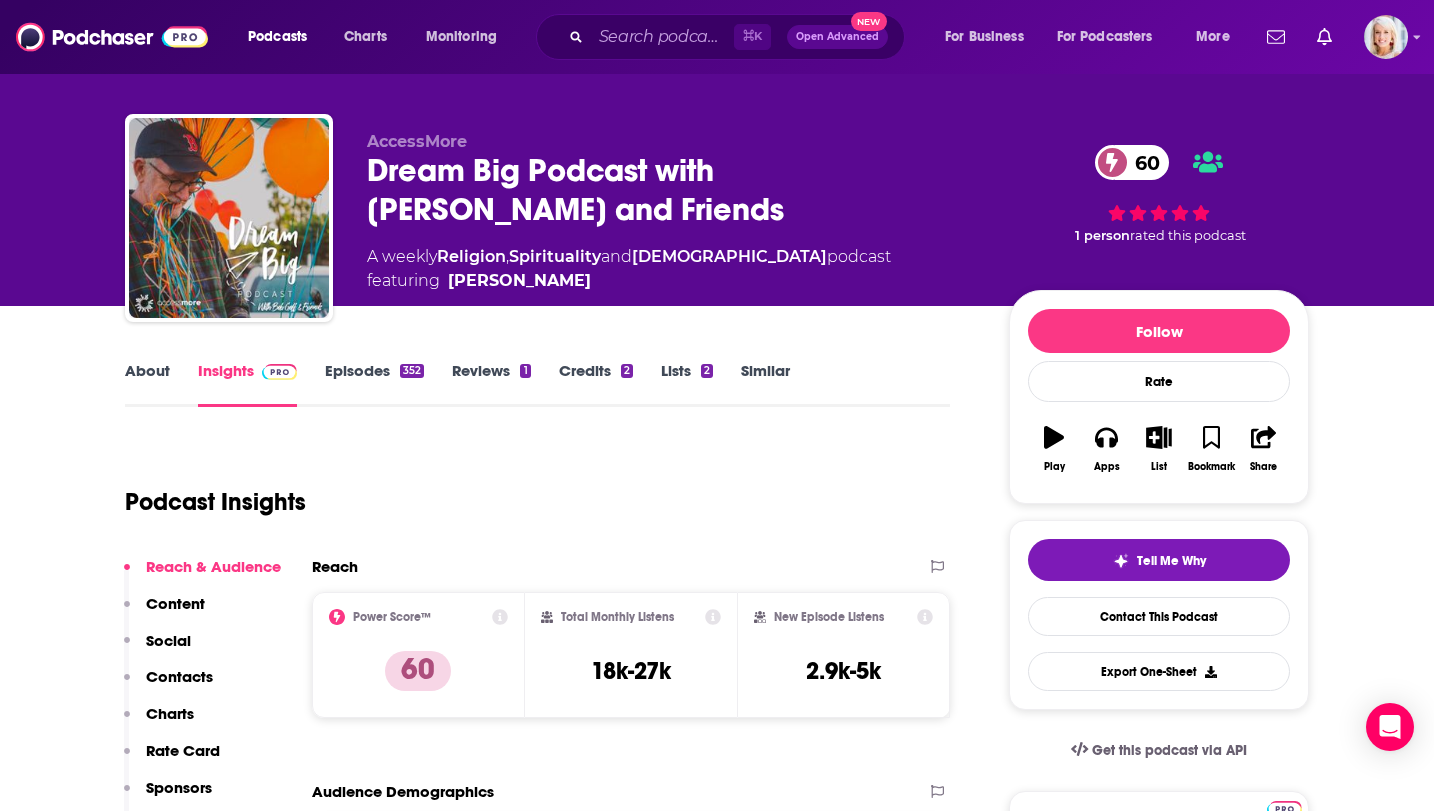 click on "About" at bounding box center (147, 384) 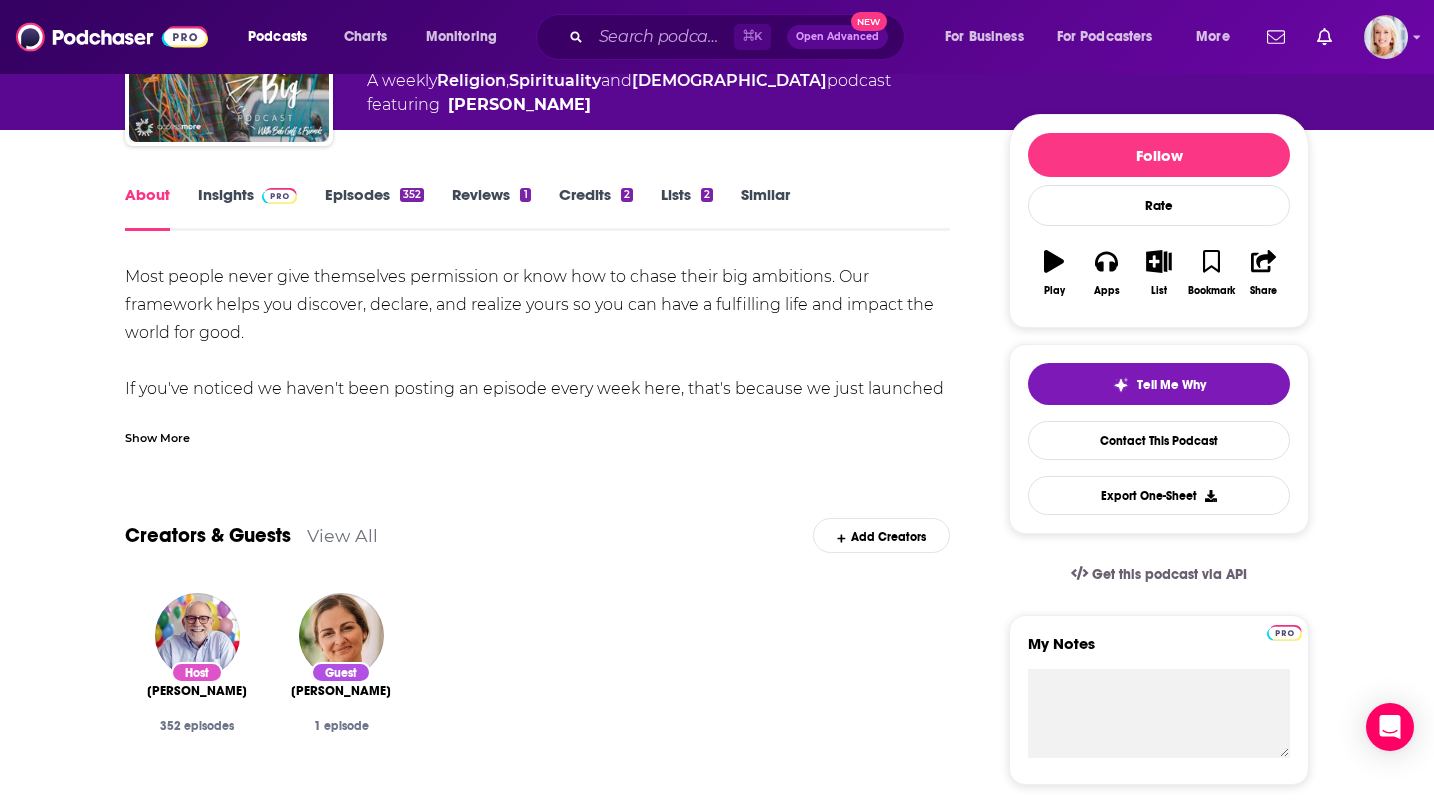 scroll, scrollTop: 163, scrollLeft: 0, axis: vertical 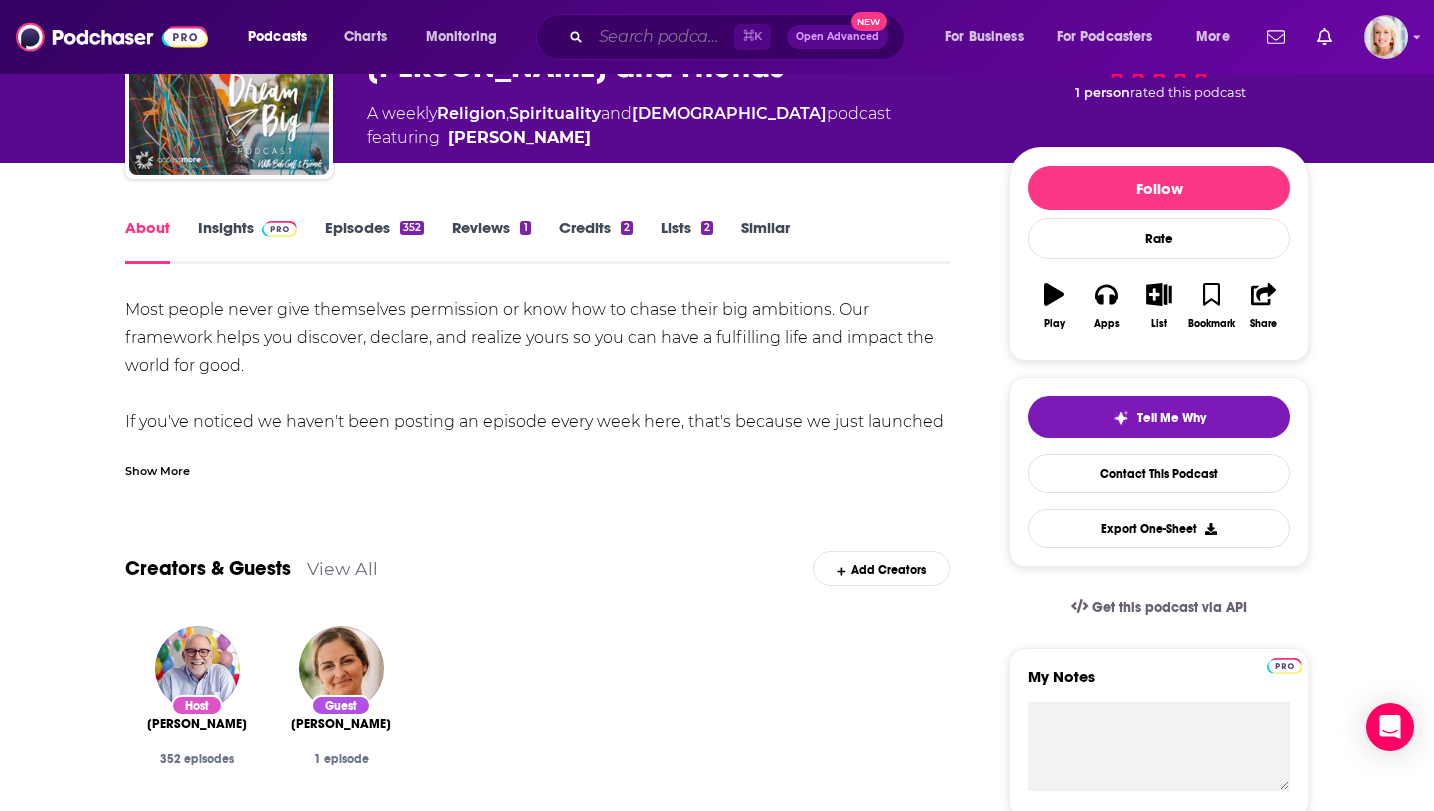 click at bounding box center (662, 37) 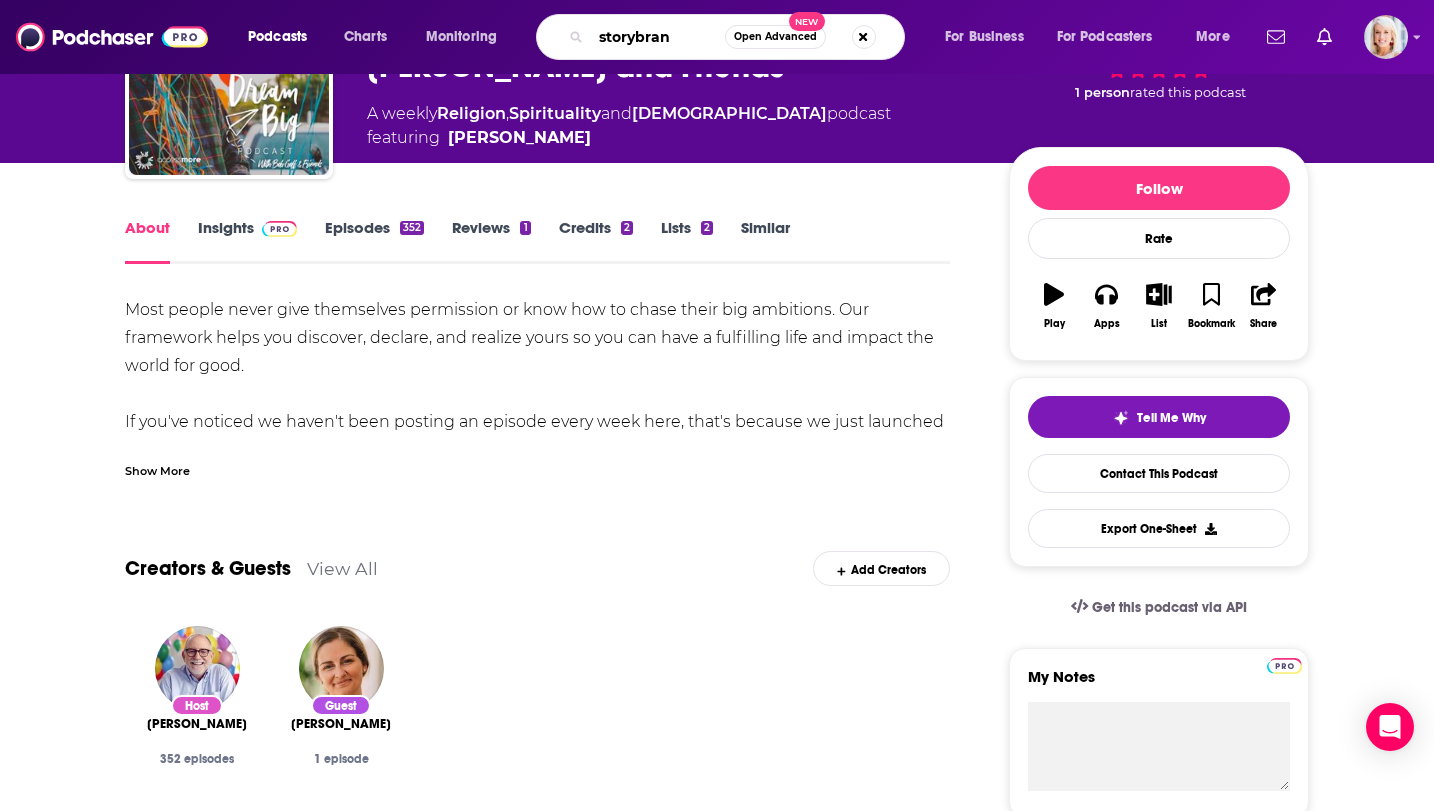 type on "storybrand" 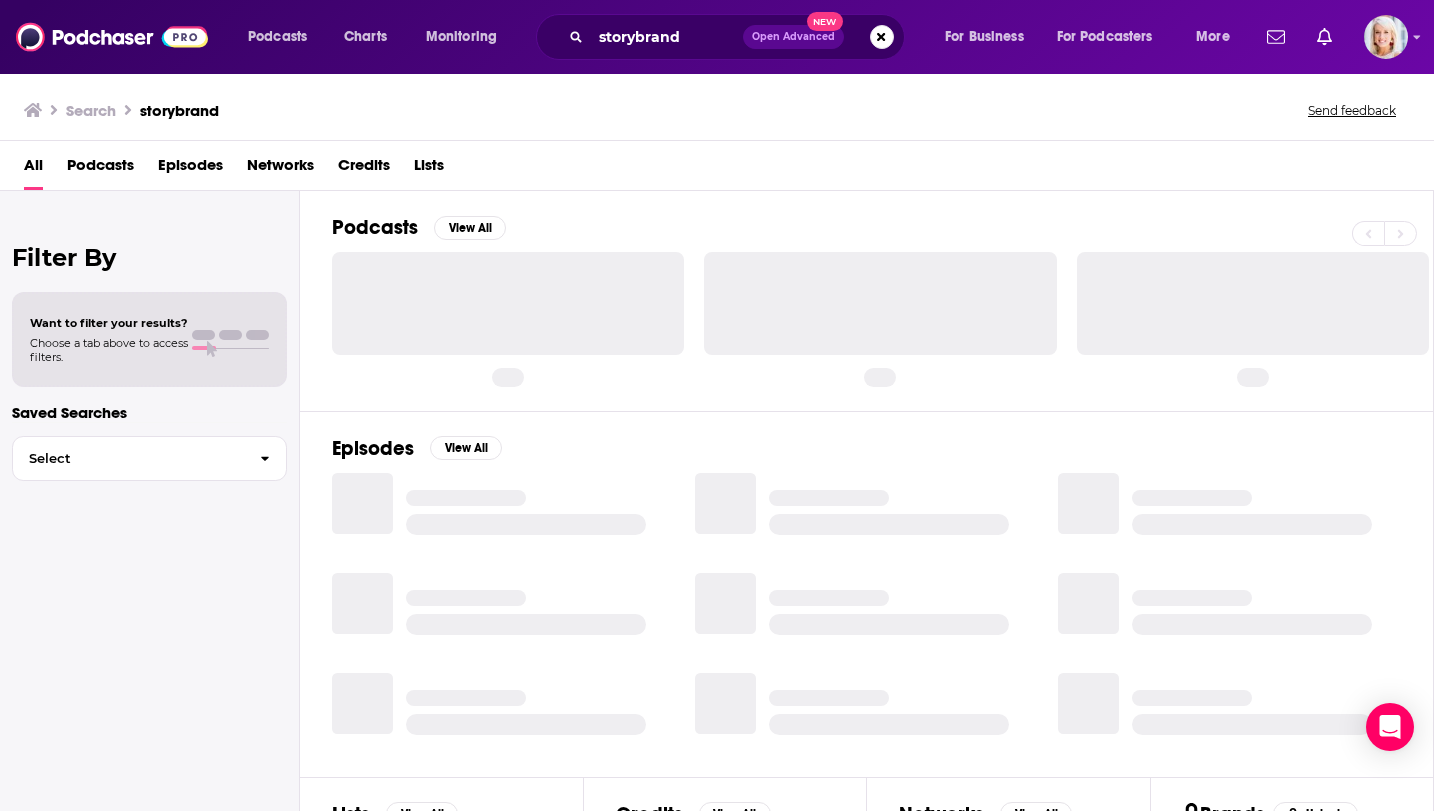 scroll, scrollTop: 0, scrollLeft: 0, axis: both 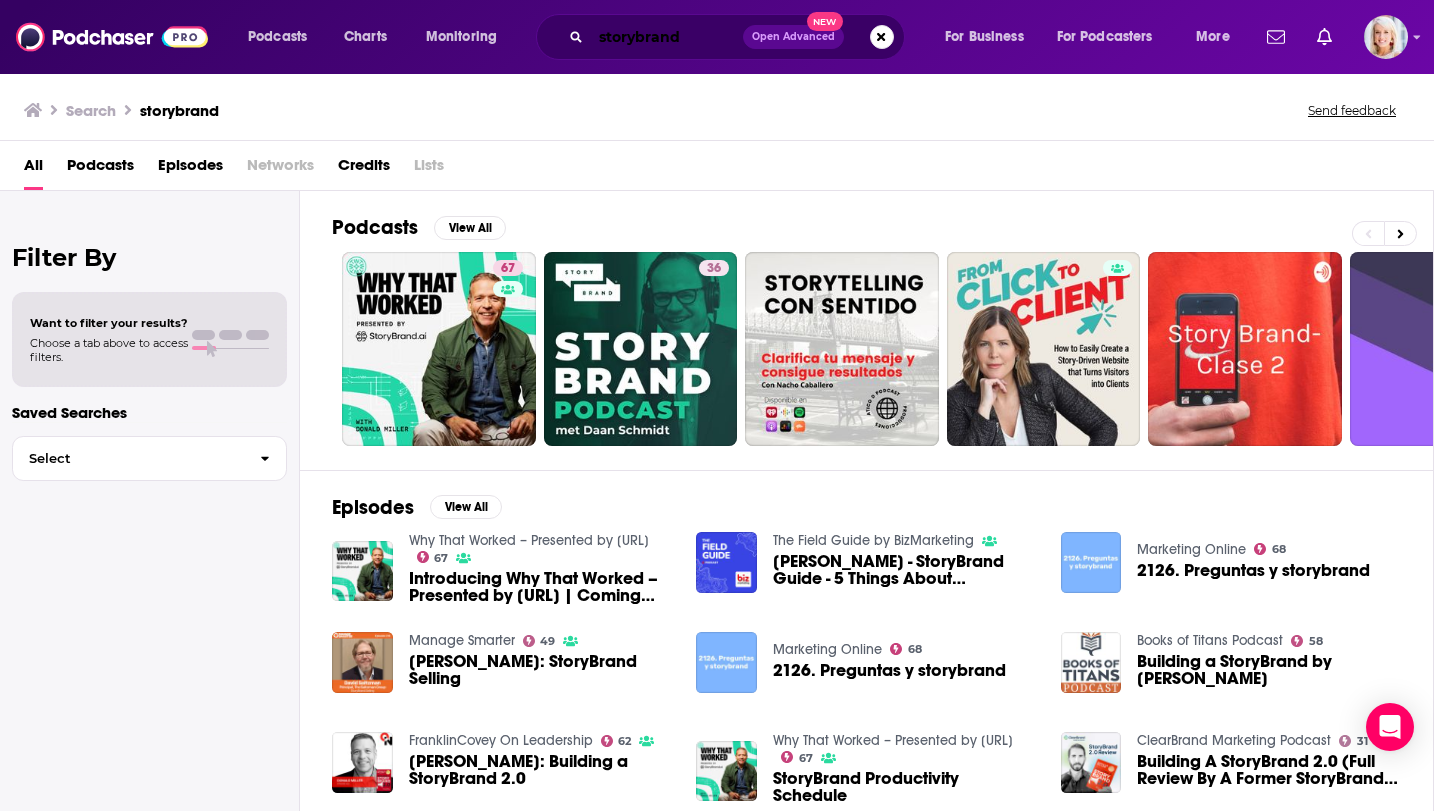 click on "storybrand" at bounding box center (667, 37) 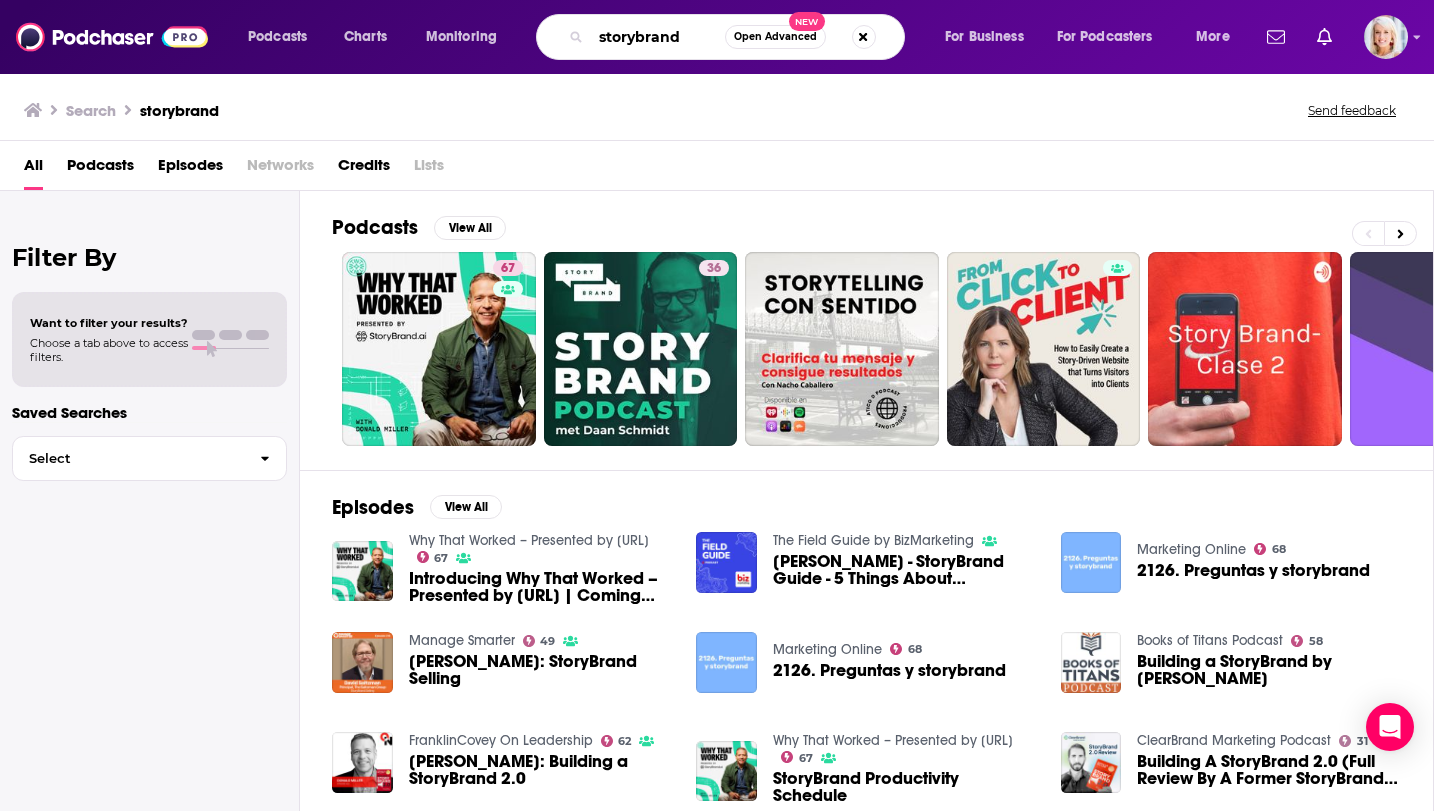 click on "storybrand" at bounding box center [658, 37] 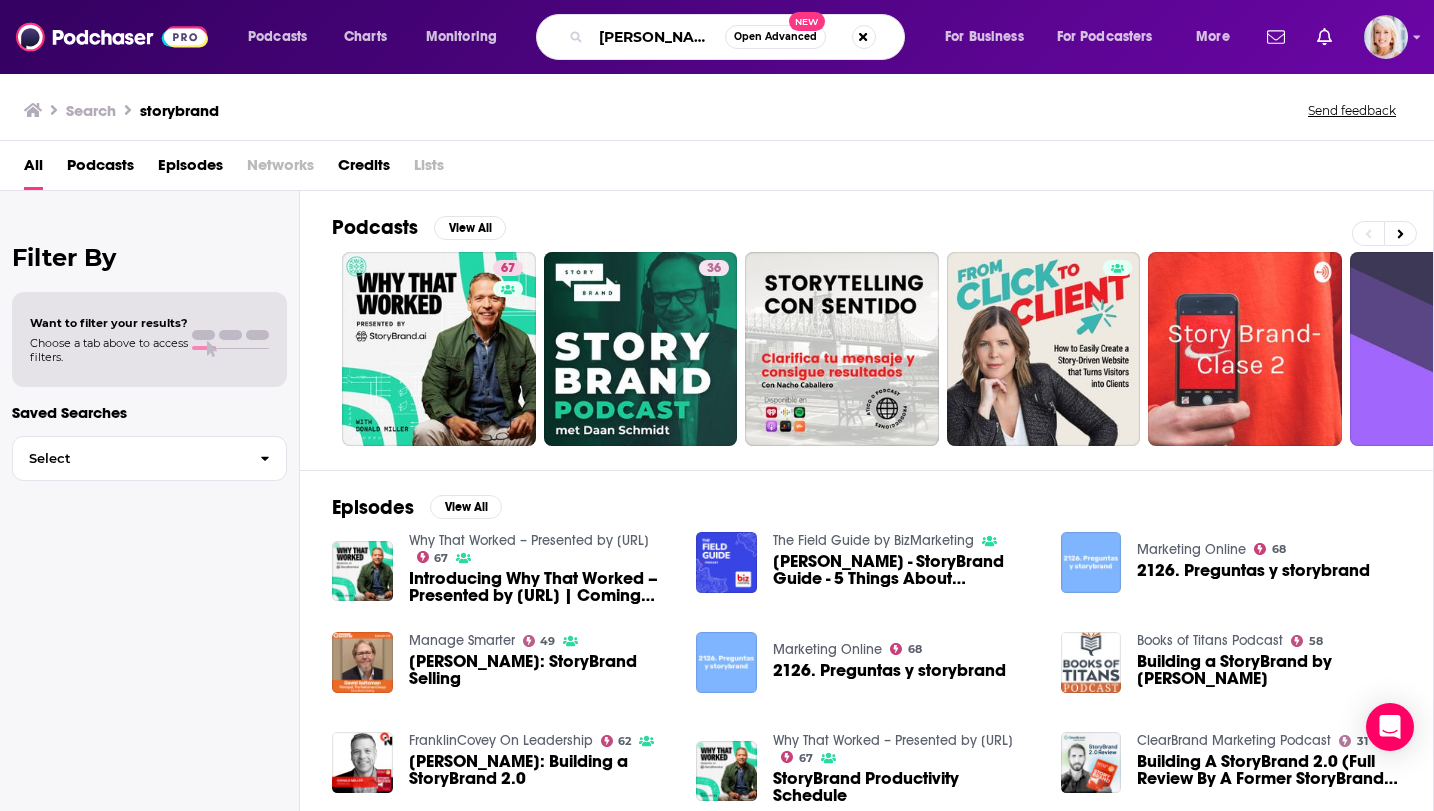 type on "[PERSON_NAME]" 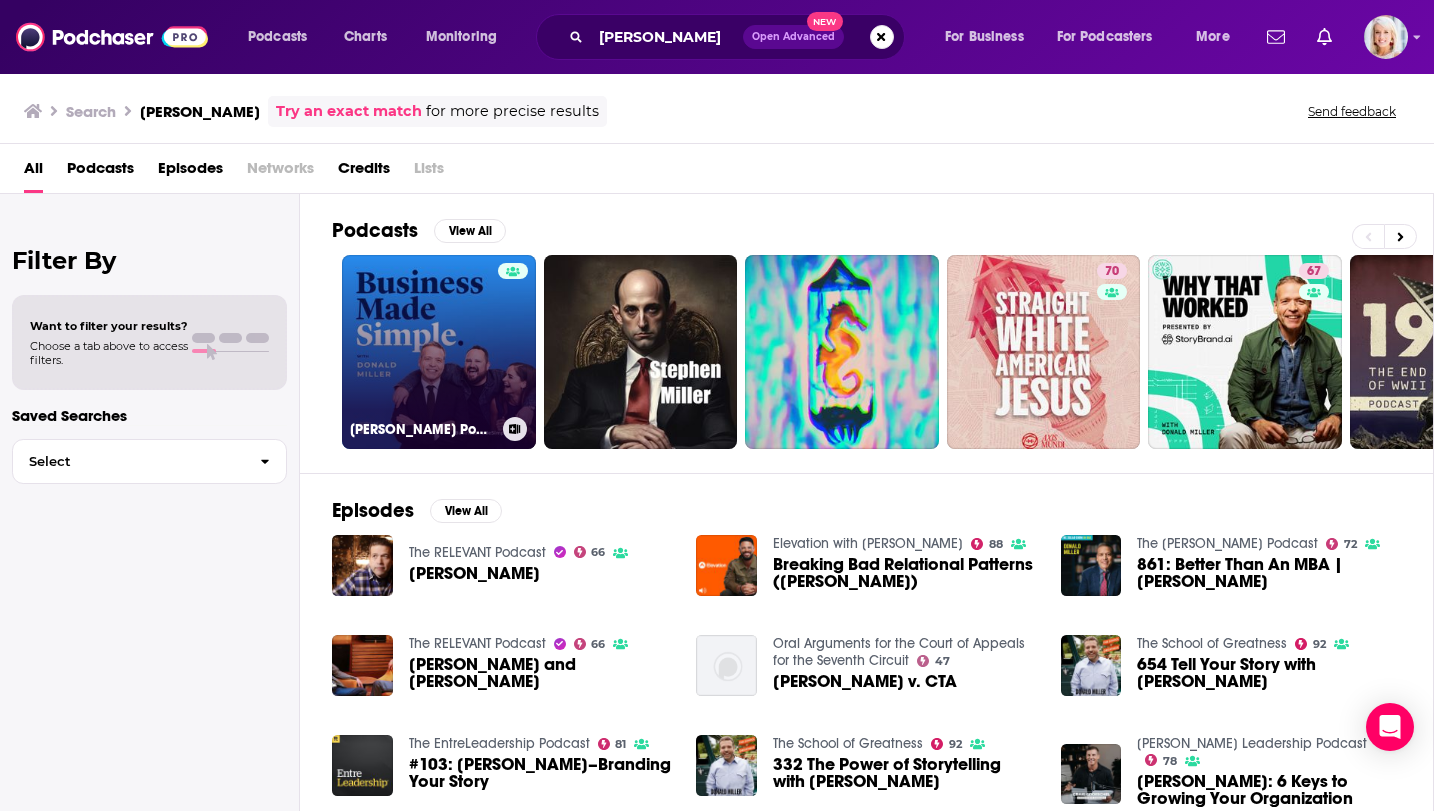 click on "[PERSON_NAME] Podcast" at bounding box center (439, 352) 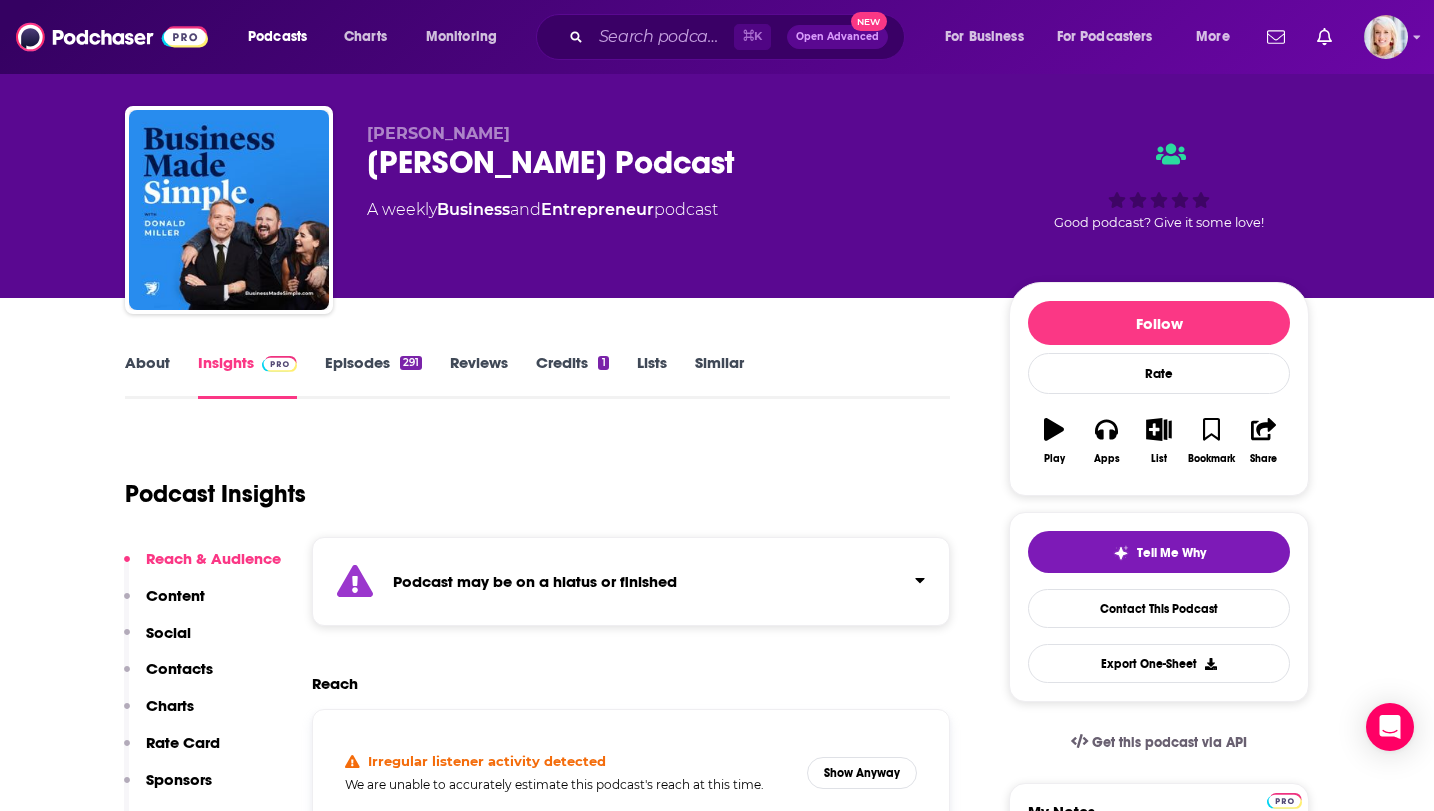 scroll, scrollTop: 31, scrollLeft: 0, axis: vertical 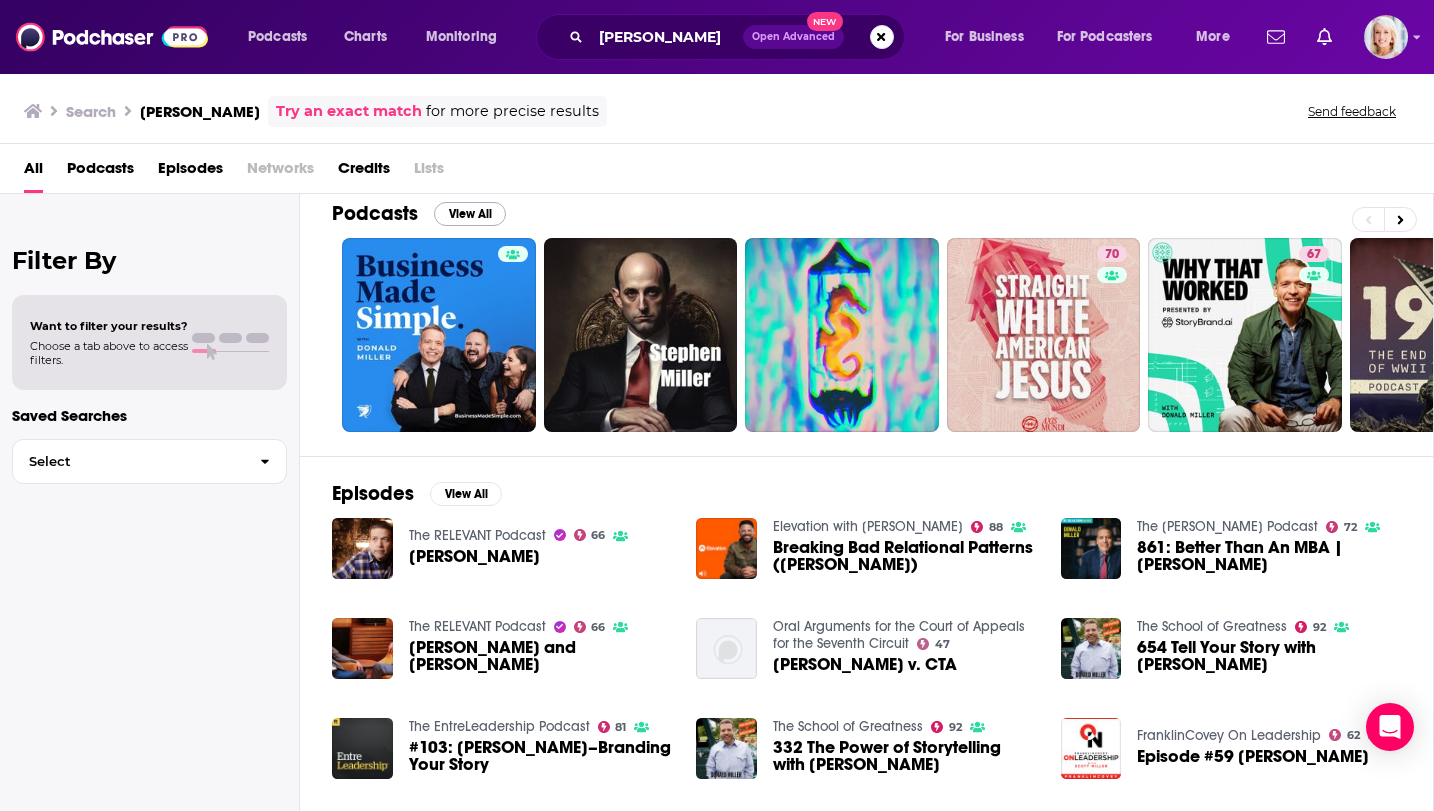 click on "View All" at bounding box center [470, 214] 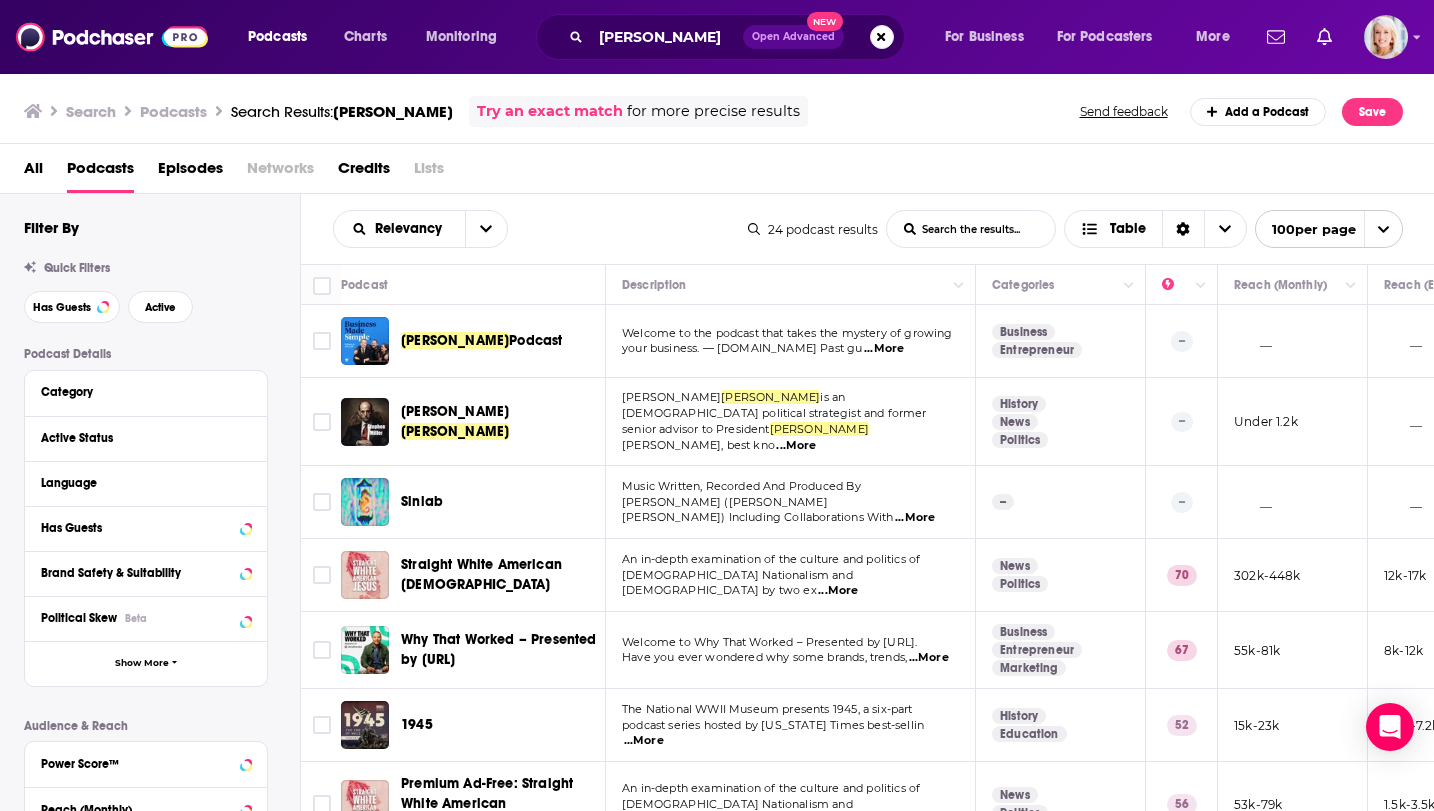 scroll, scrollTop: 0, scrollLeft: 0, axis: both 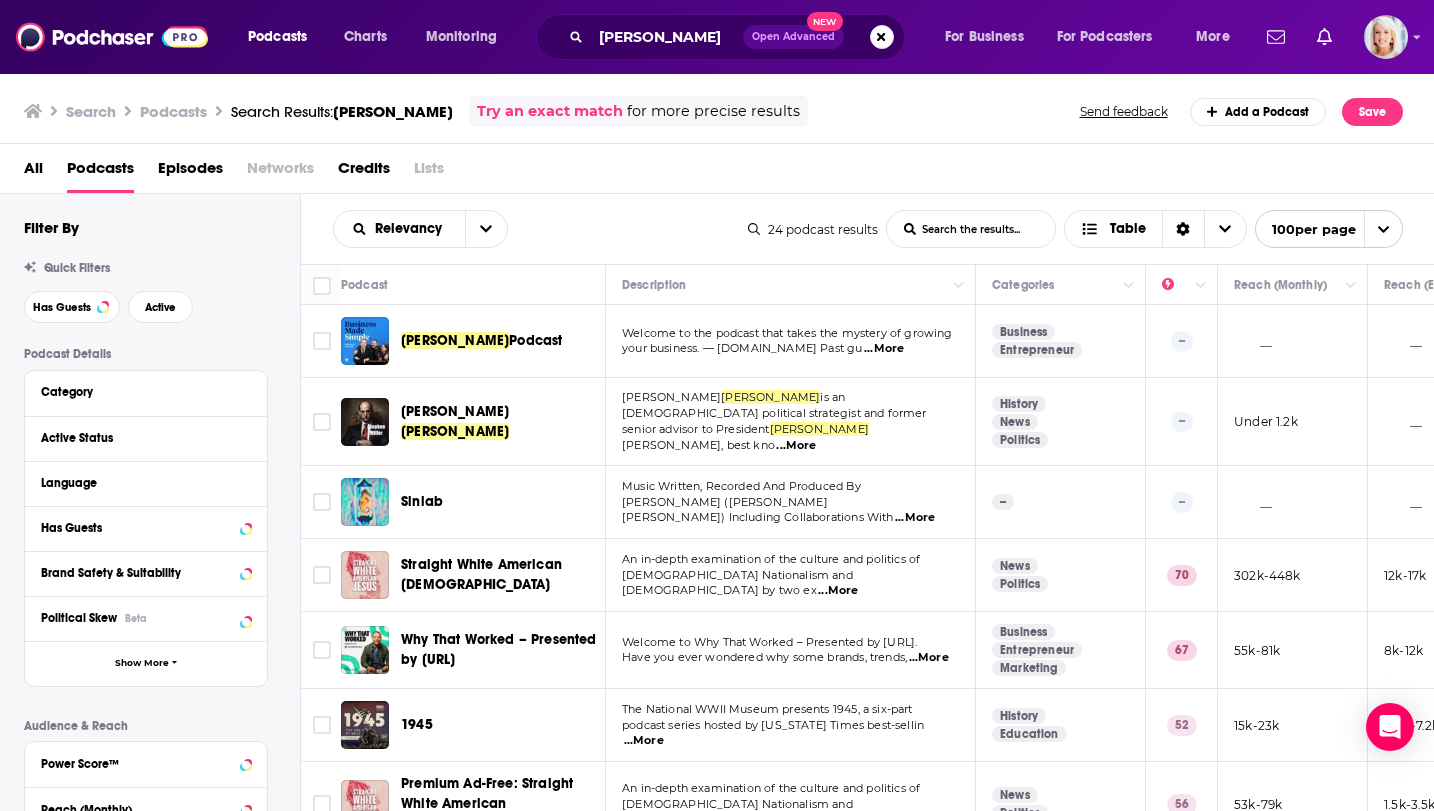 click on "Why That Worked  – Presented by [URL]" at bounding box center (499, 649) 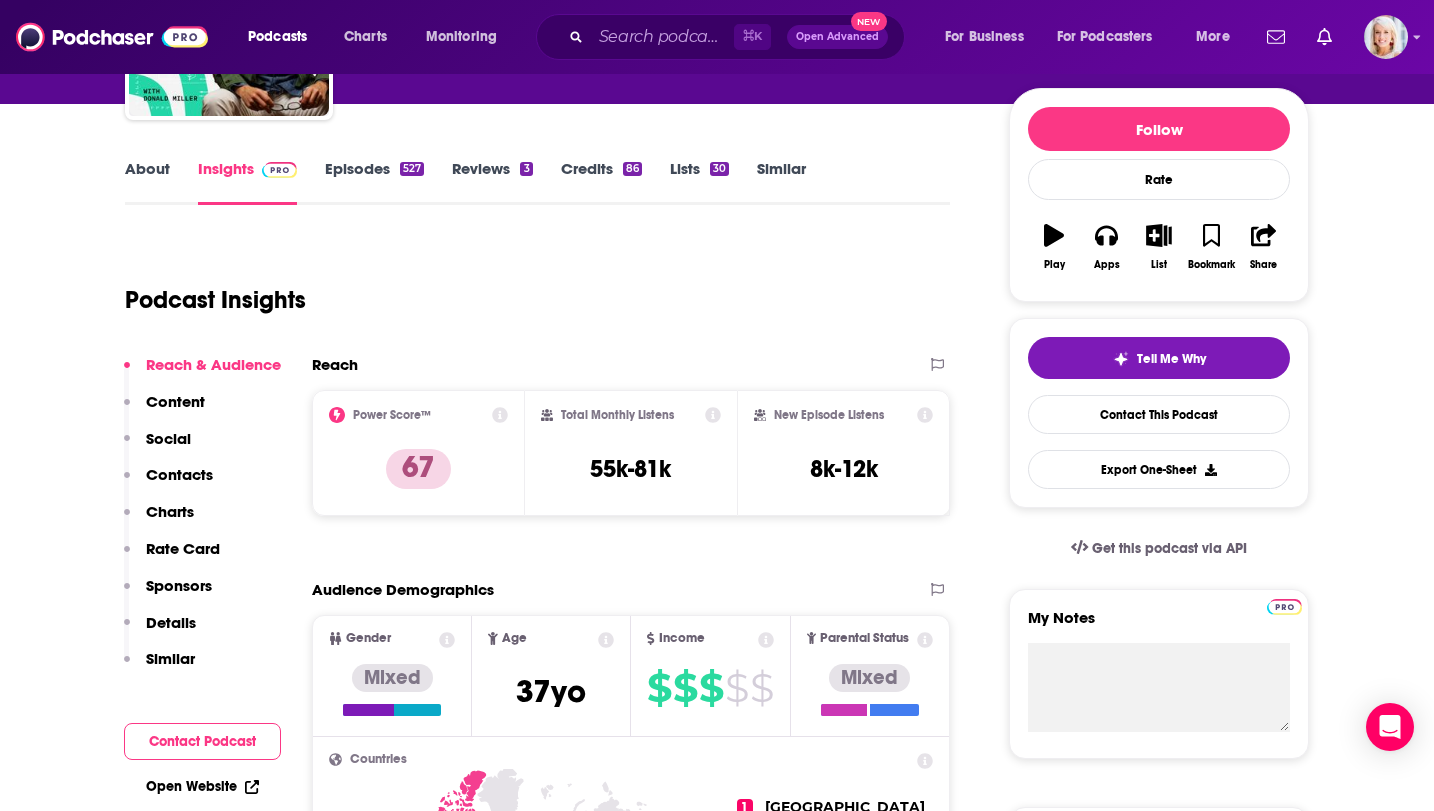 scroll, scrollTop: 223, scrollLeft: 0, axis: vertical 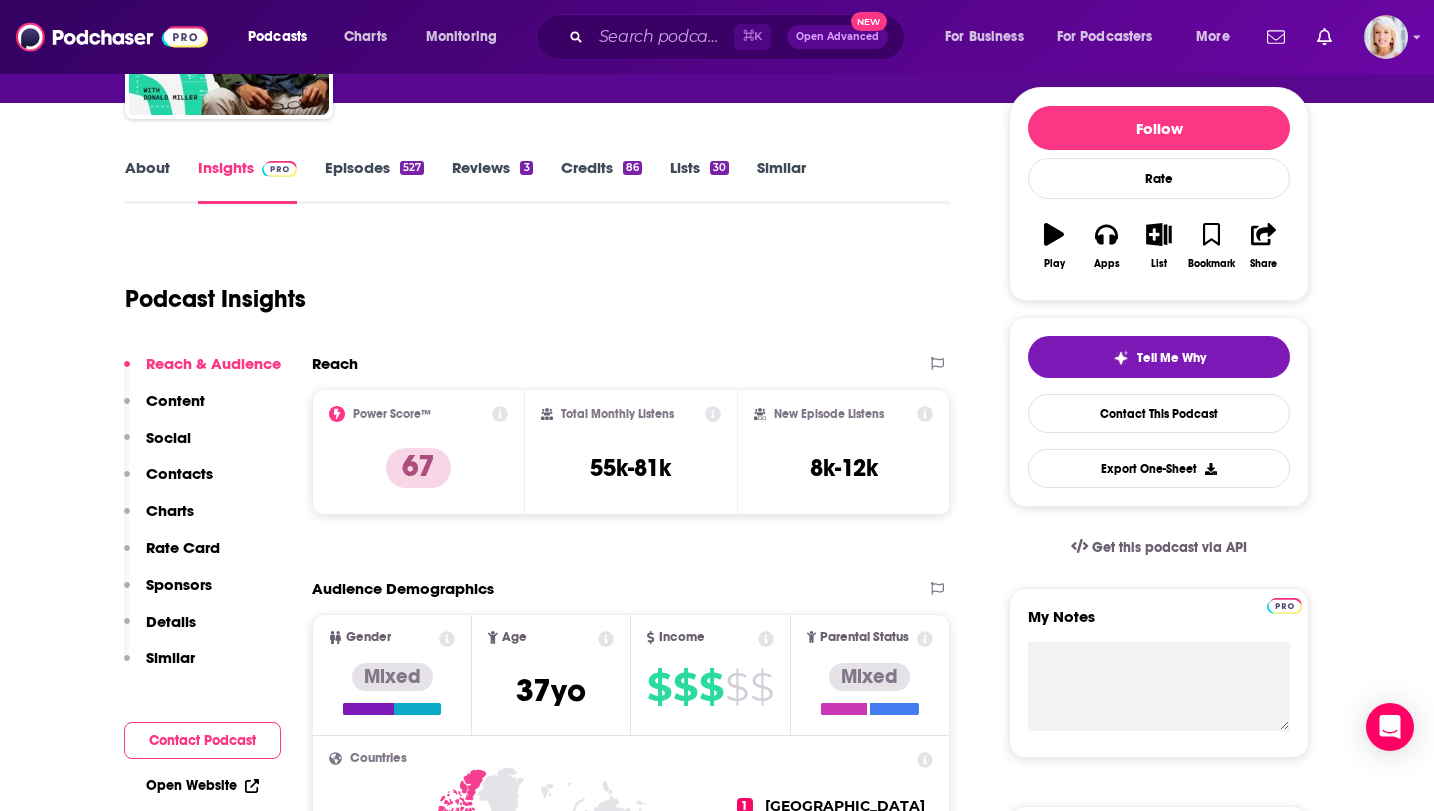 click on "About Insights Episodes 527 Reviews 3 Credits 86 Lists 30 Similar" at bounding box center [537, 179] 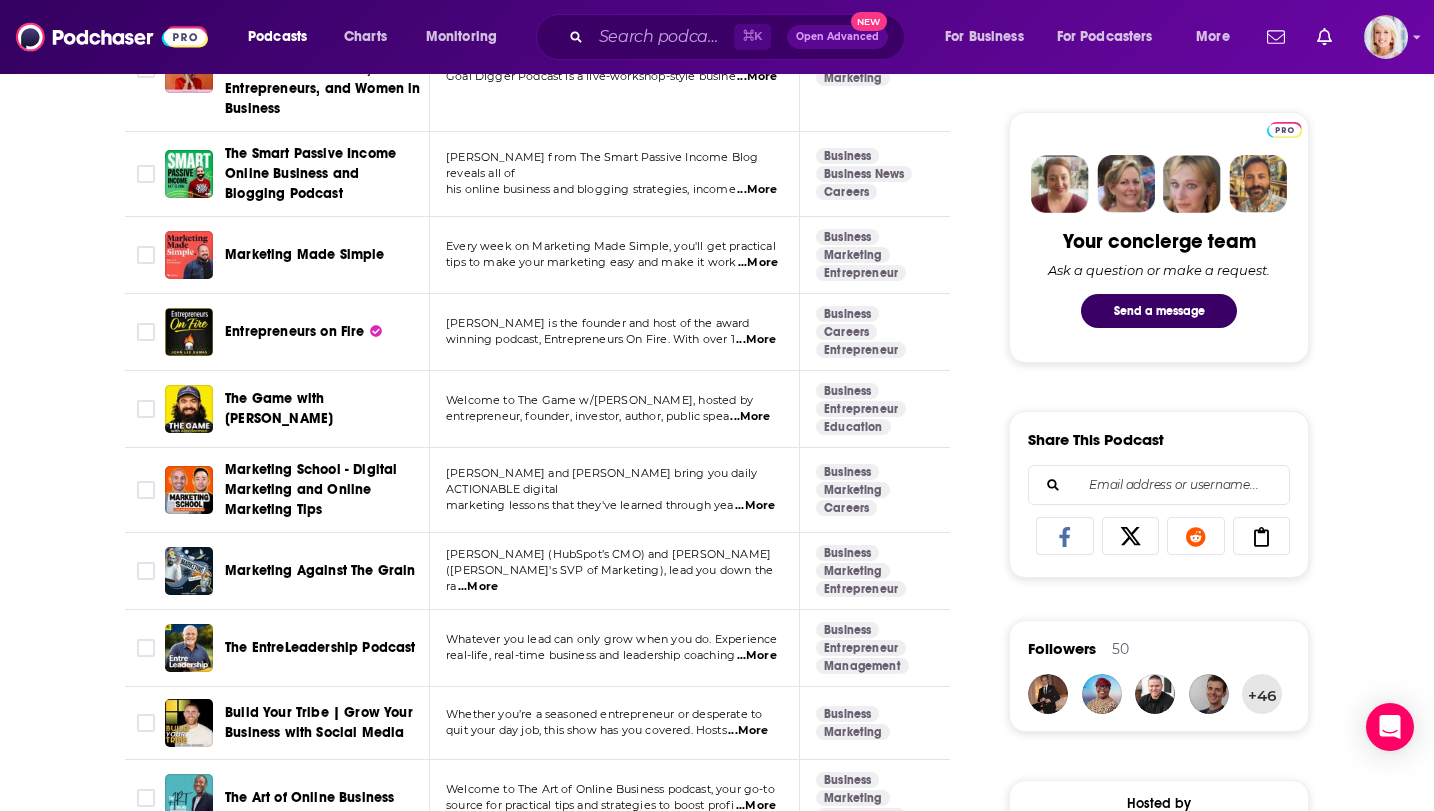 scroll, scrollTop: 933, scrollLeft: 0, axis: vertical 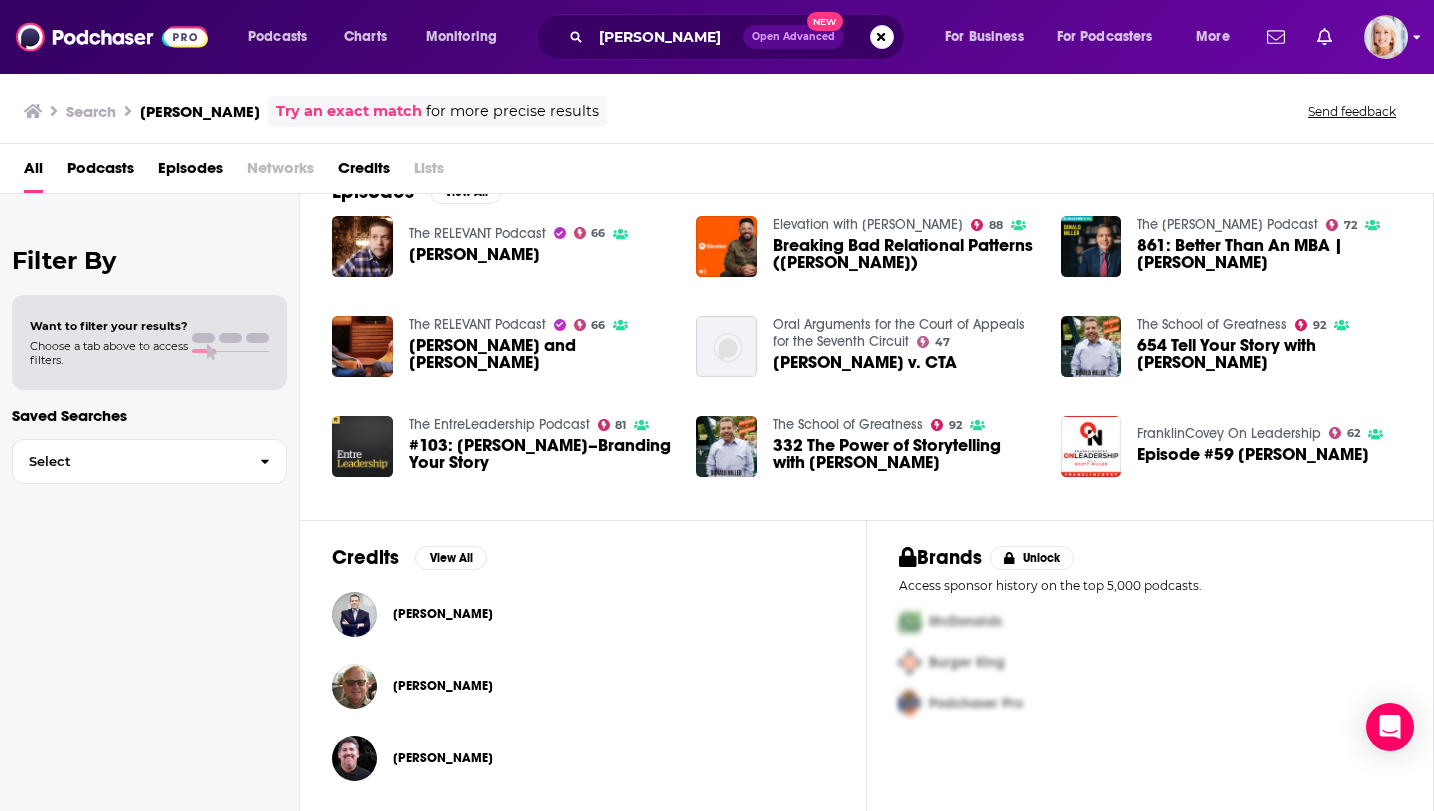 click at bounding box center [1386, 37] 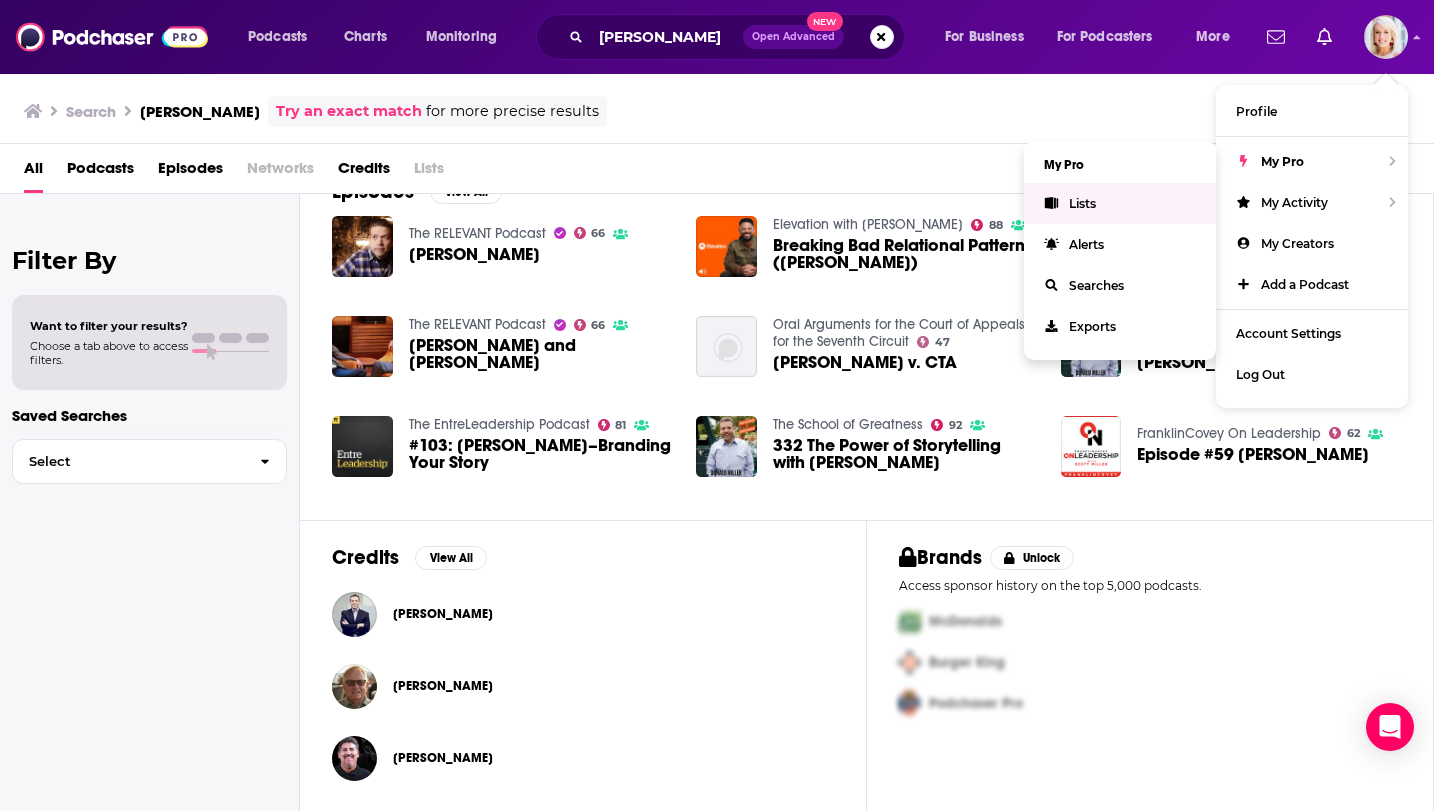 click on "Lists" at bounding box center [1082, 203] 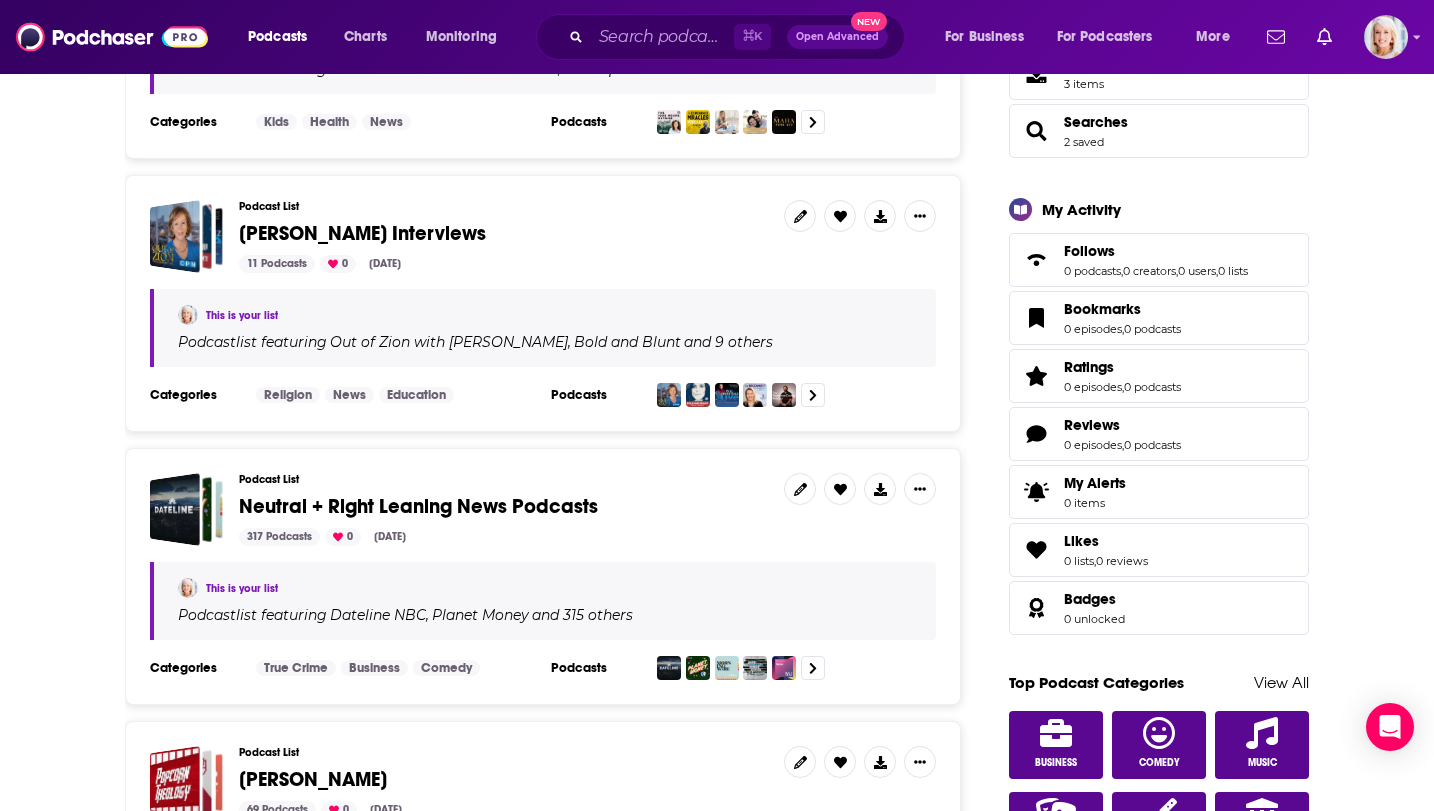 scroll, scrollTop: 483, scrollLeft: 0, axis: vertical 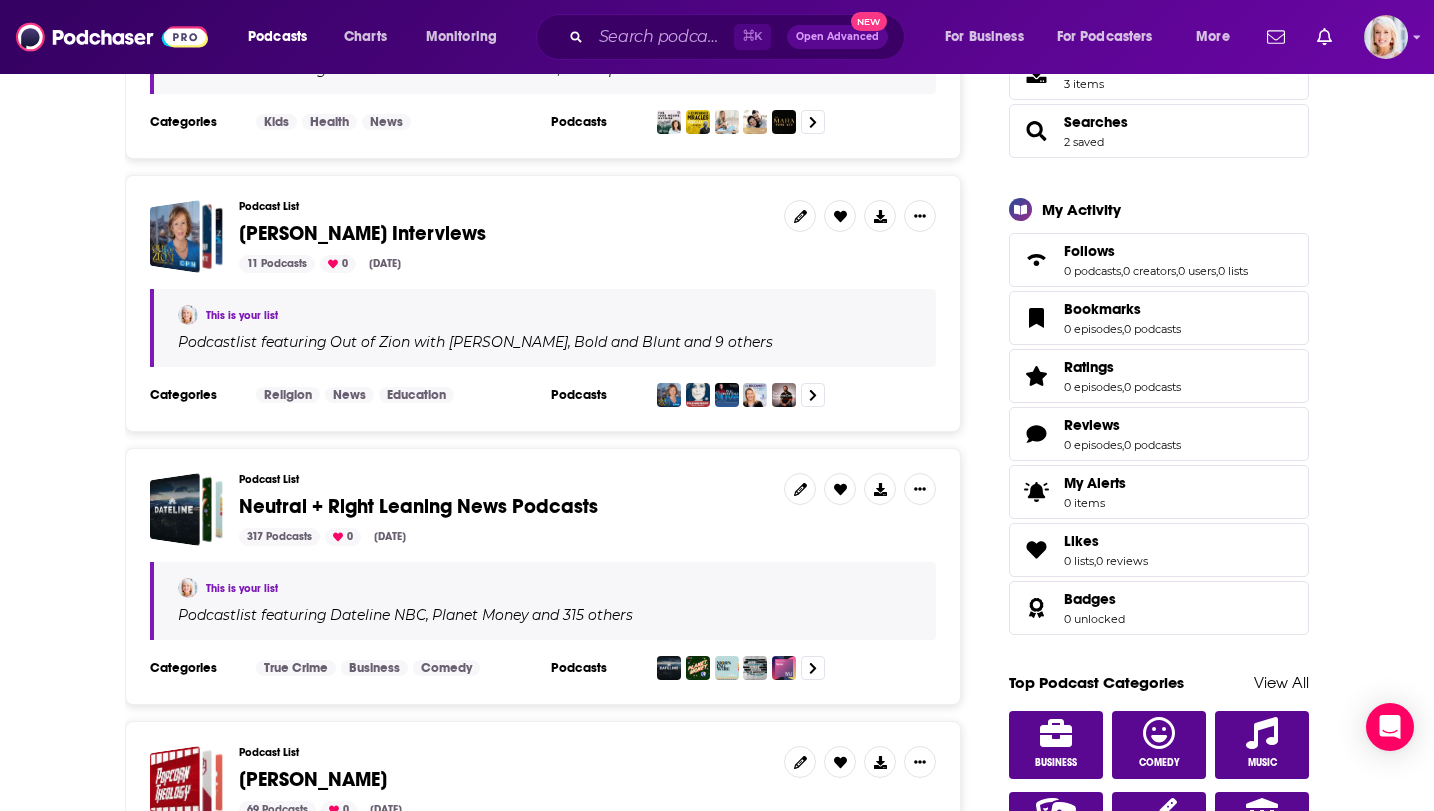 click on "[PERSON_NAME] Interviews" at bounding box center [362, 233] 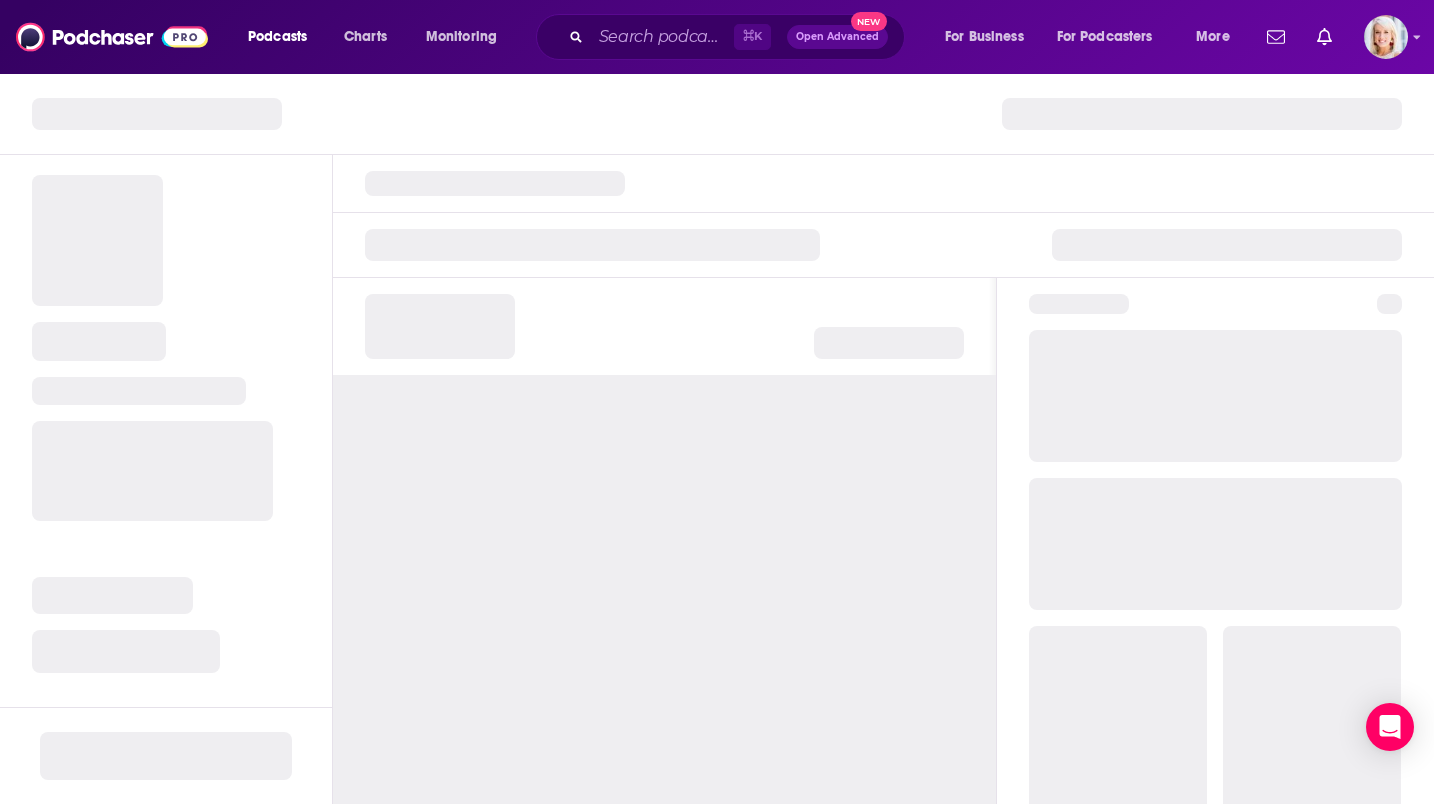 scroll, scrollTop: 0, scrollLeft: 0, axis: both 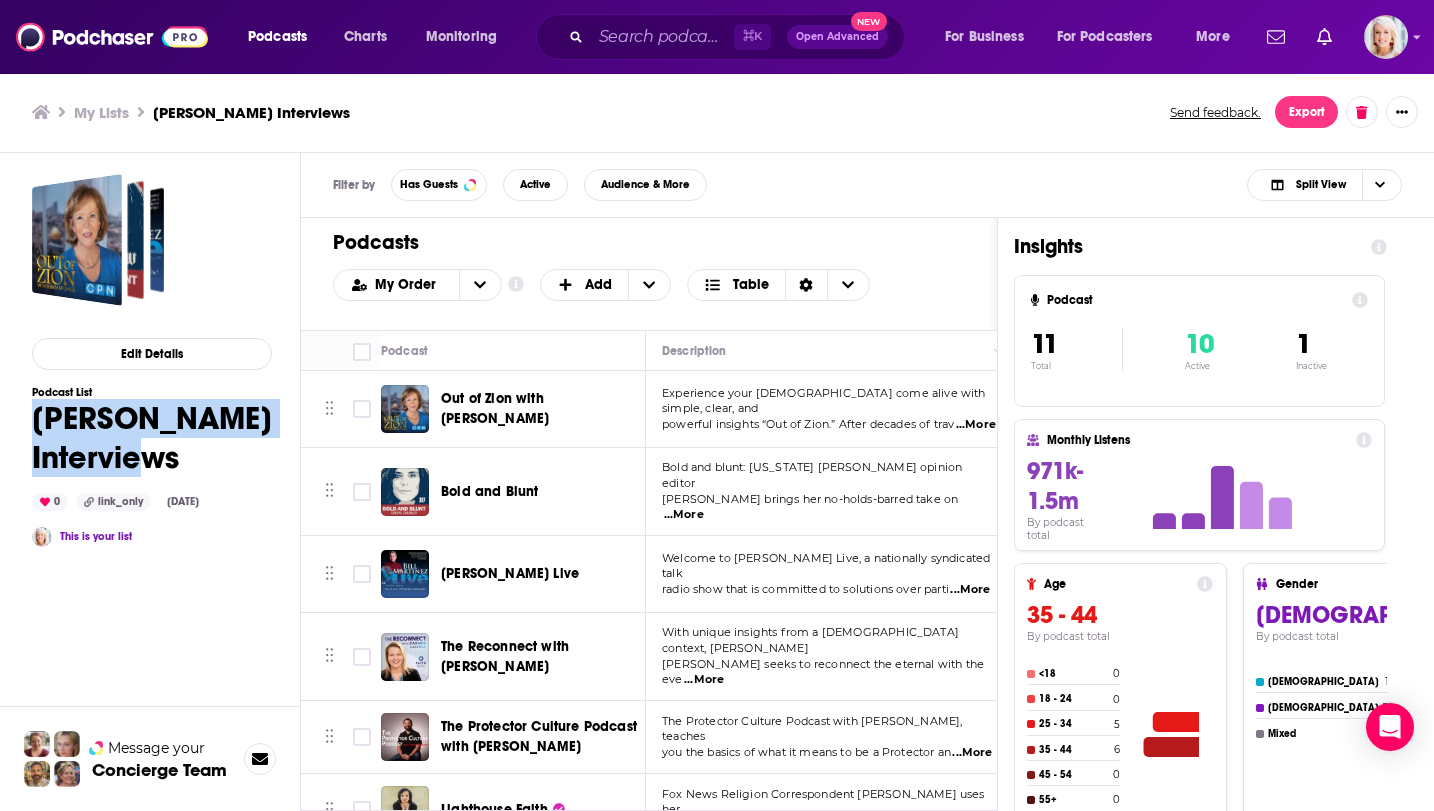 drag, startPoint x: 36, startPoint y: 419, endPoint x: 185, endPoint y: 458, distance: 154.01949 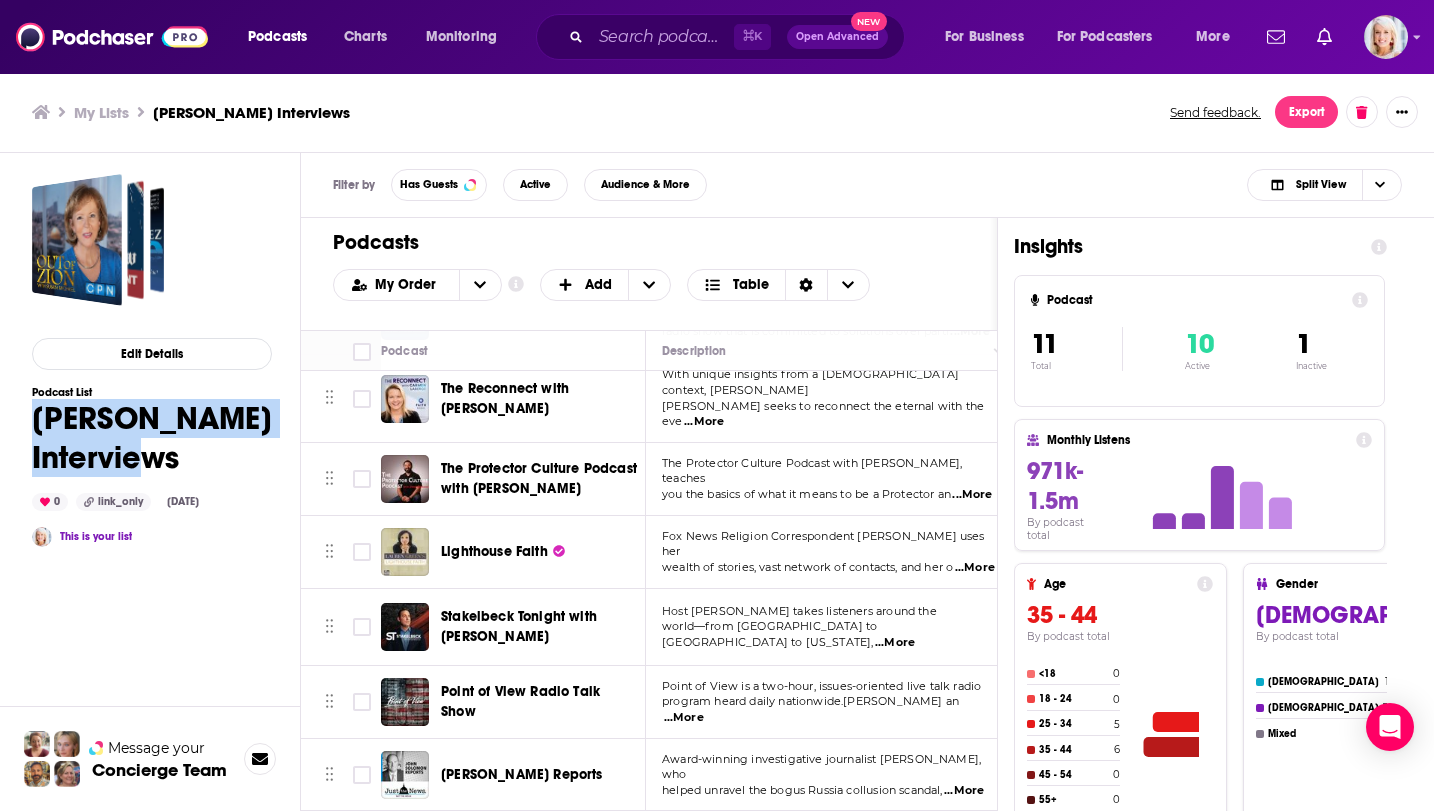 scroll, scrollTop: 259, scrollLeft: 0, axis: vertical 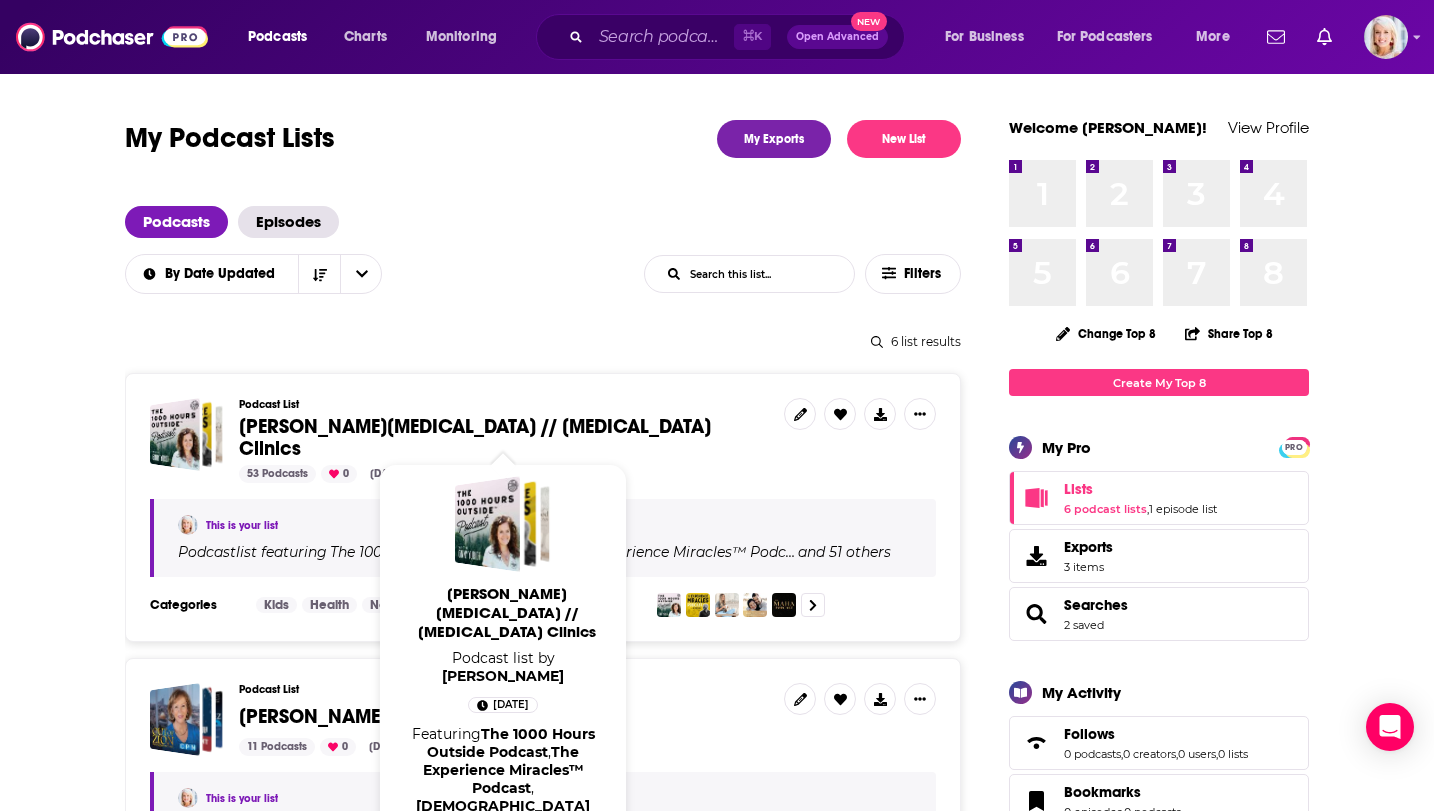 click on "[PERSON_NAME][MEDICAL_DATA] // [MEDICAL_DATA] Clinics" at bounding box center (475, 437) 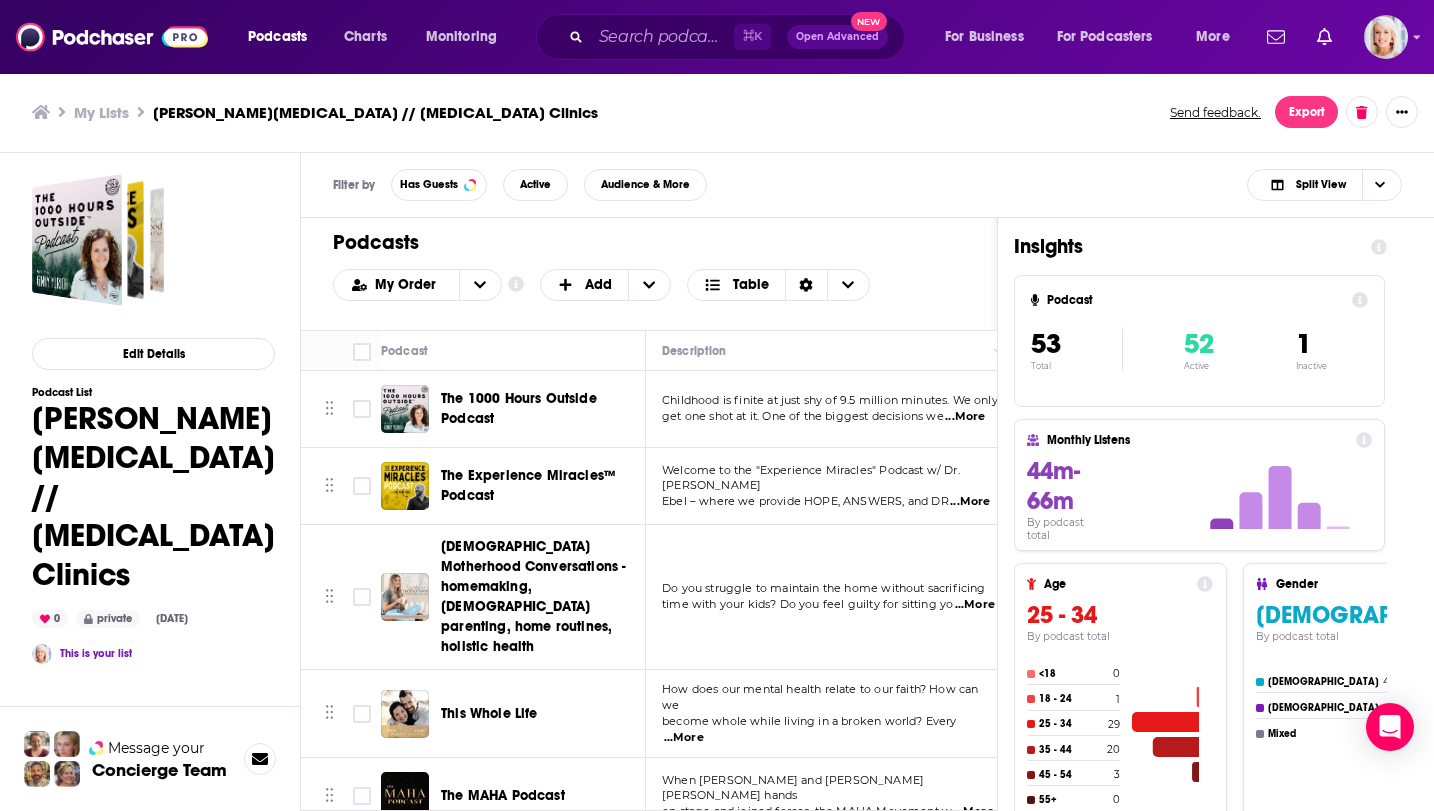 scroll, scrollTop: 0, scrollLeft: 0, axis: both 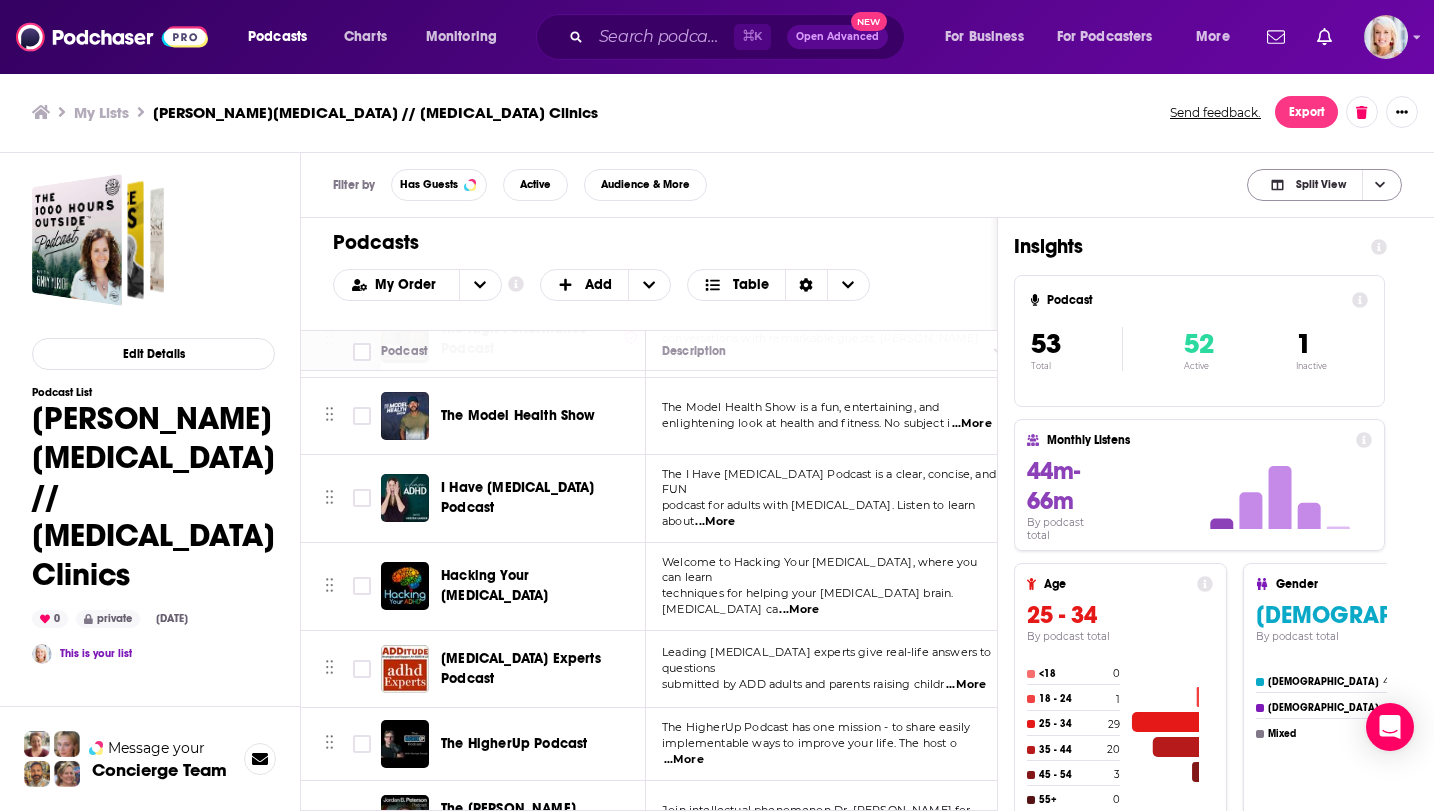 click at bounding box center (1379, 185) 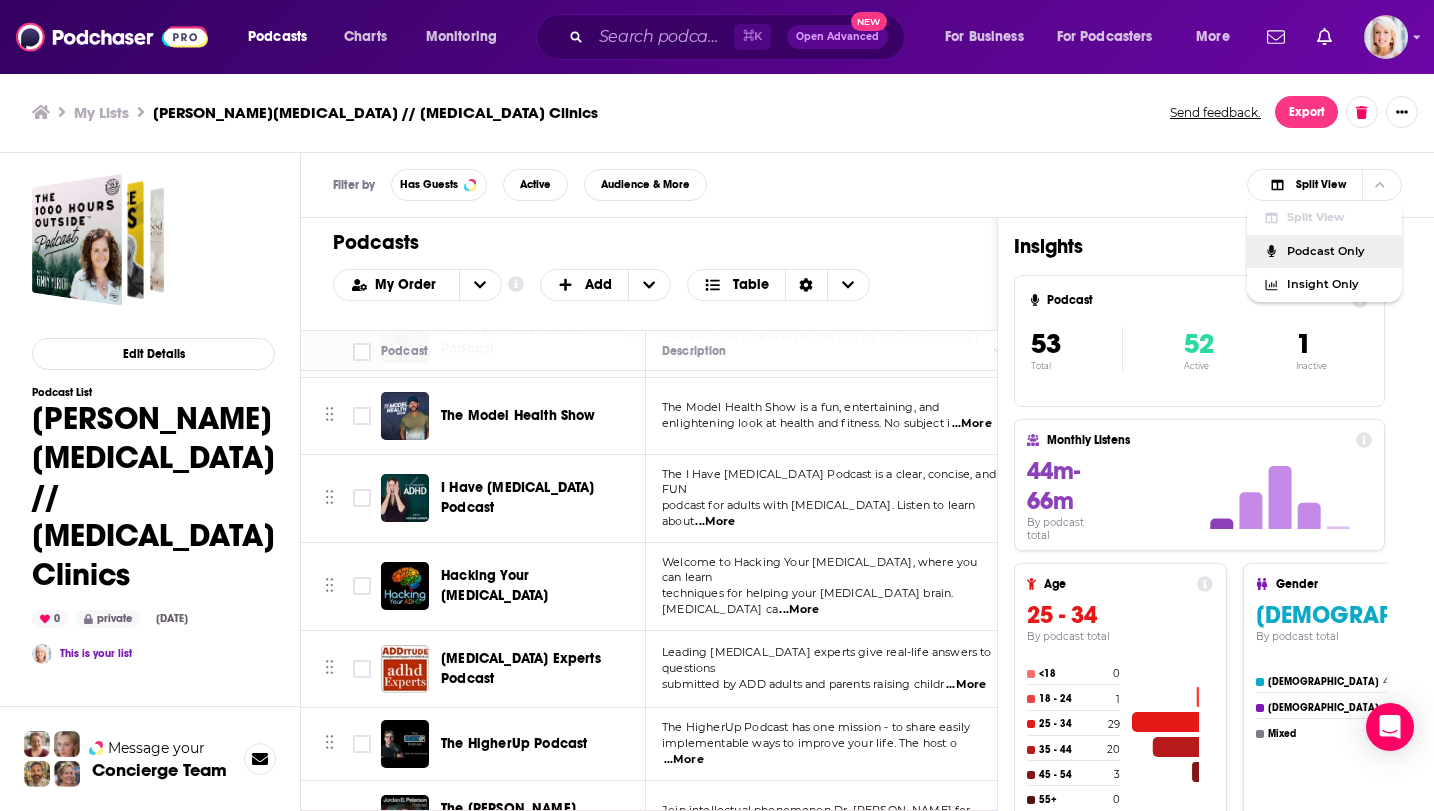 click on "Podcast Only" at bounding box center (1336, 251) 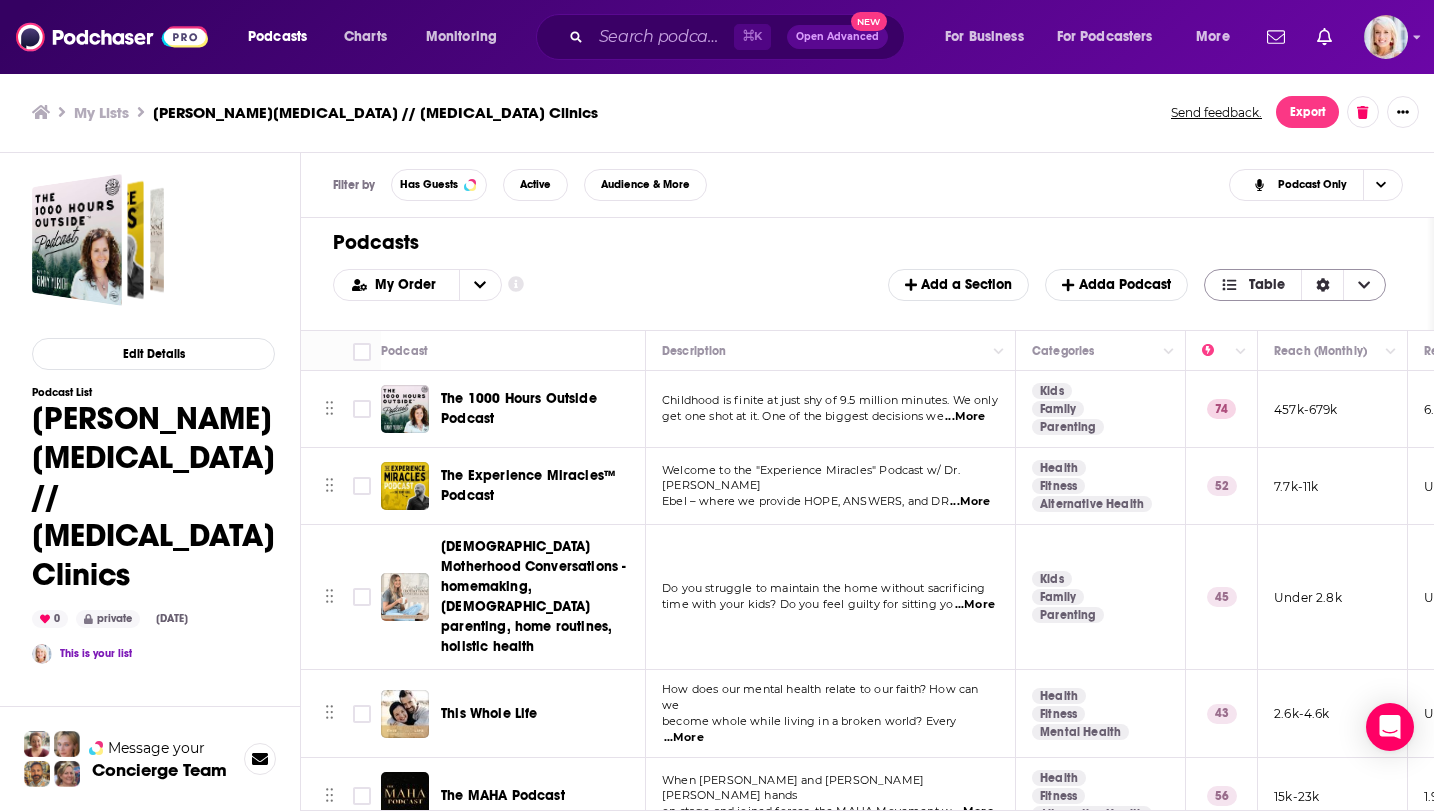 click at bounding box center (1322, 285) 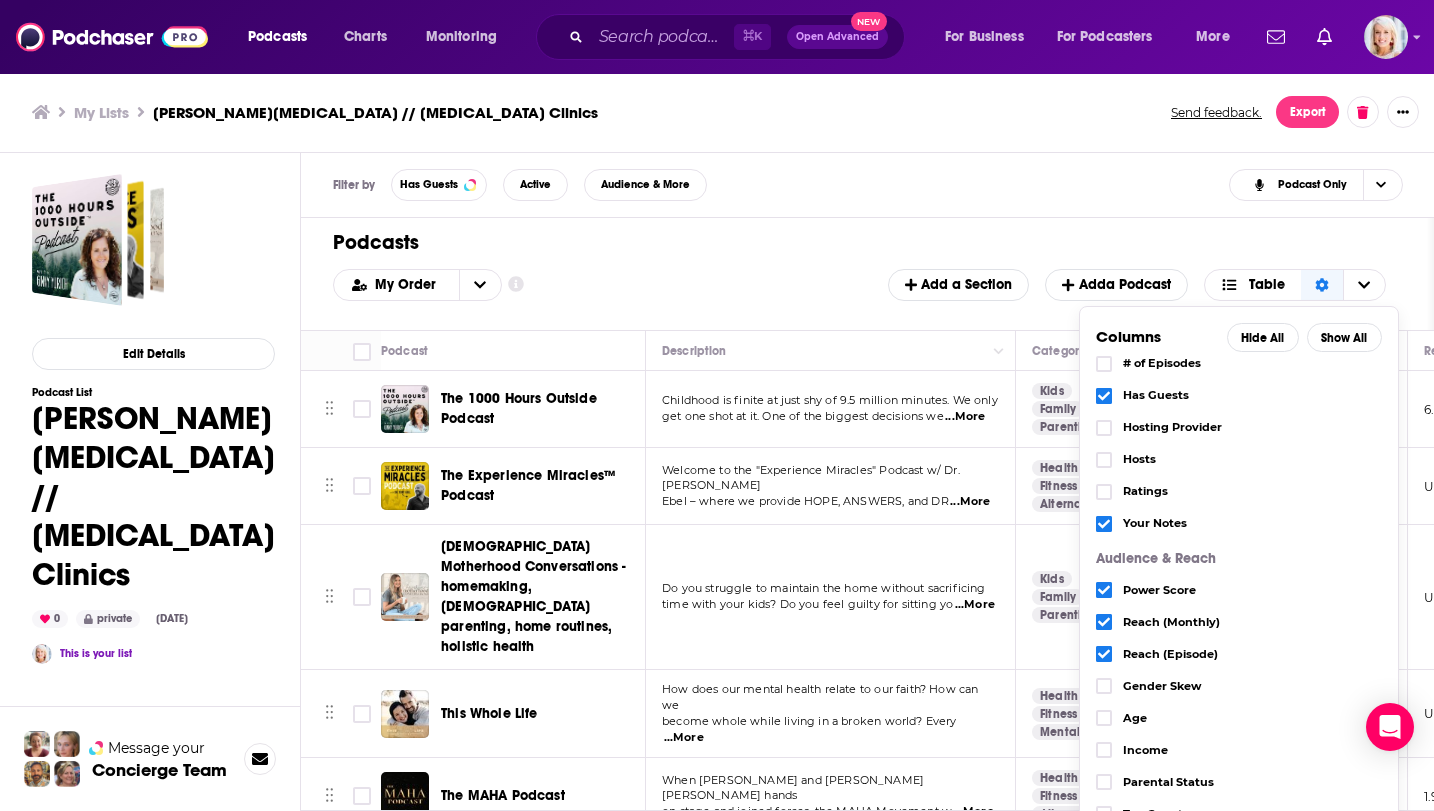 scroll, scrollTop: 197, scrollLeft: 0, axis: vertical 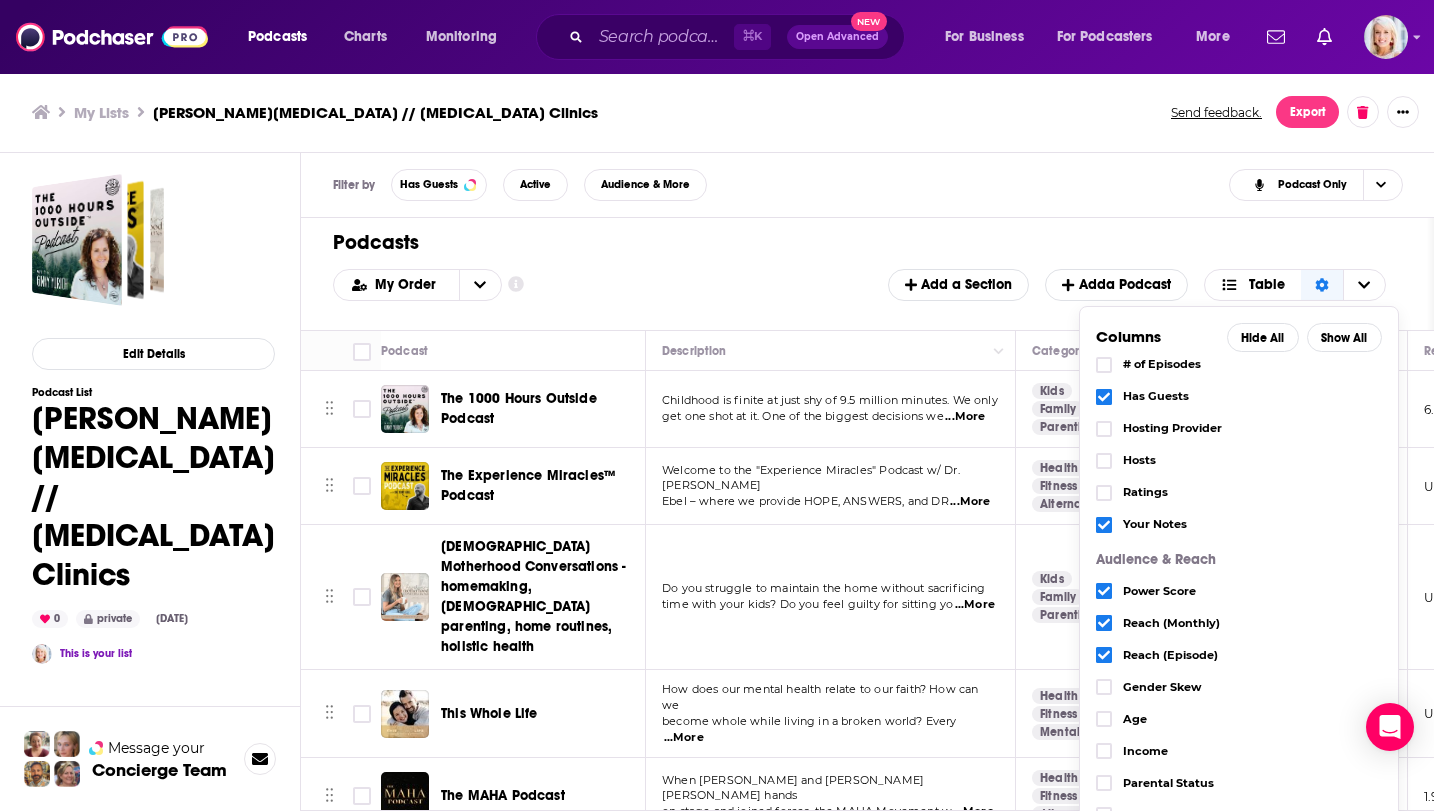 click on "Filter by Has Guests Active Audience & More Podcast Only" at bounding box center (868, 185) 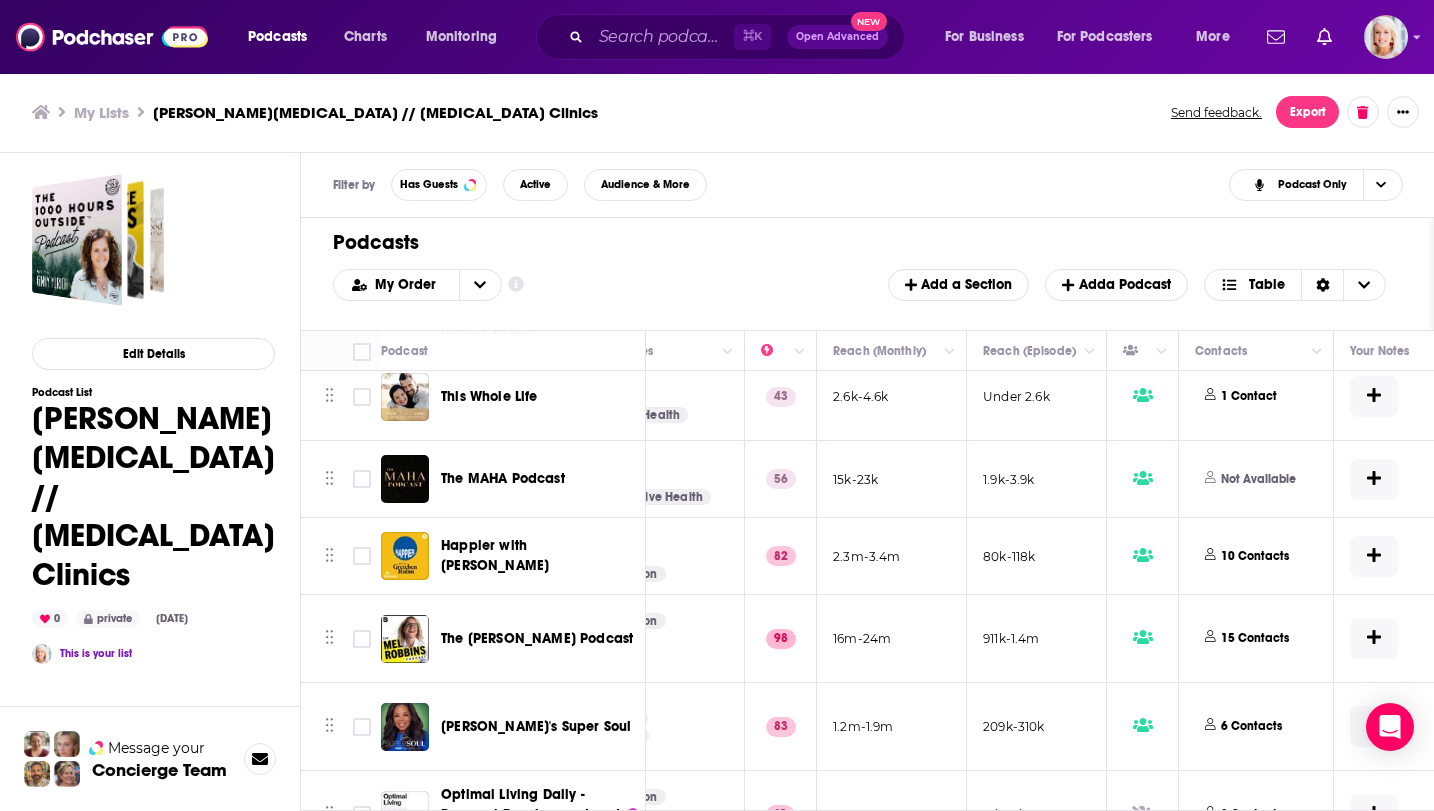 scroll, scrollTop: 318, scrollLeft: 438, axis: both 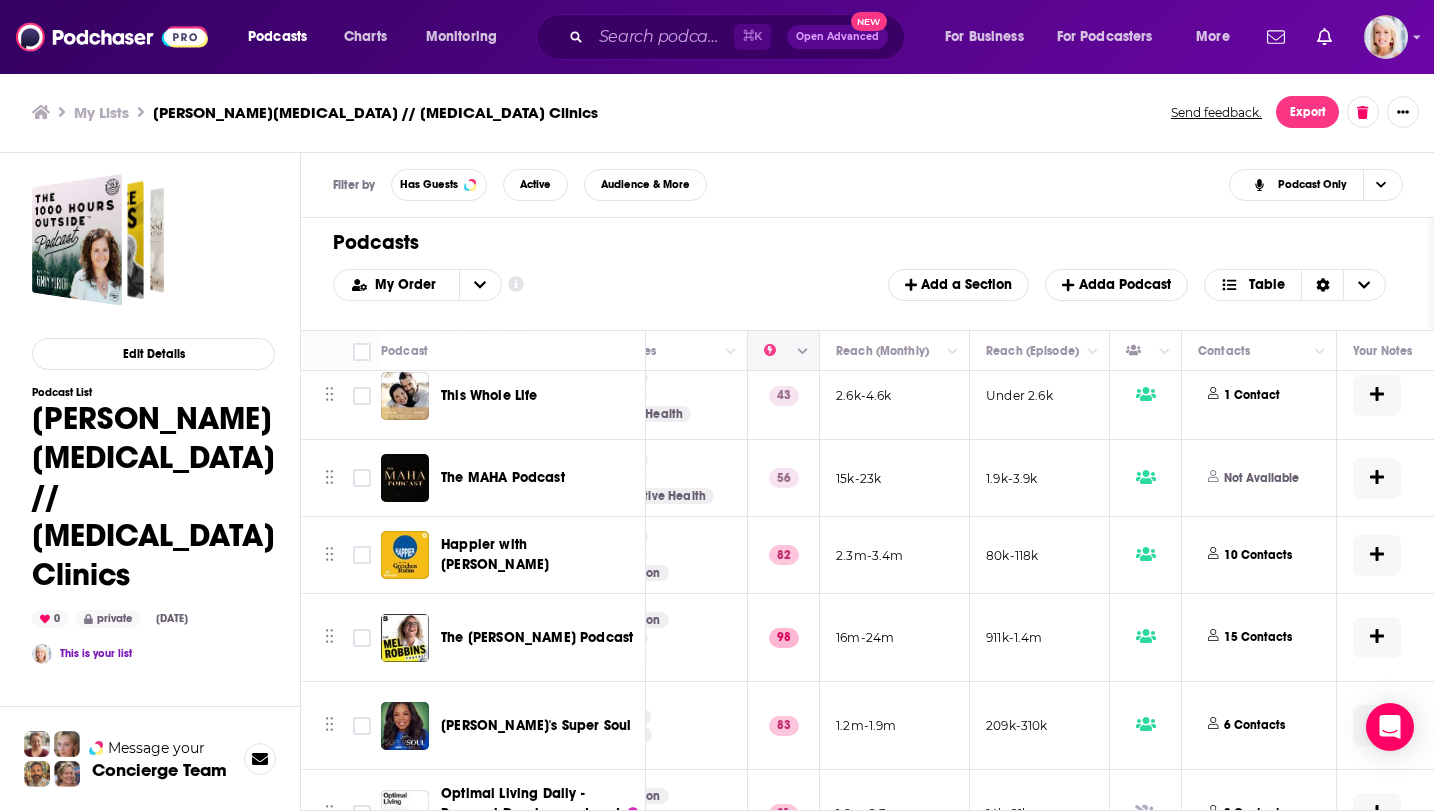 click 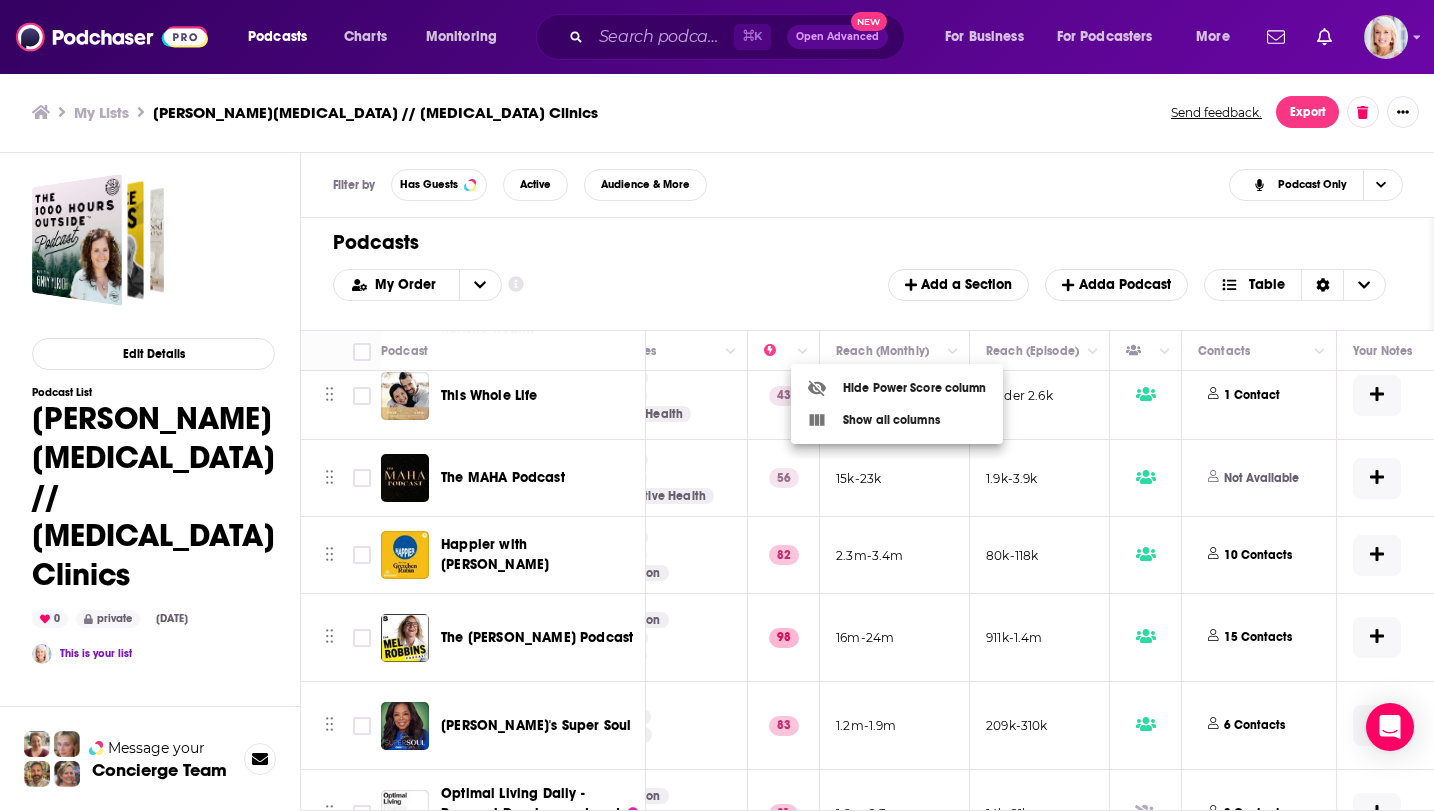 click at bounding box center (717, 405) 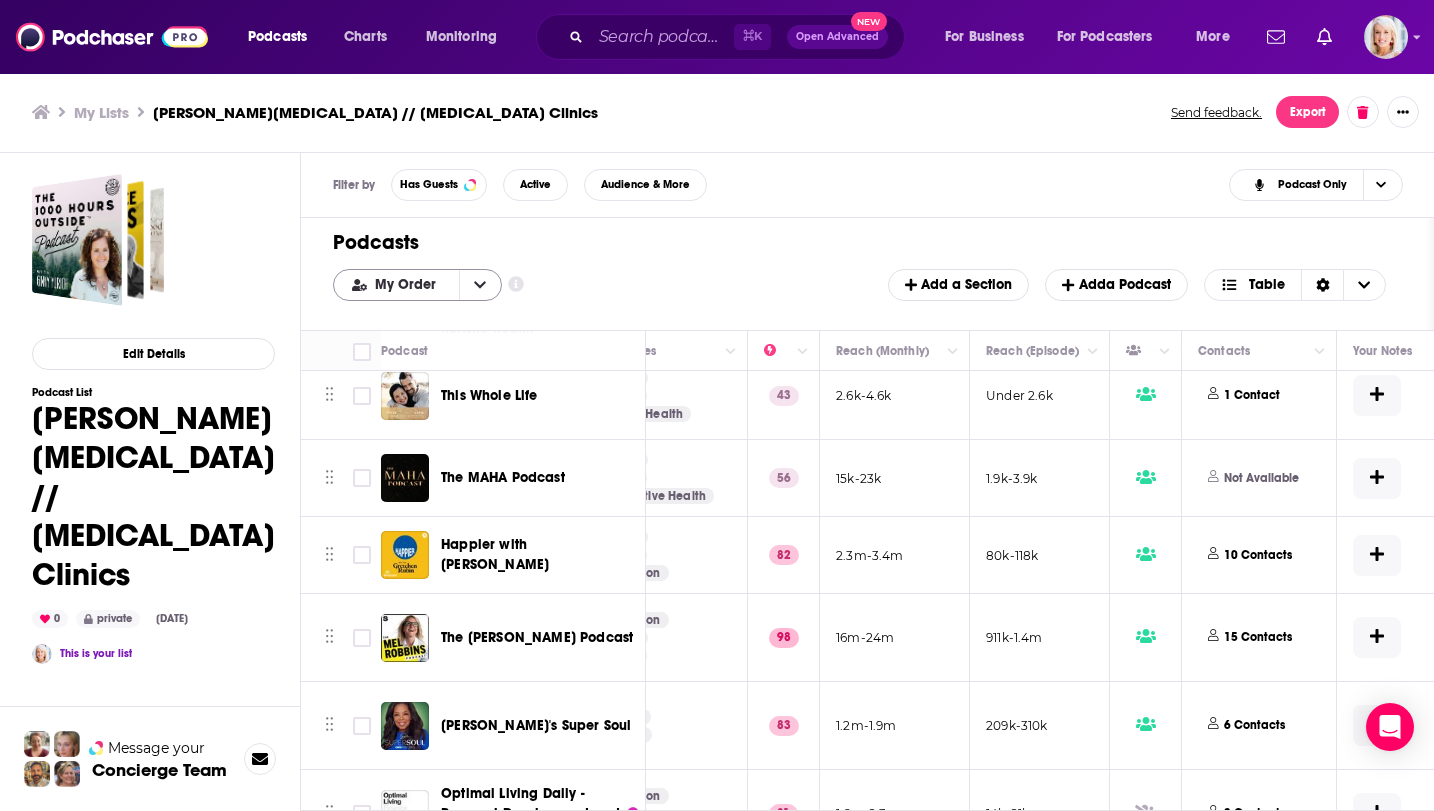 click 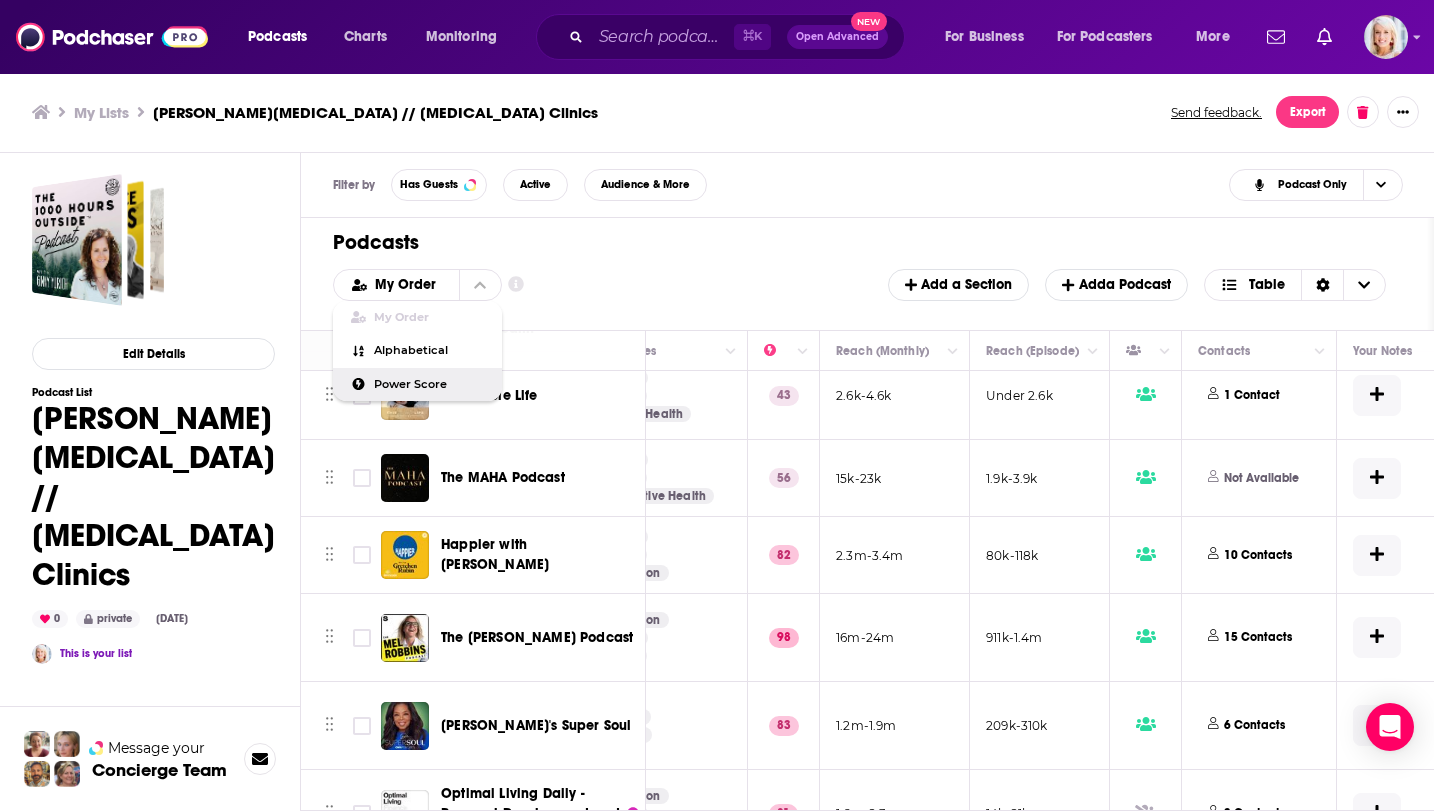 click on "Power Score" at bounding box center (430, 384) 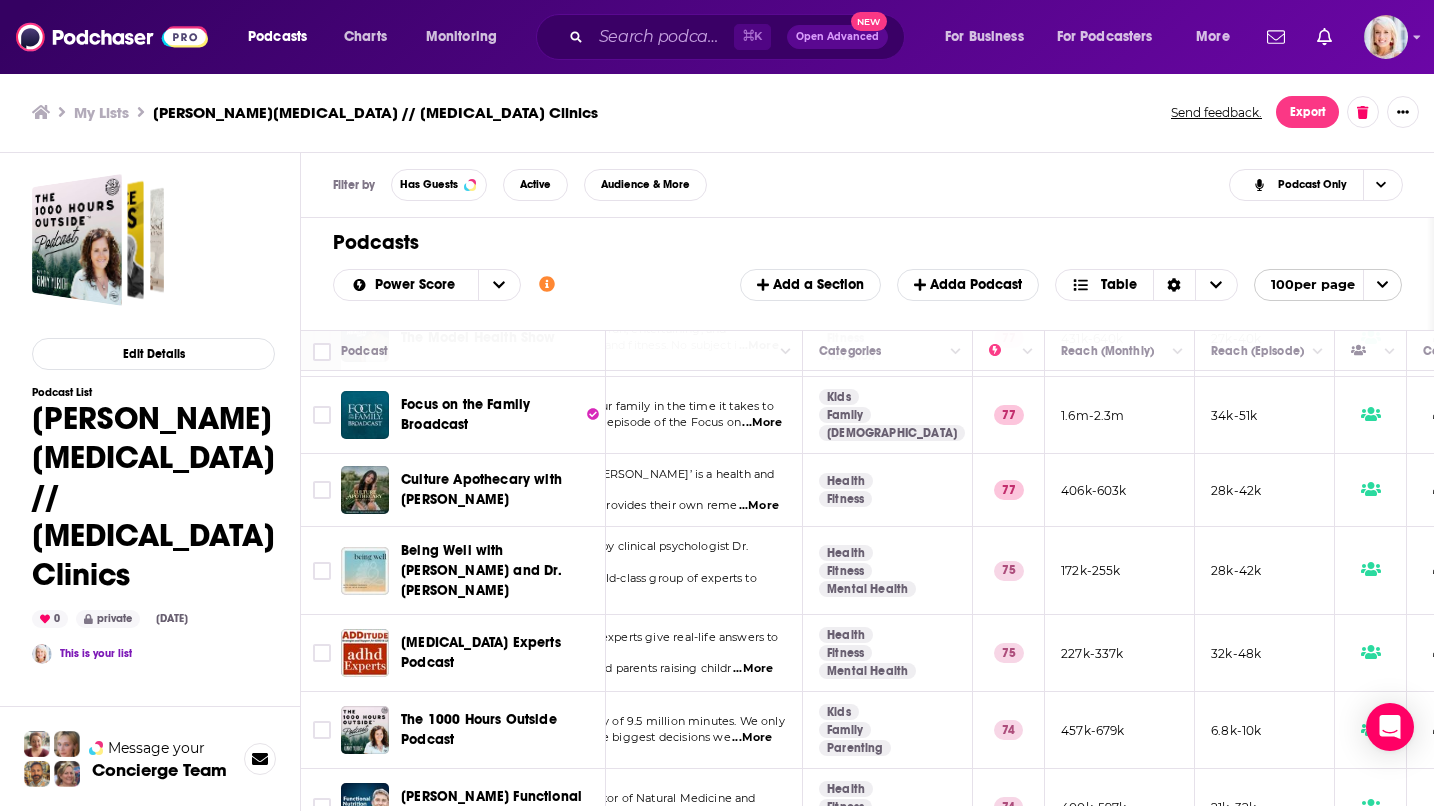 scroll, scrollTop: 1154, scrollLeft: 173, axis: both 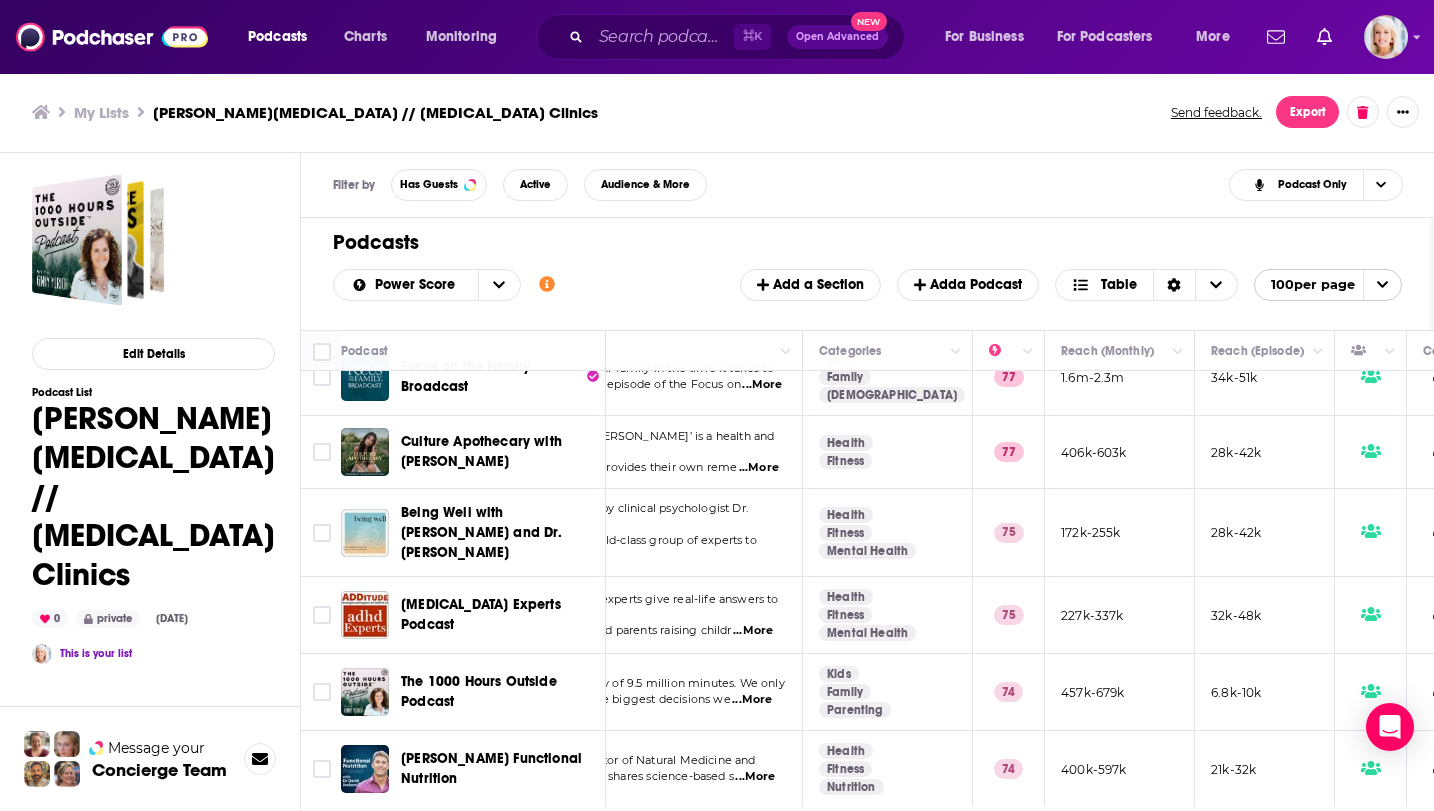 click on "My Lists" at bounding box center [101, 112] 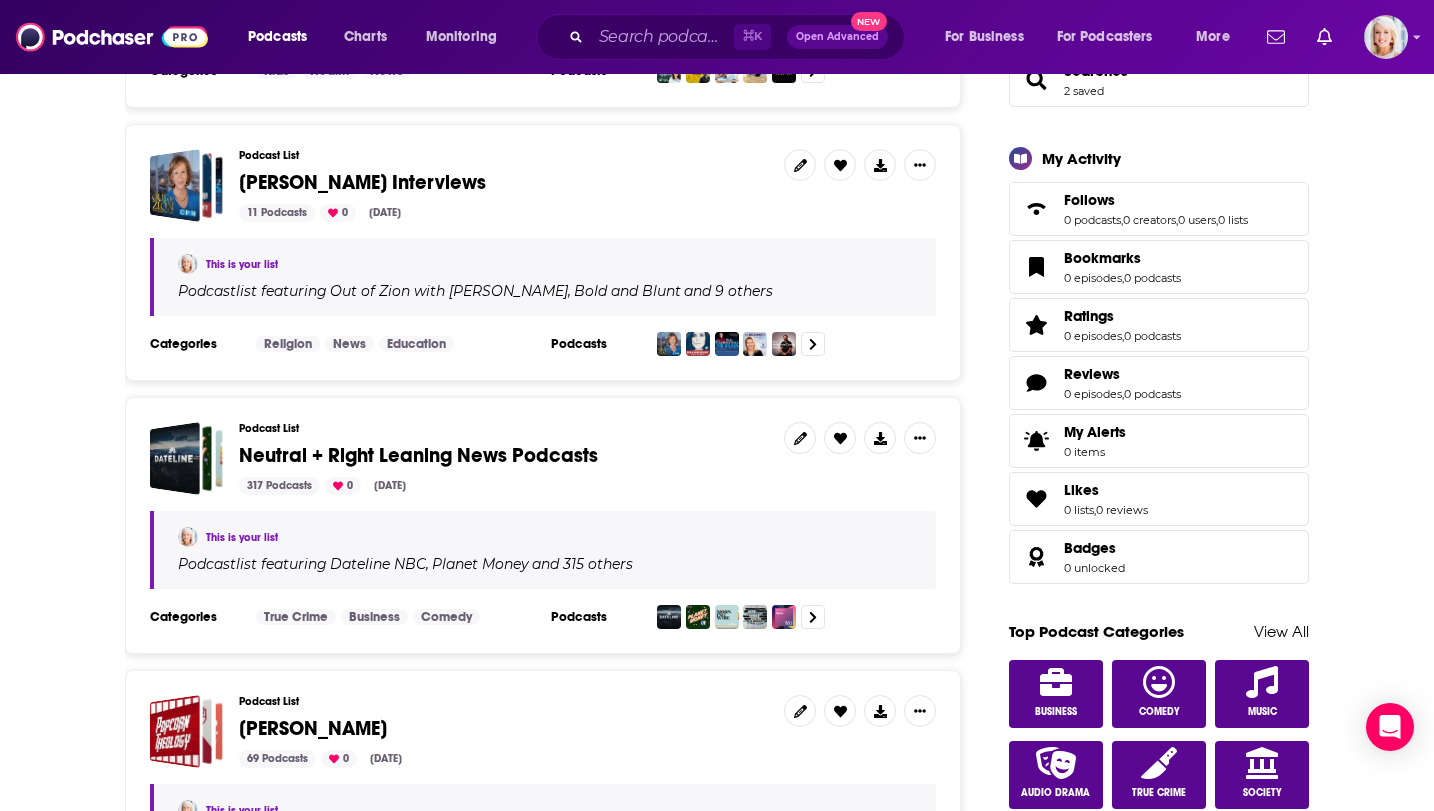 scroll, scrollTop: 535, scrollLeft: 0, axis: vertical 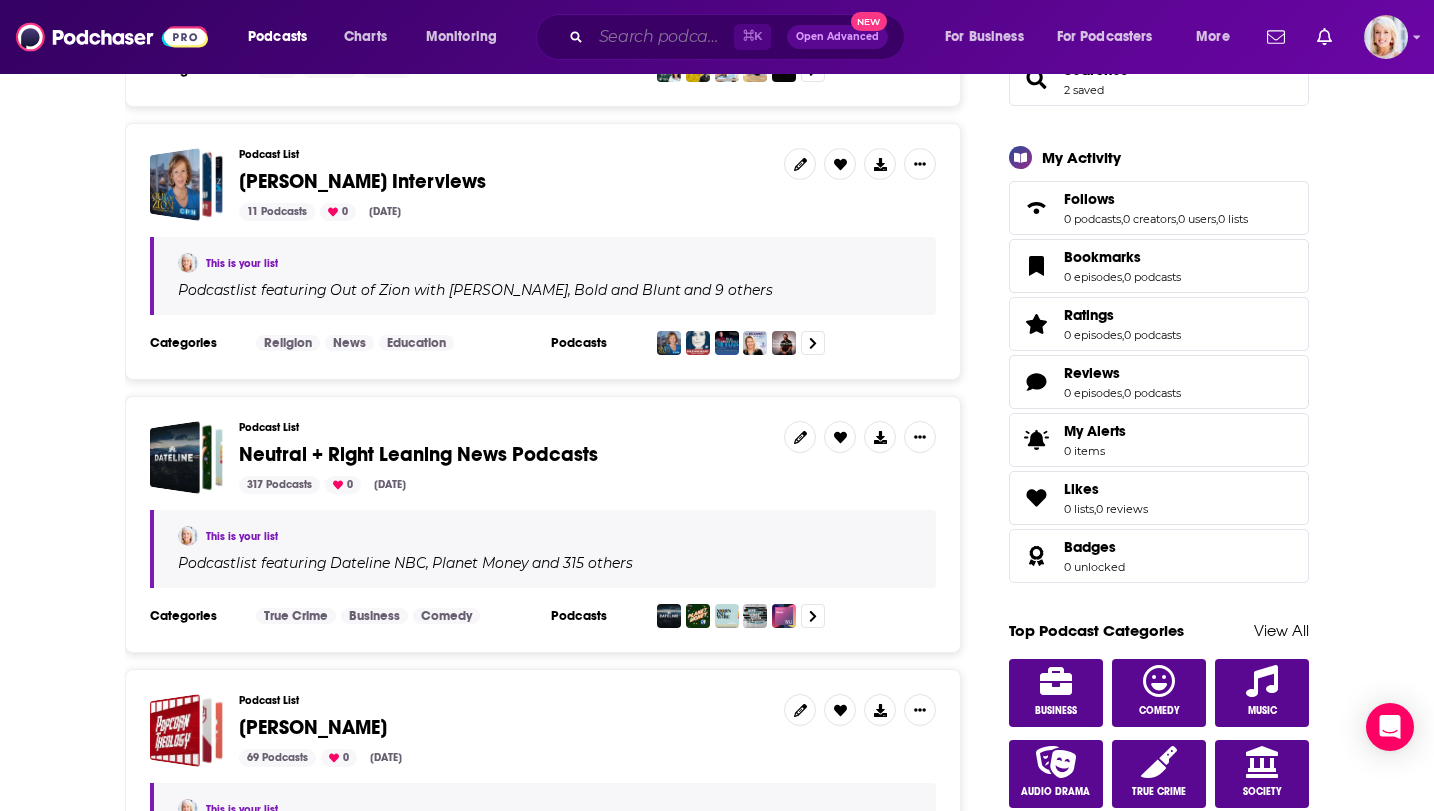 click at bounding box center [662, 37] 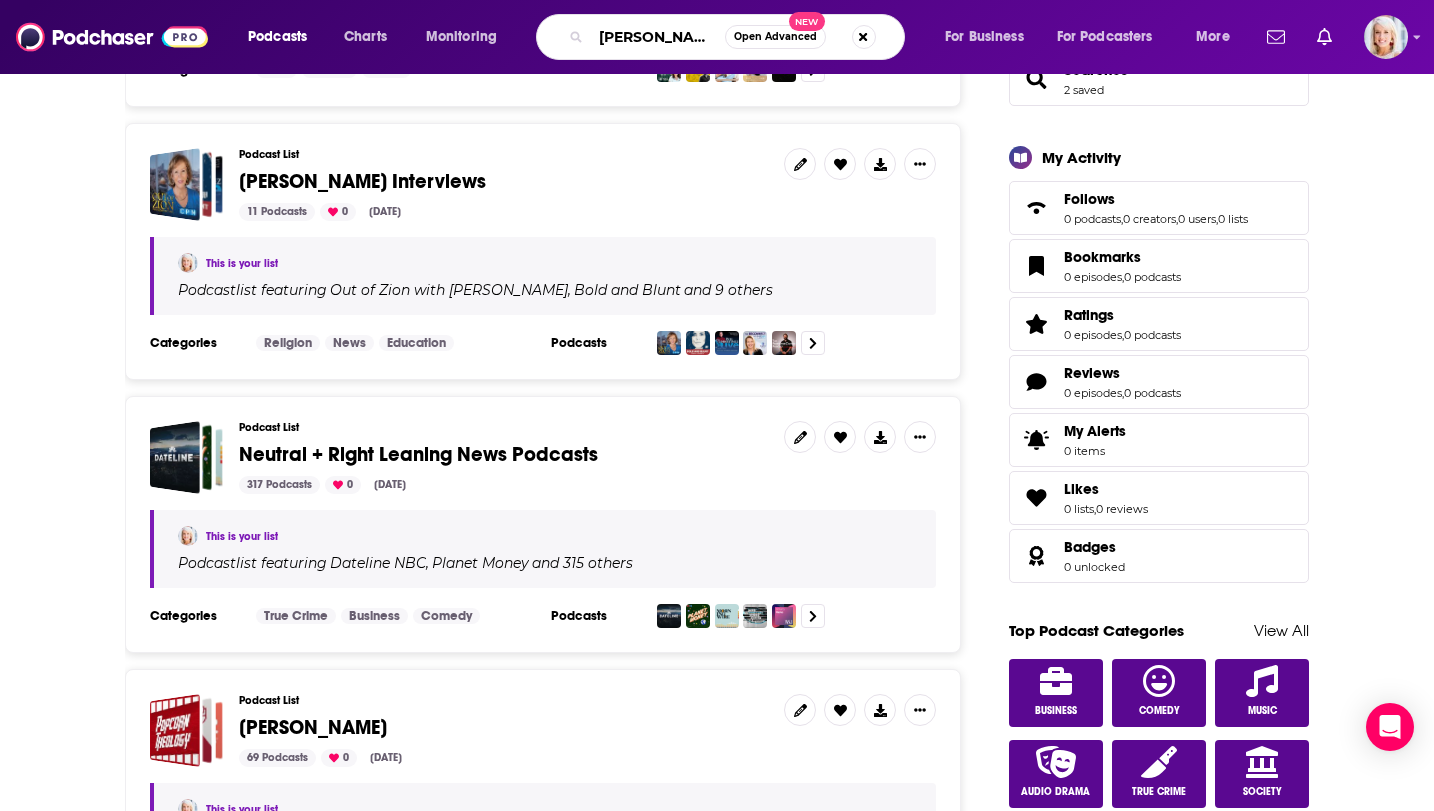 type on "[PERSON_NAME]" 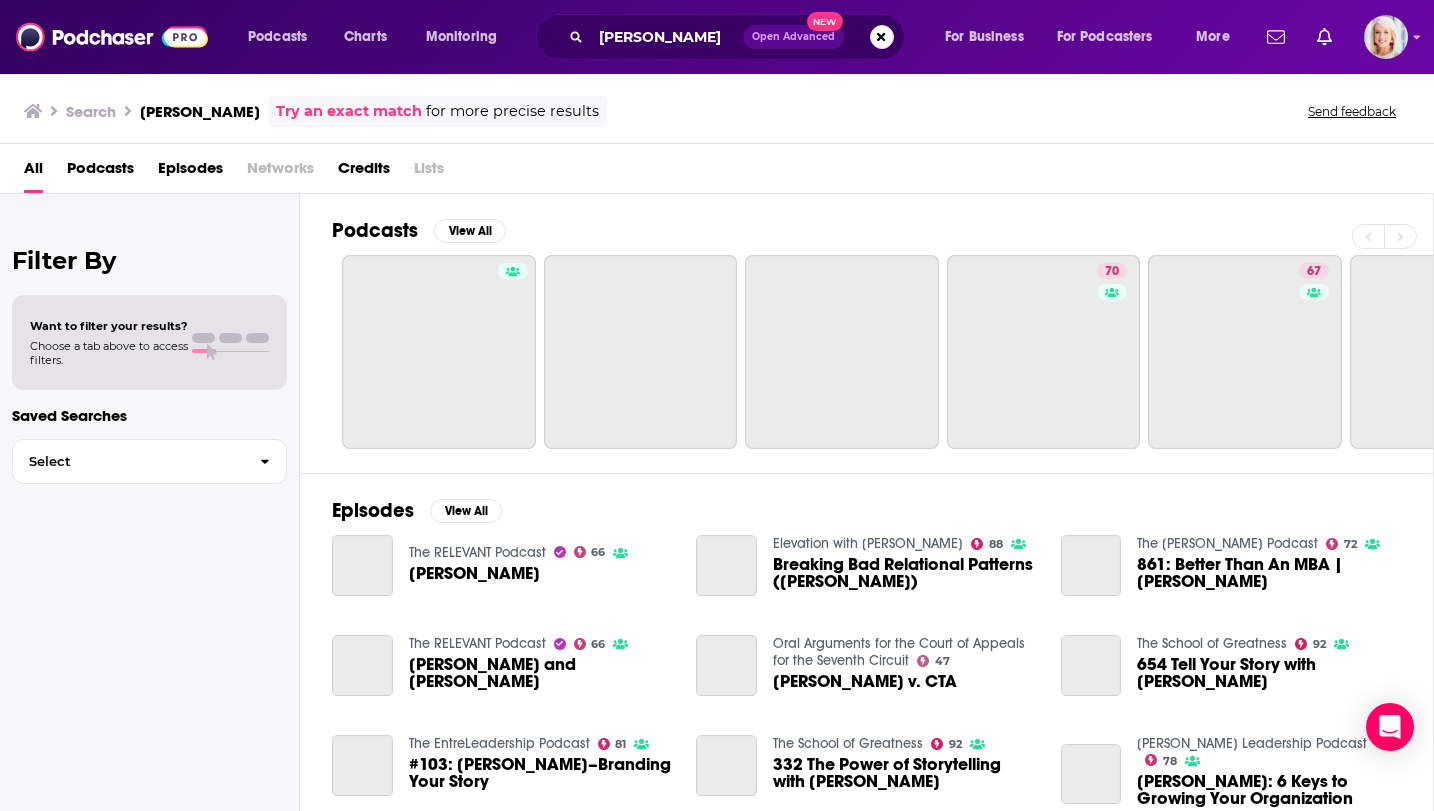 scroll, scrollTop: 0, scrollLeft: 0, axis: both 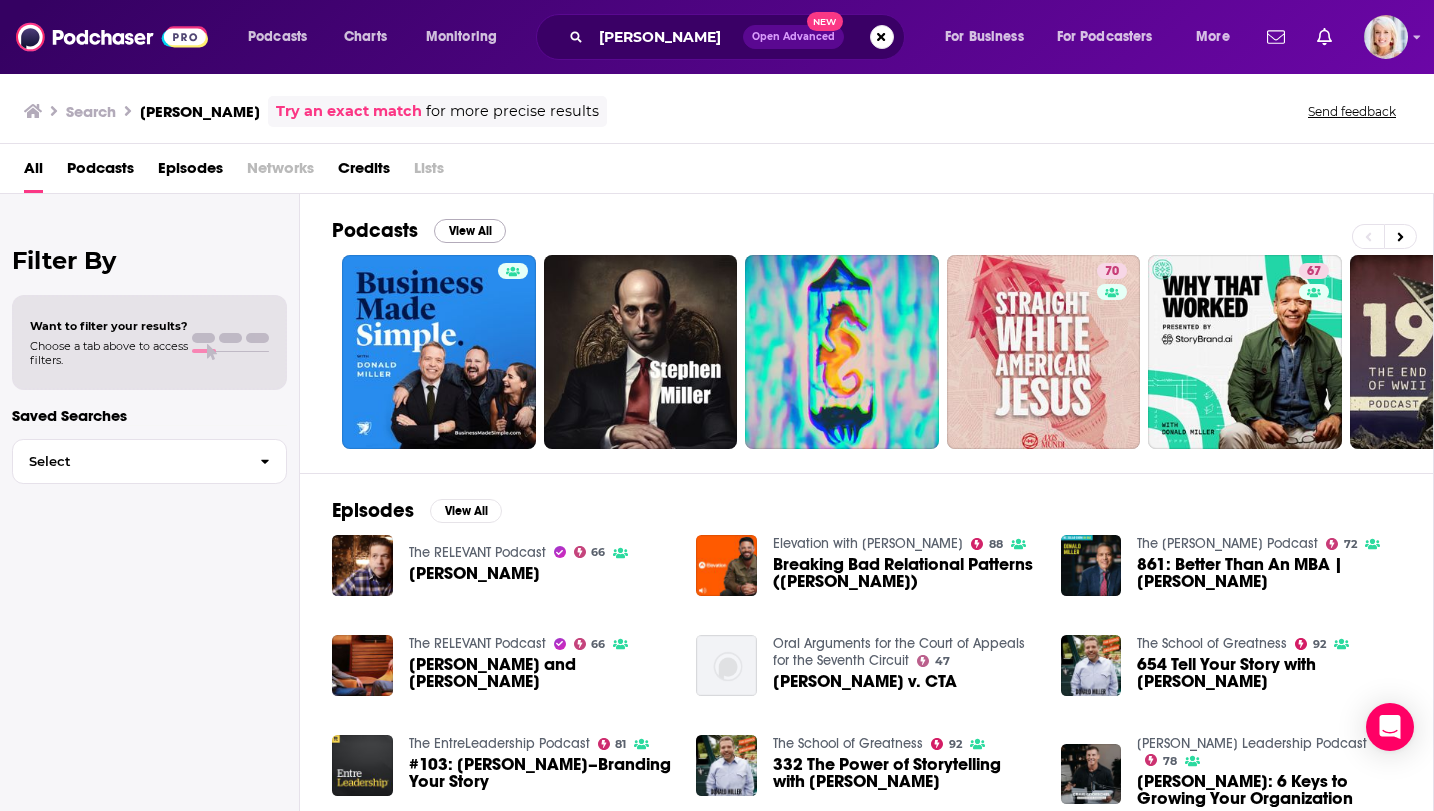 click on "View All" at bounding box center [470, 231] 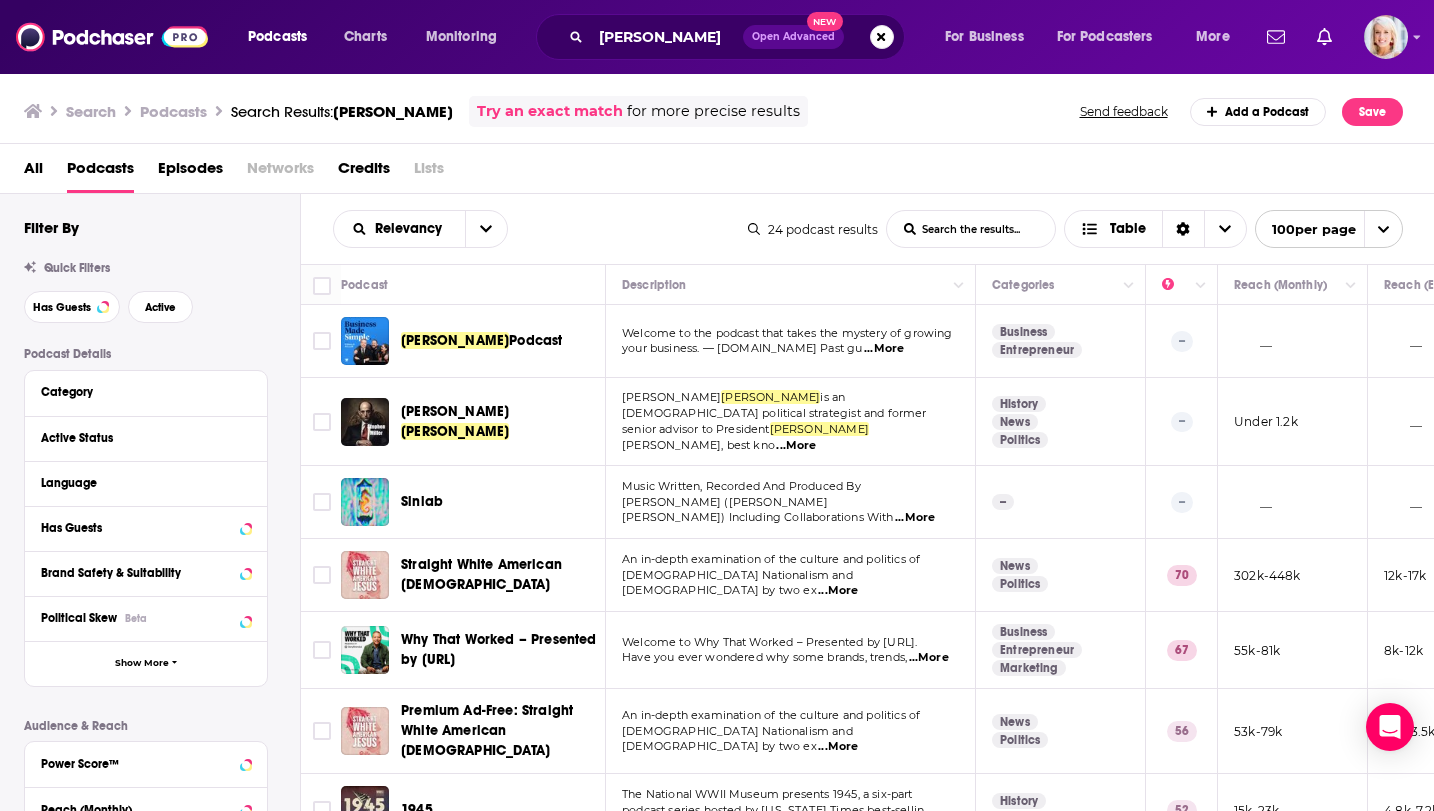 scroll, scrollTop: 57, scrollLeft: 0, axis: vertical 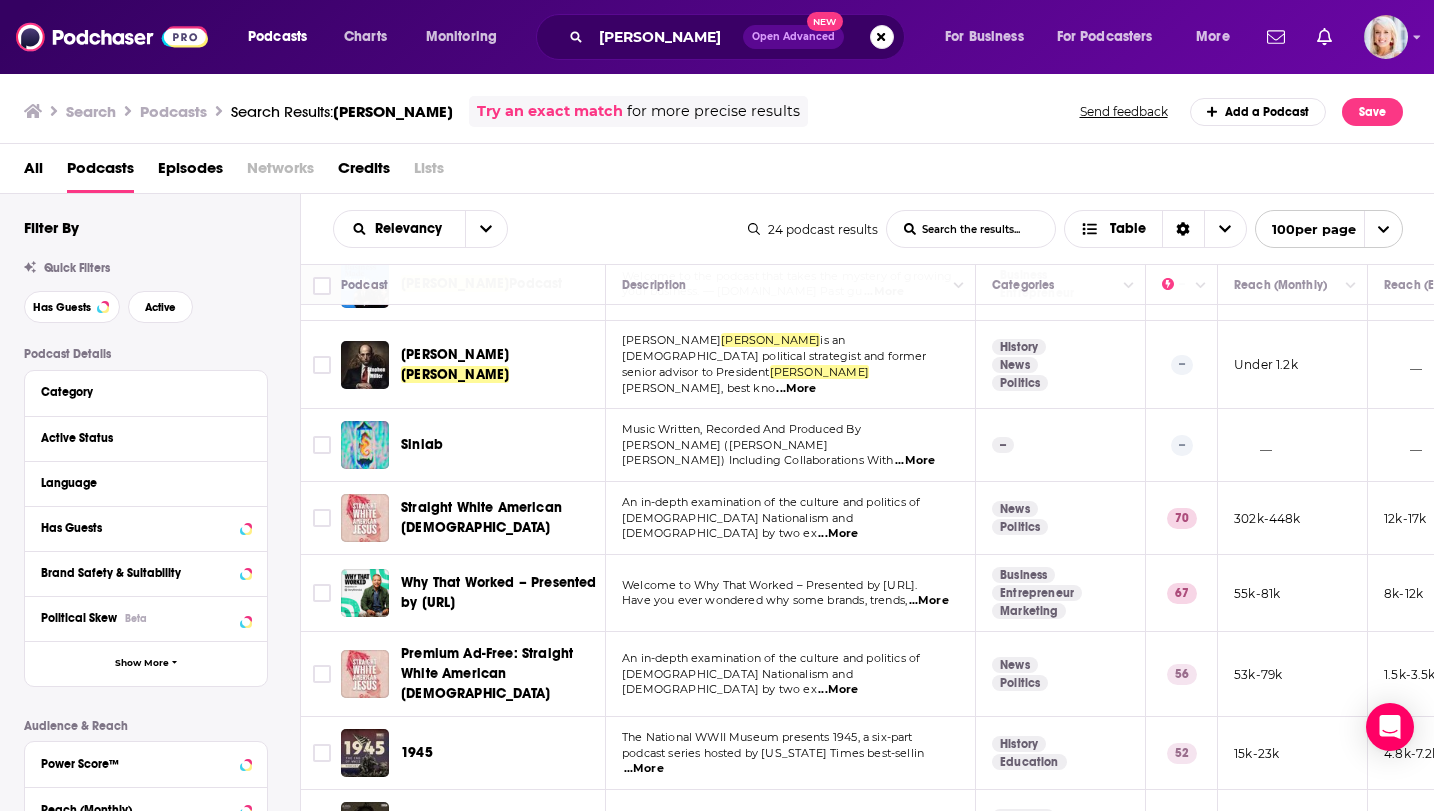 click on "Why That Worked  – Presented by [URL]" at bounding box center [499, 592] 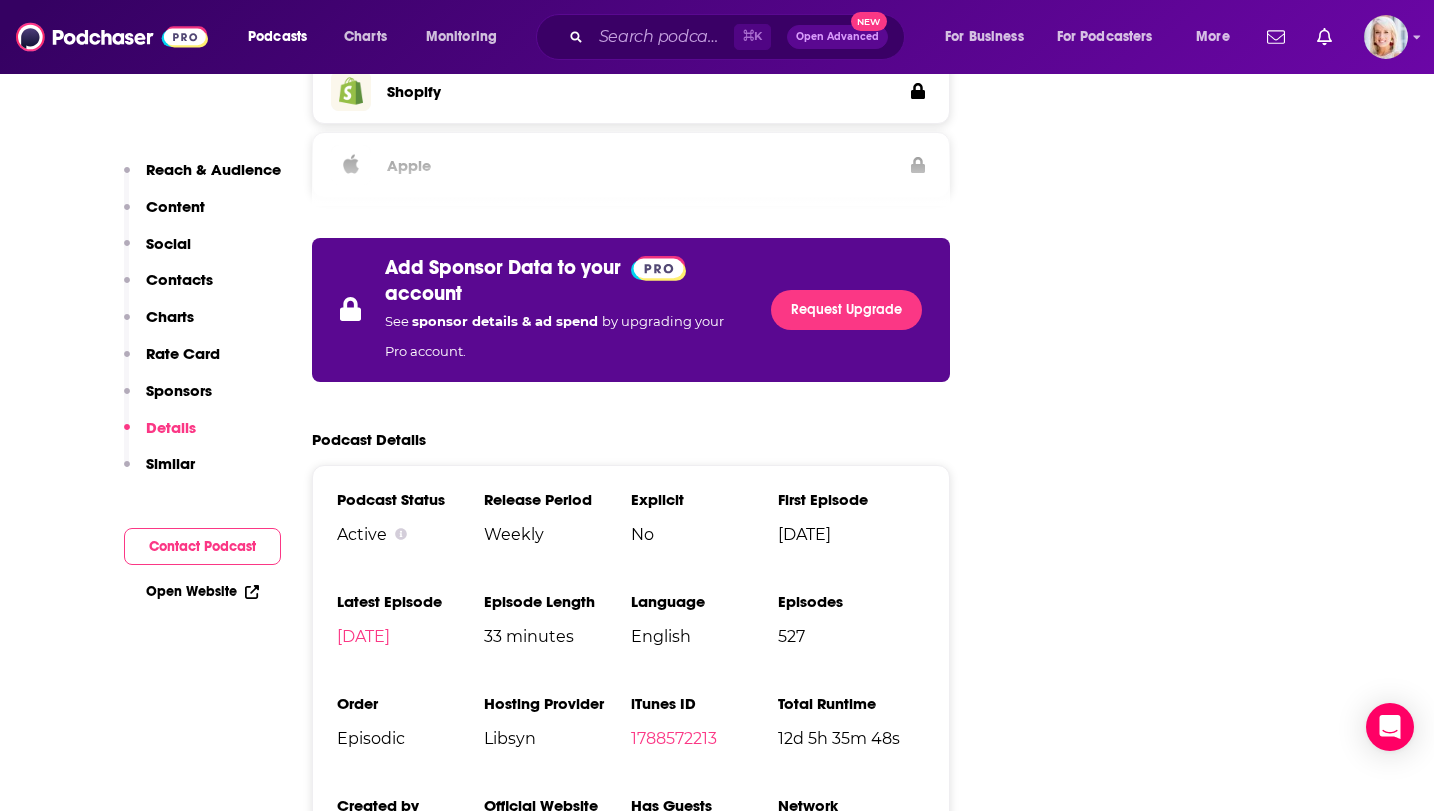 scroll, scrollTop: 3725, scrollLeft: 0, axis: vertical 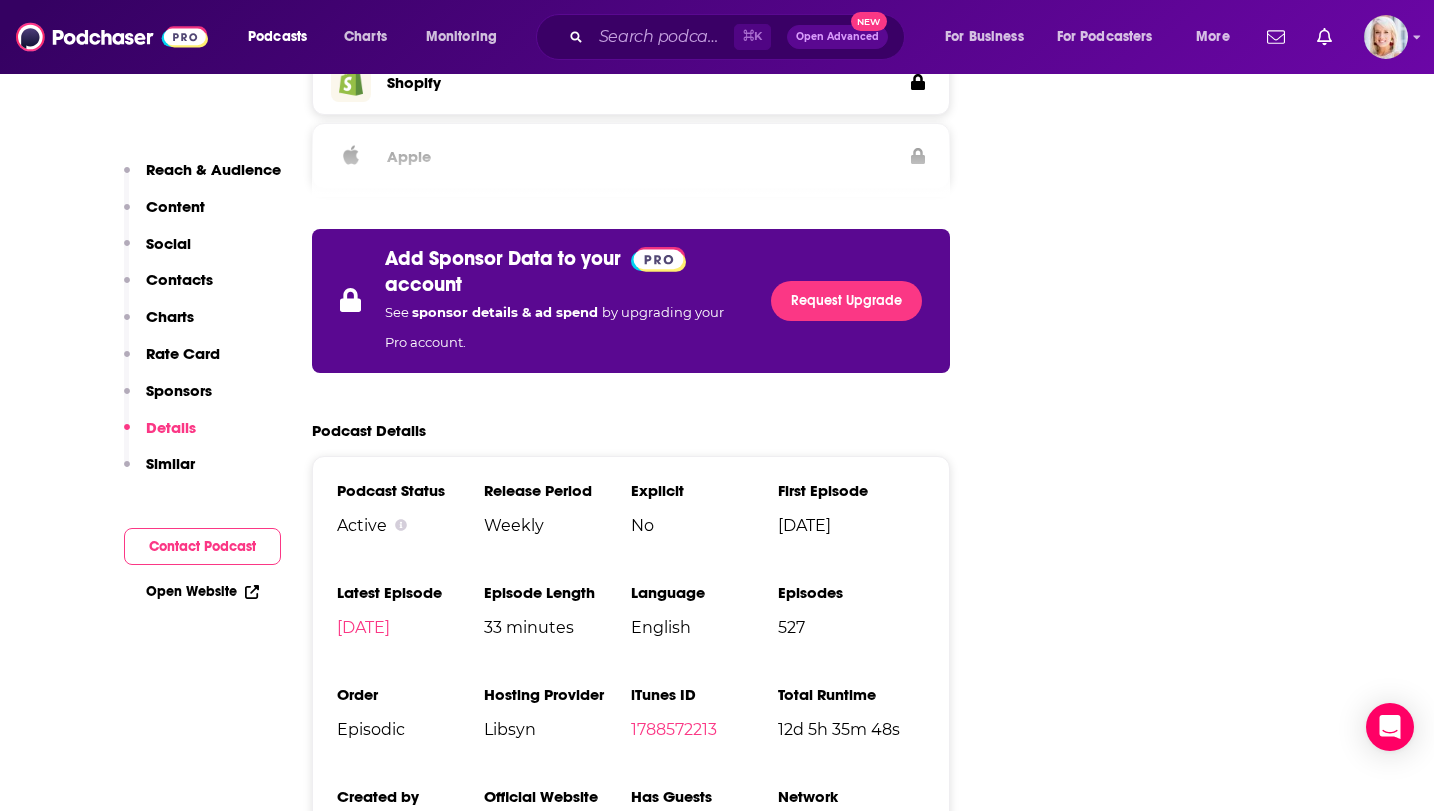 click on "Similar" at bounding box center [170, 463] 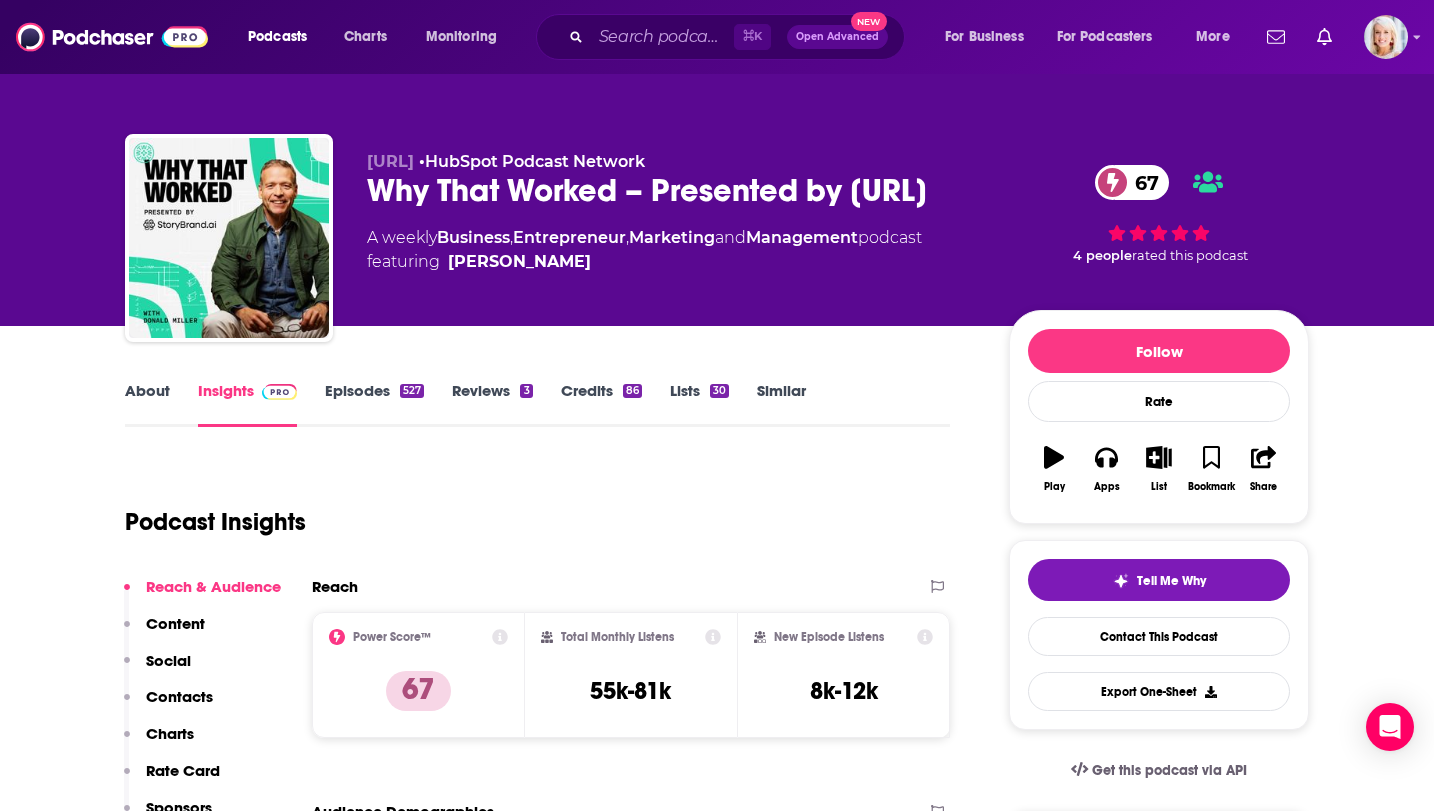 scroll, scrollTop: 0, scrollLeft: 0, axis: both 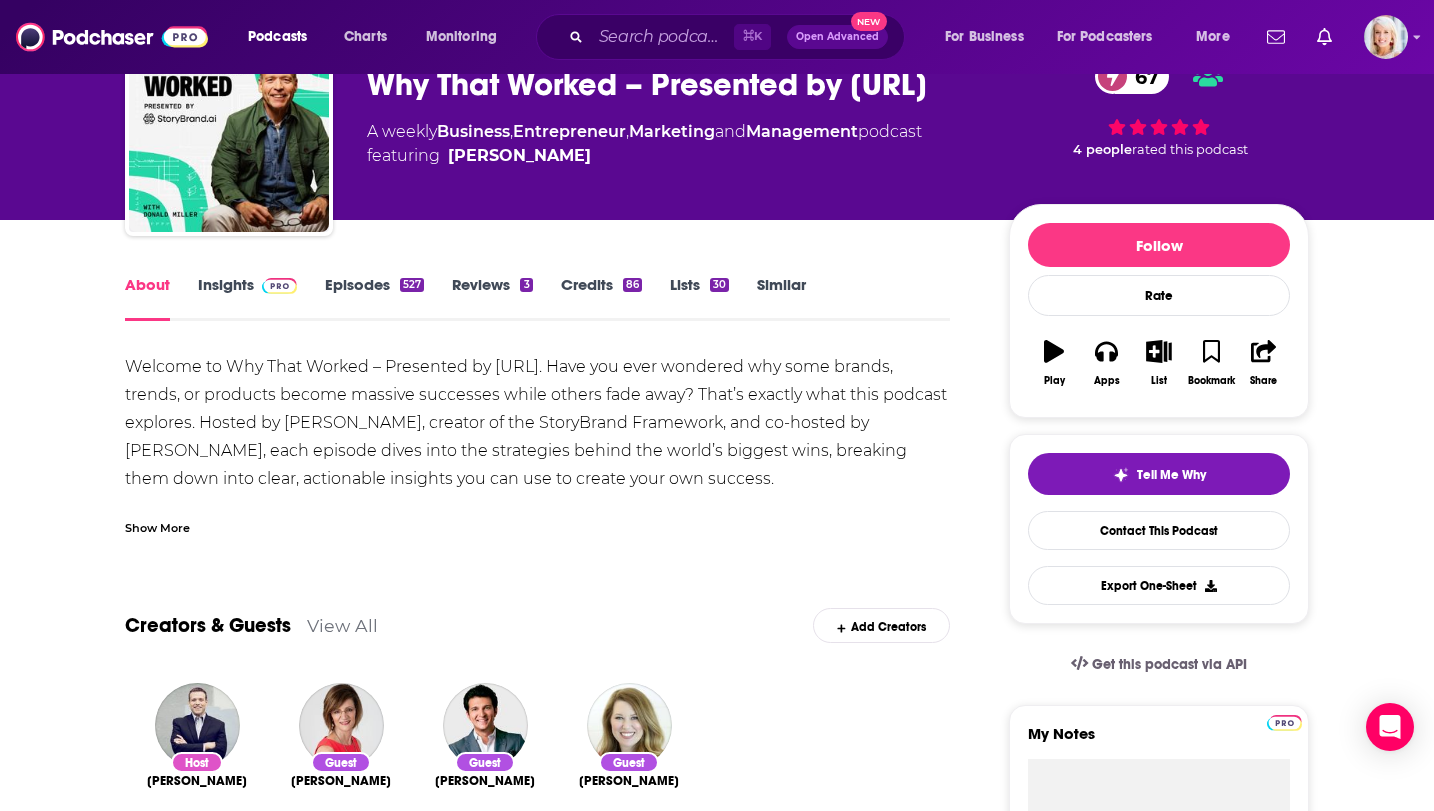 drag, startPoint x: 132, startPoint y: 386, endPoint x: 651, endPoint y: 484, distance: 528.1714 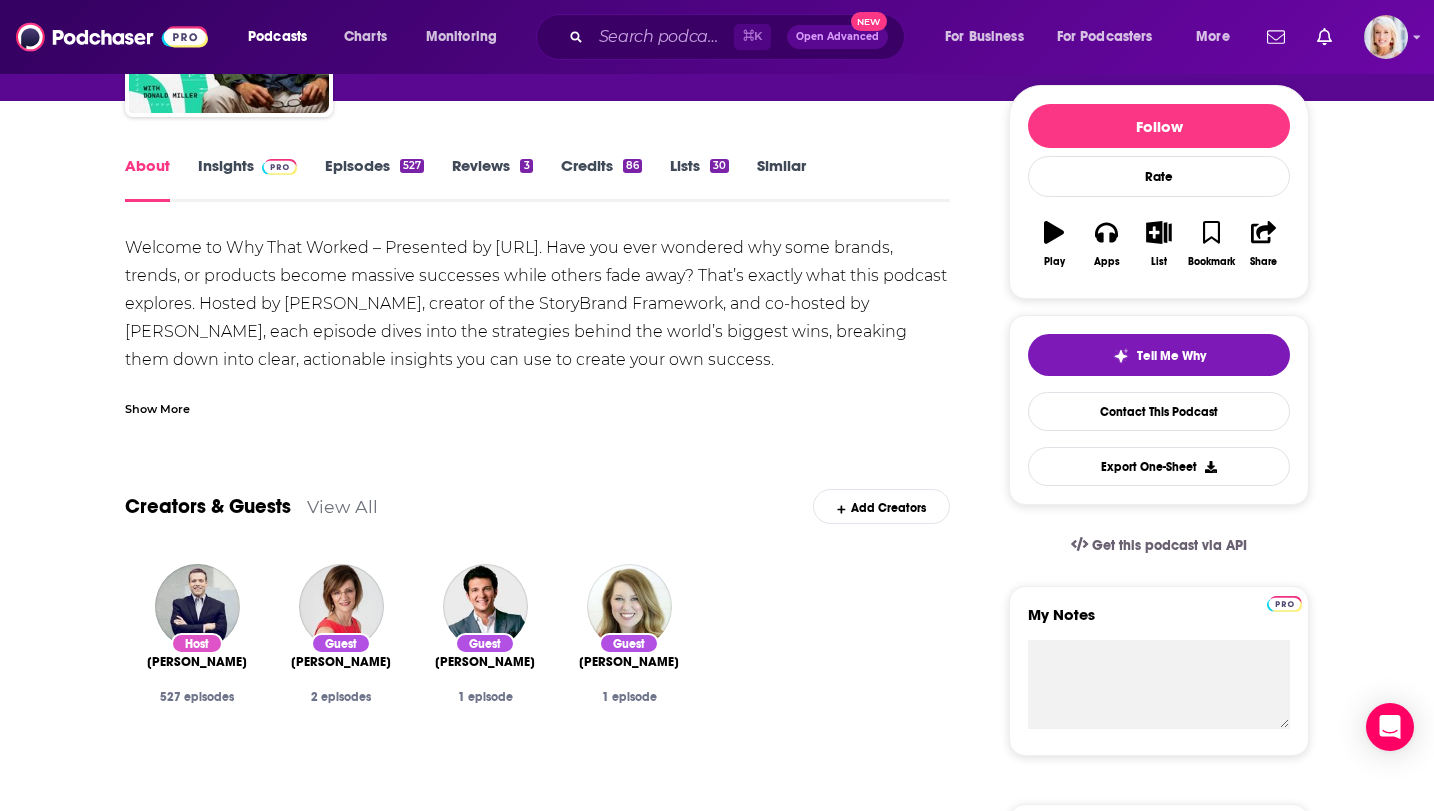 scroll, scrollTop: 267, scrollLeft: 0, axis: vertical 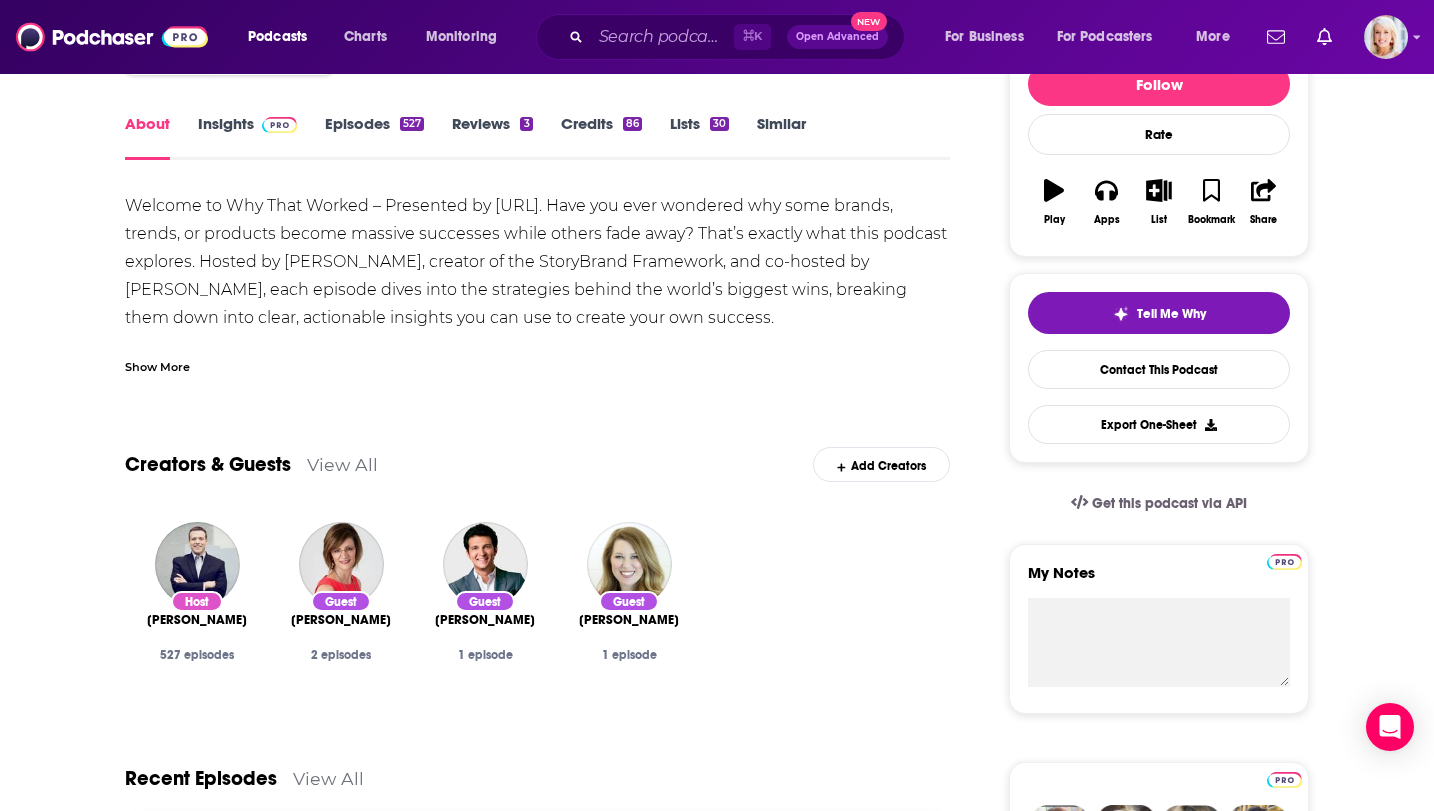 click on "List" at bounding box center (1159, 202) 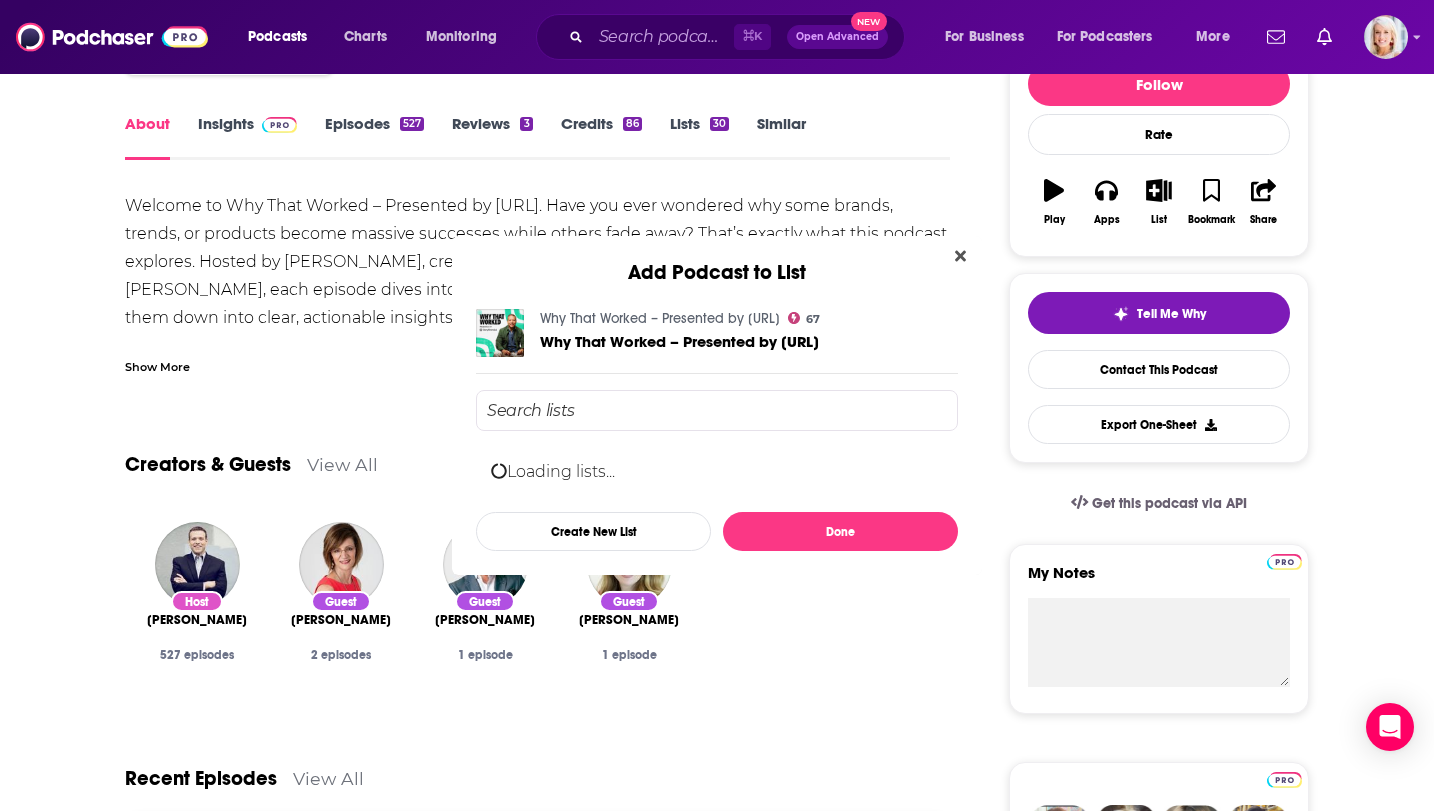 scroll, scrollTop: 0, scrollLeft: 0, axis: both 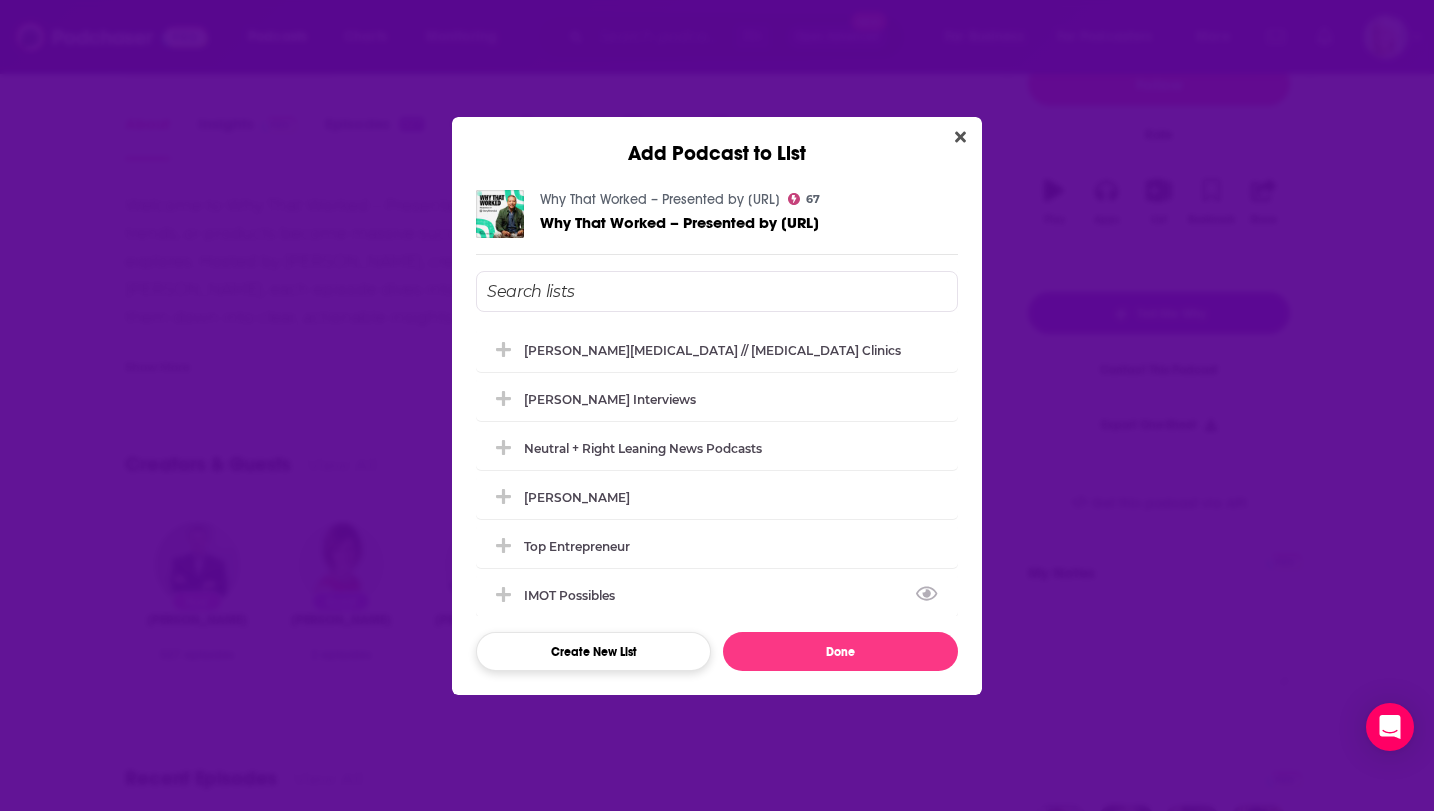 click on "Create New List" at bounding box center [593, 651] 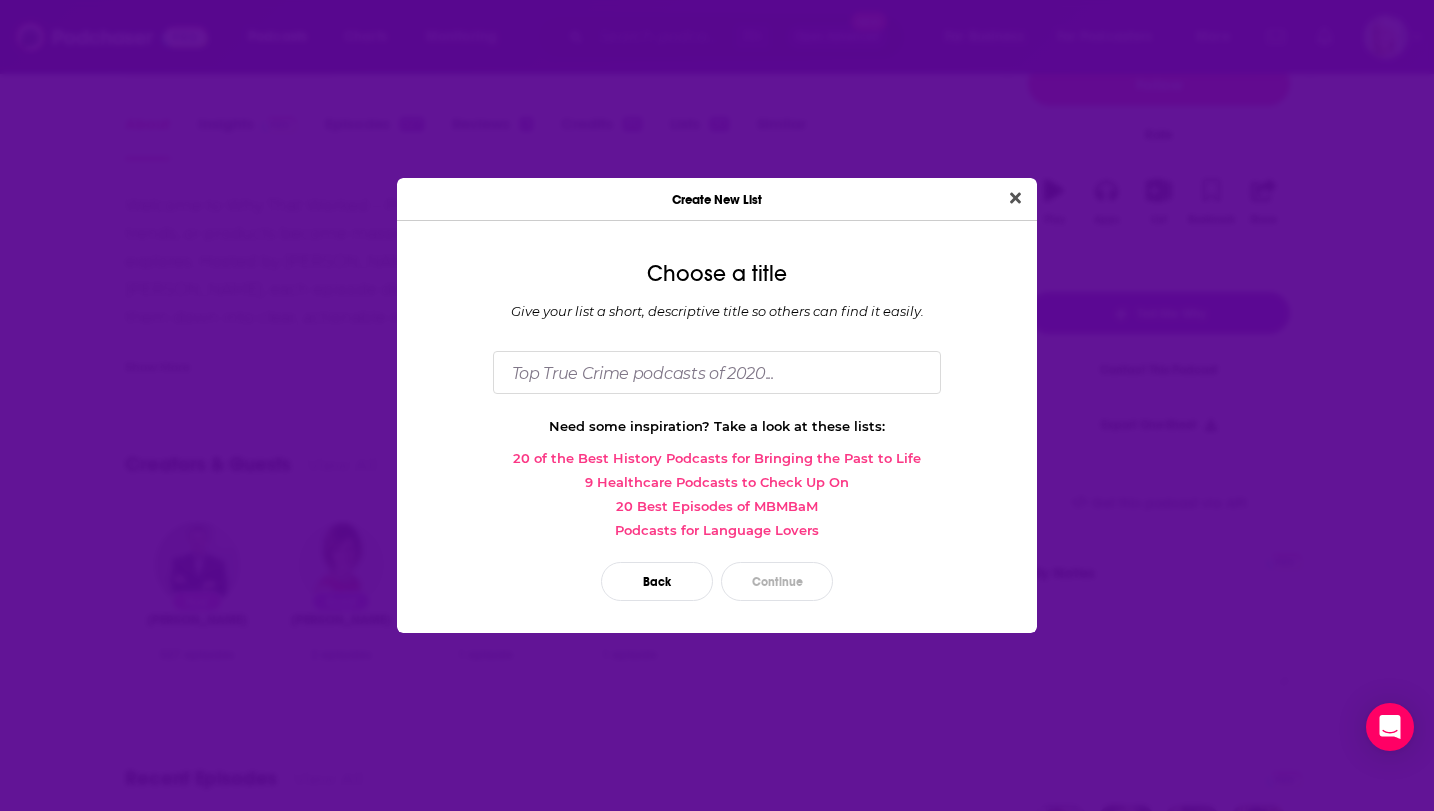 scroll, scrollTop: 0, scrollLeft: 0, axis: both 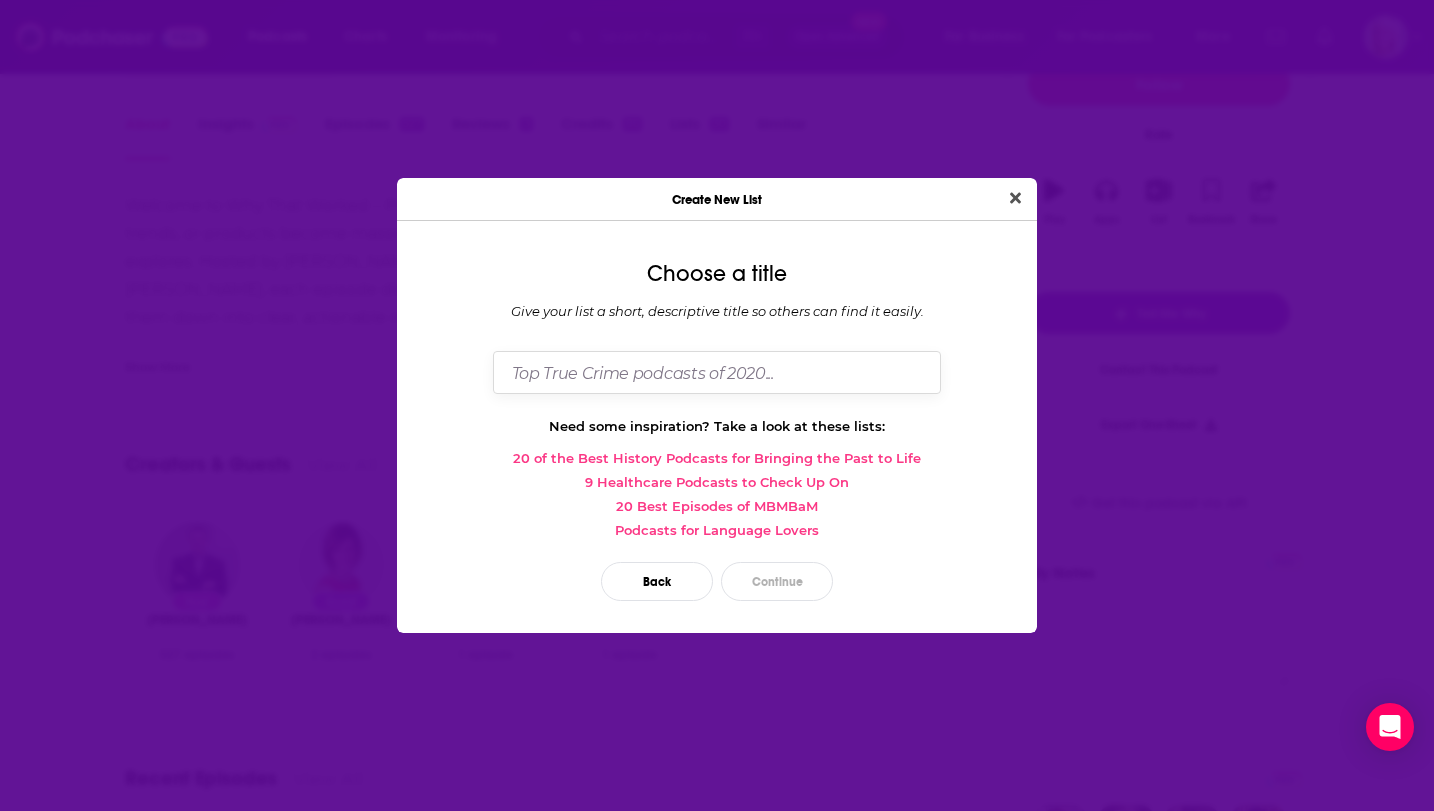 click at bounding box center (717, 372) 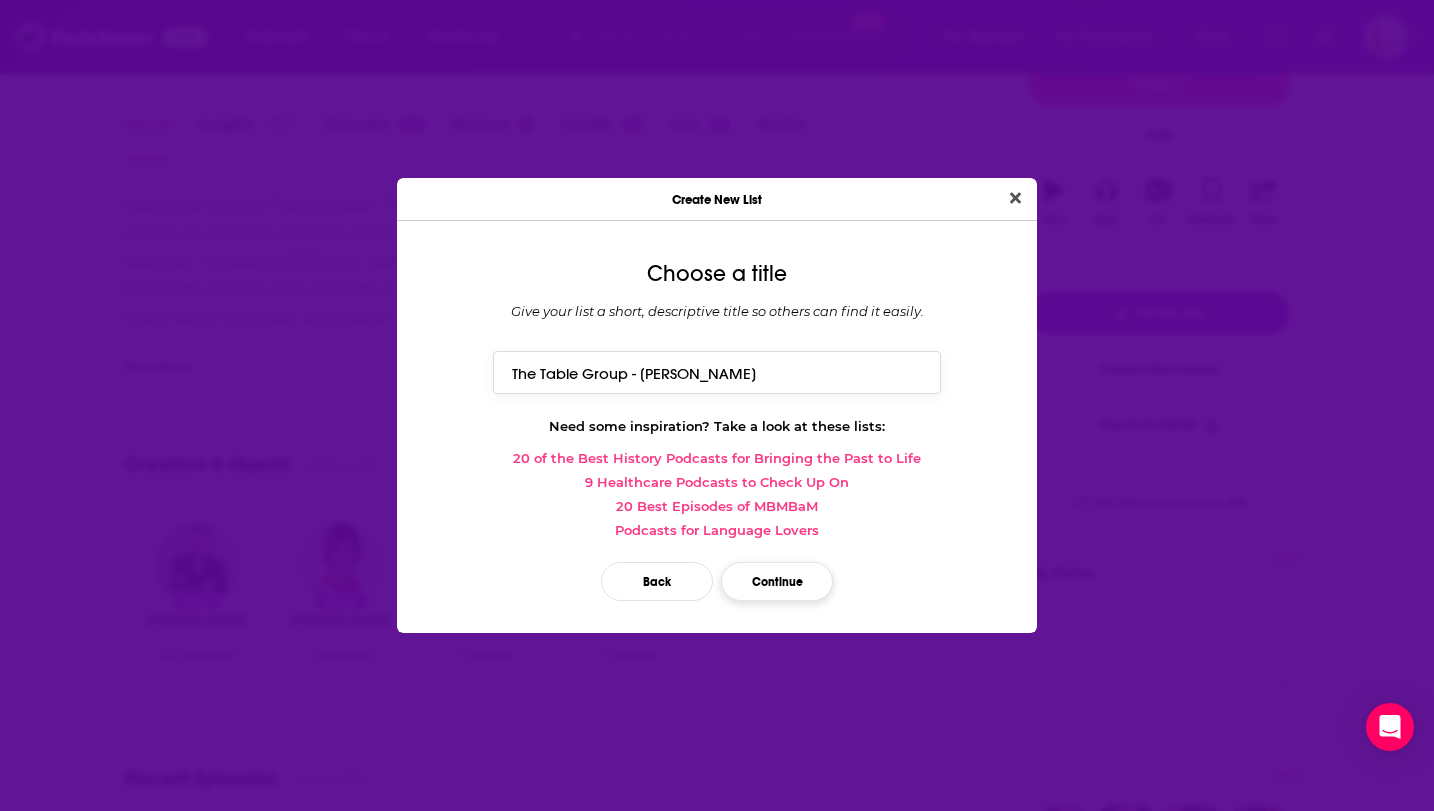 type on "The Table Group - [PERSON_NAME]" 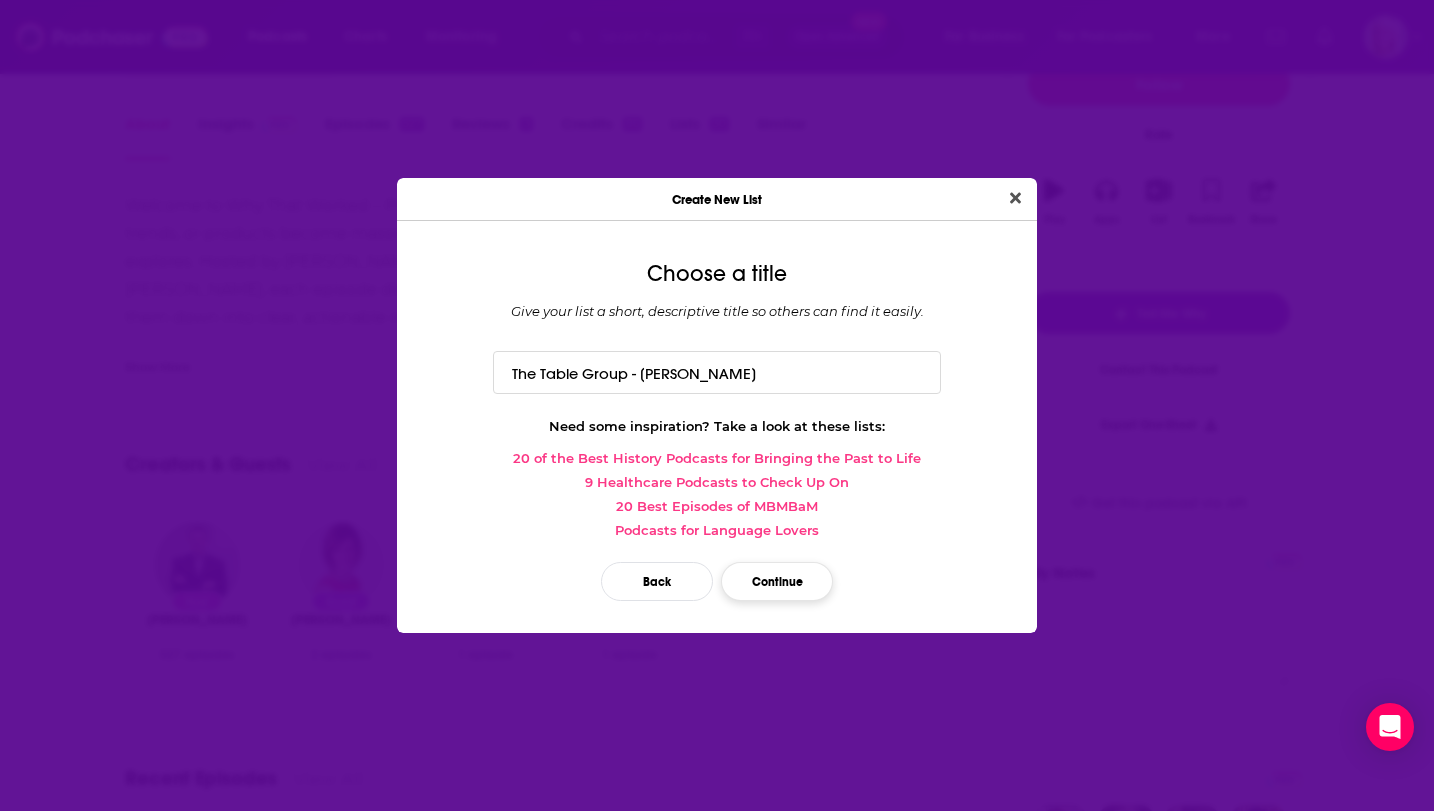click on "Continue" at bounding box center (777, 581) 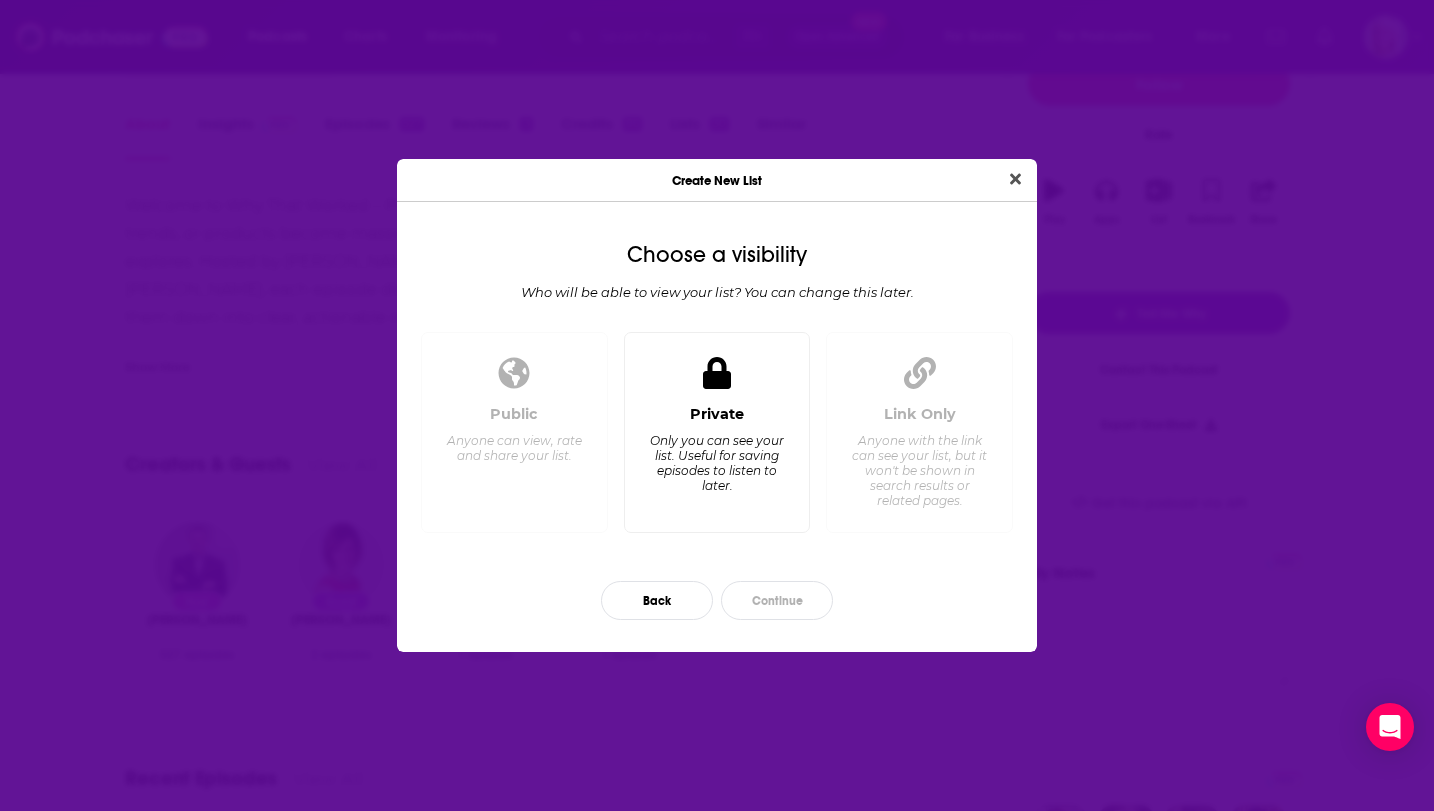 click on "Only you can see your list. Useful for saving episodes to listen to later." at bounding box center [716, 463] 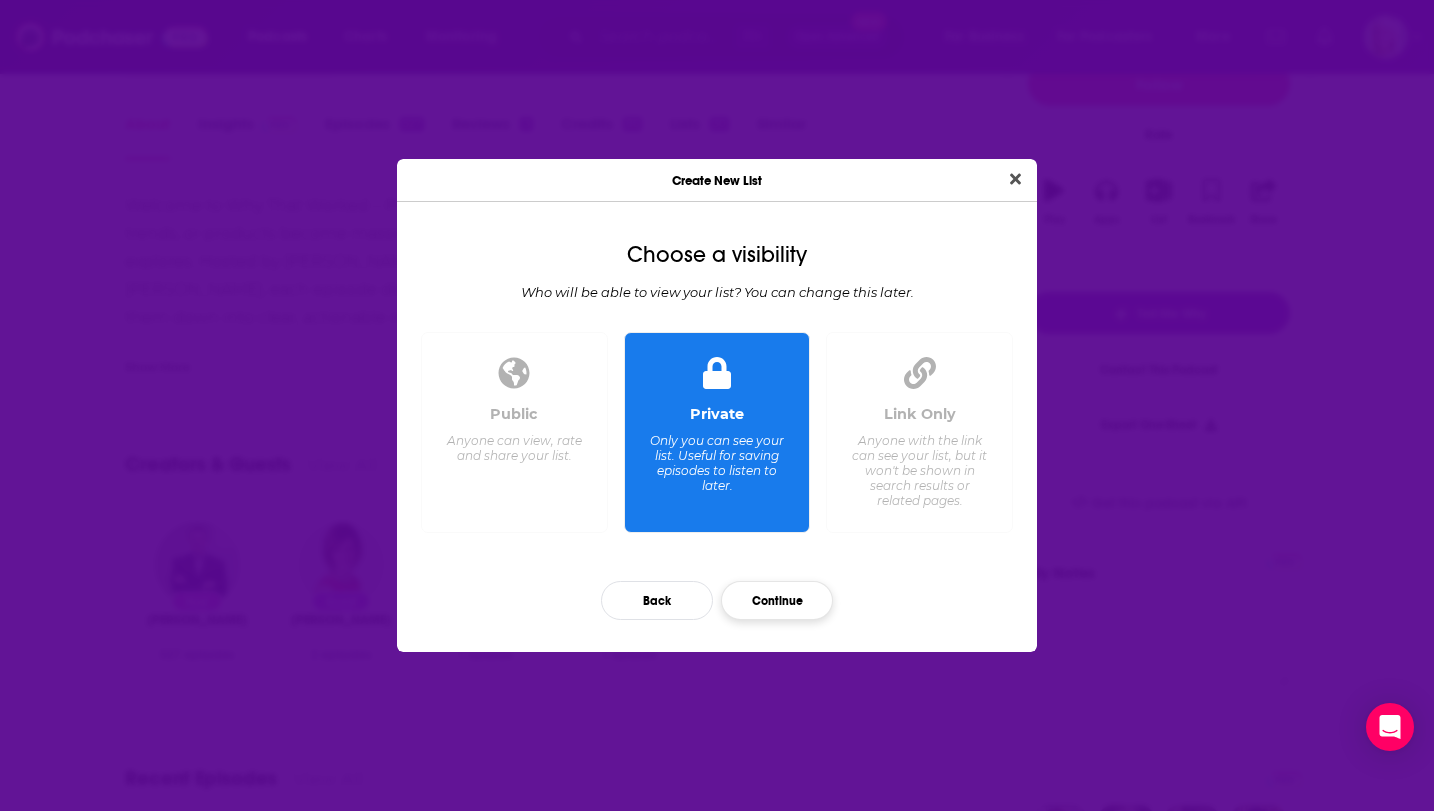 click on "Continue" at bounding box center (777, 600) 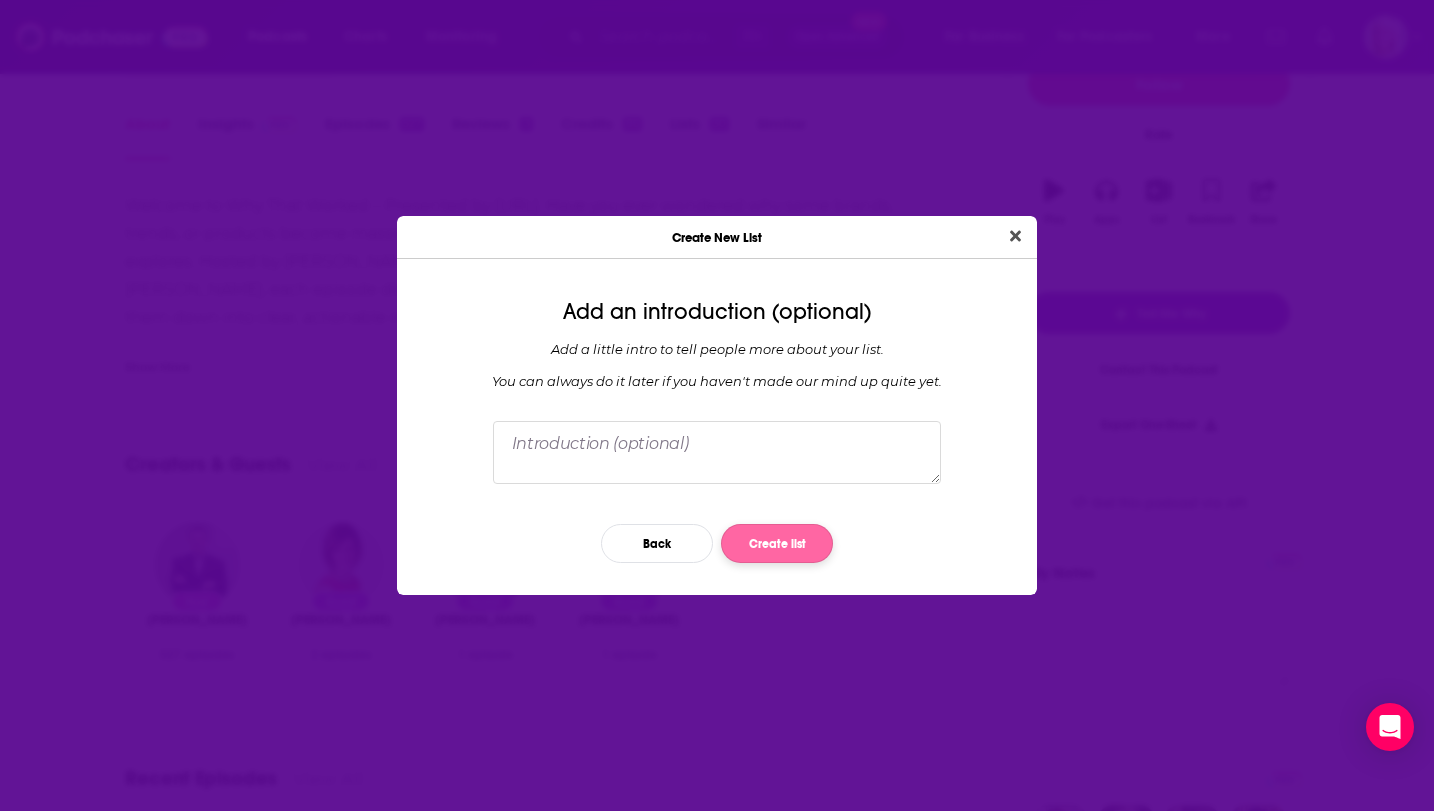 click on "Create list" at bounding box center (777, 543) 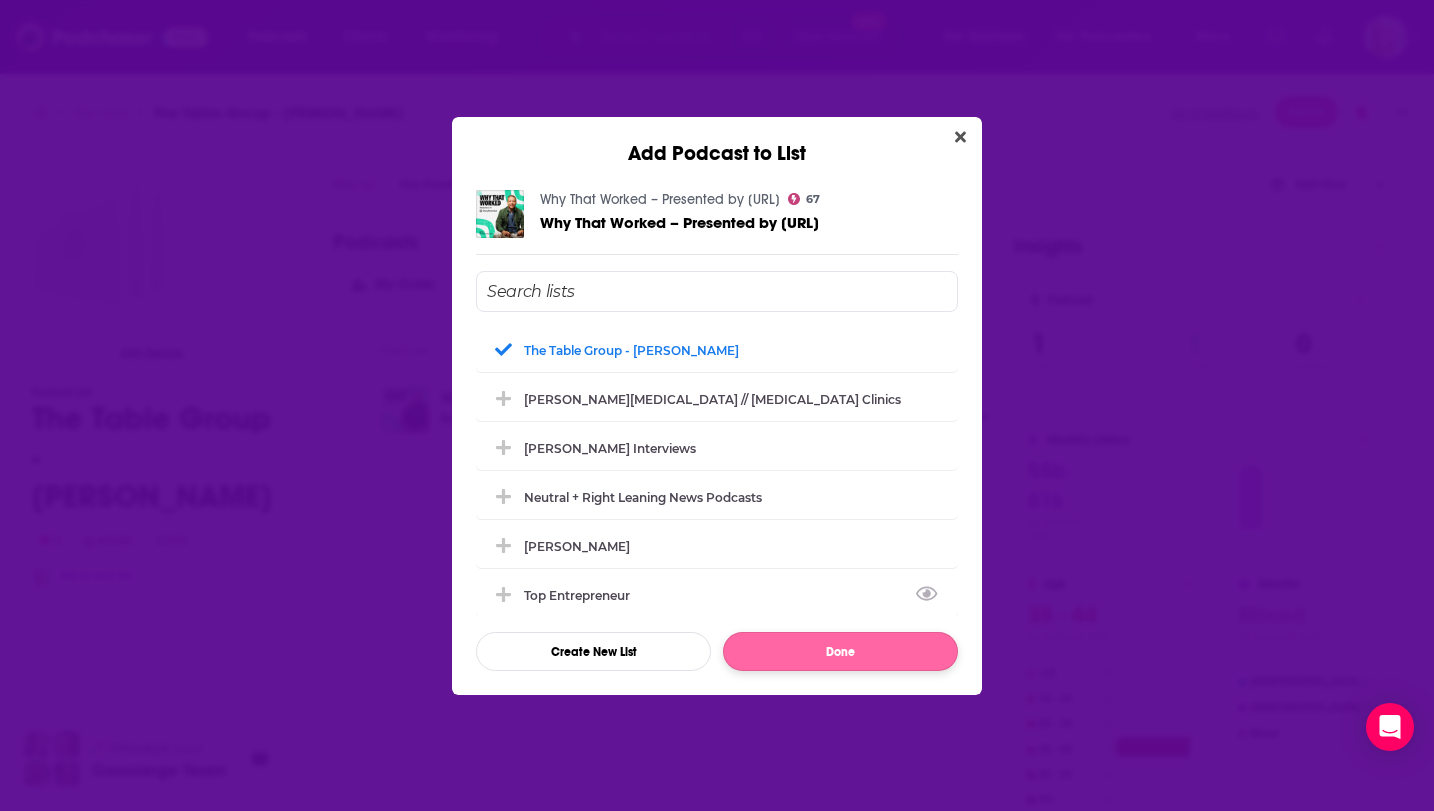 click on "Done" at bounding box center [840, 651] 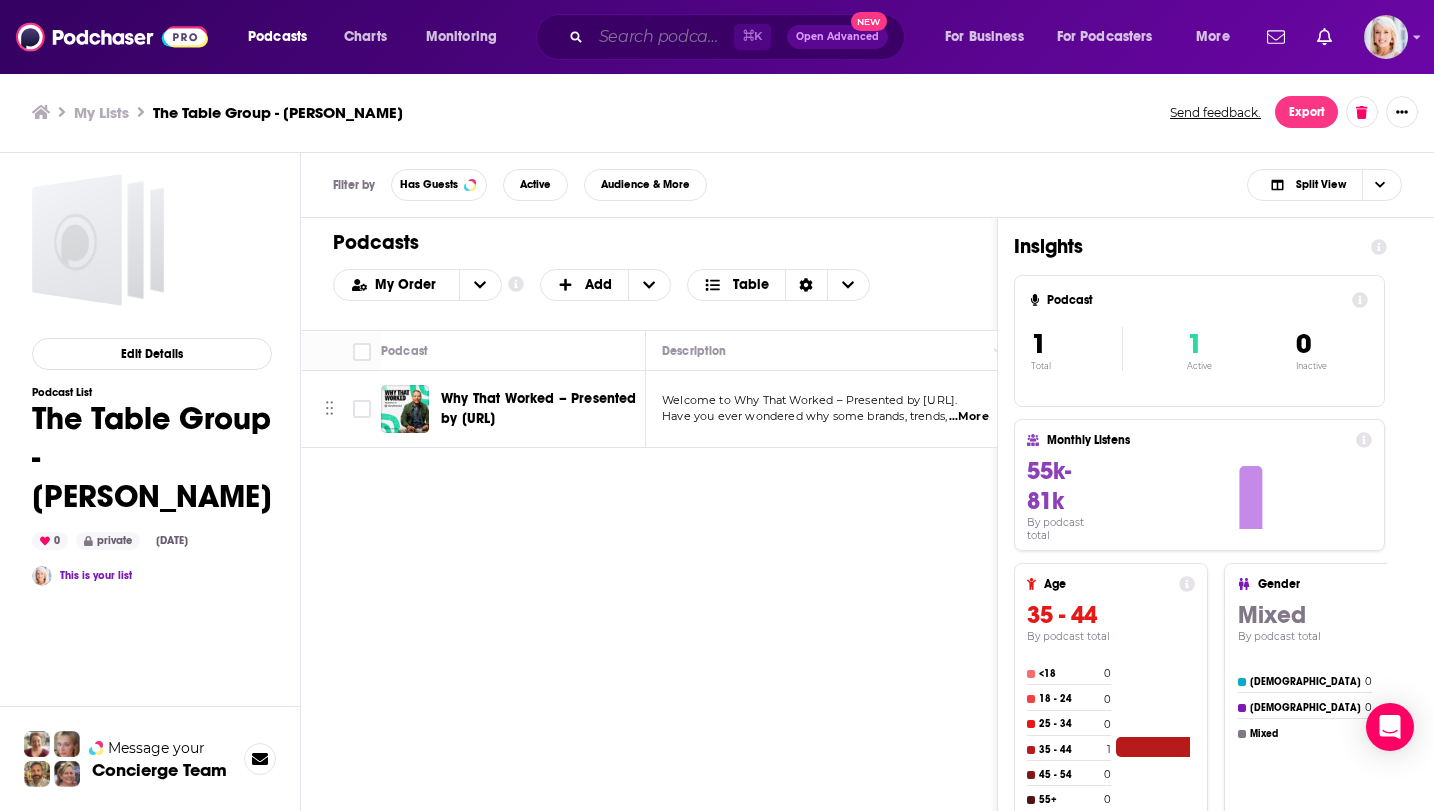 click at bounding box center [662, 37] 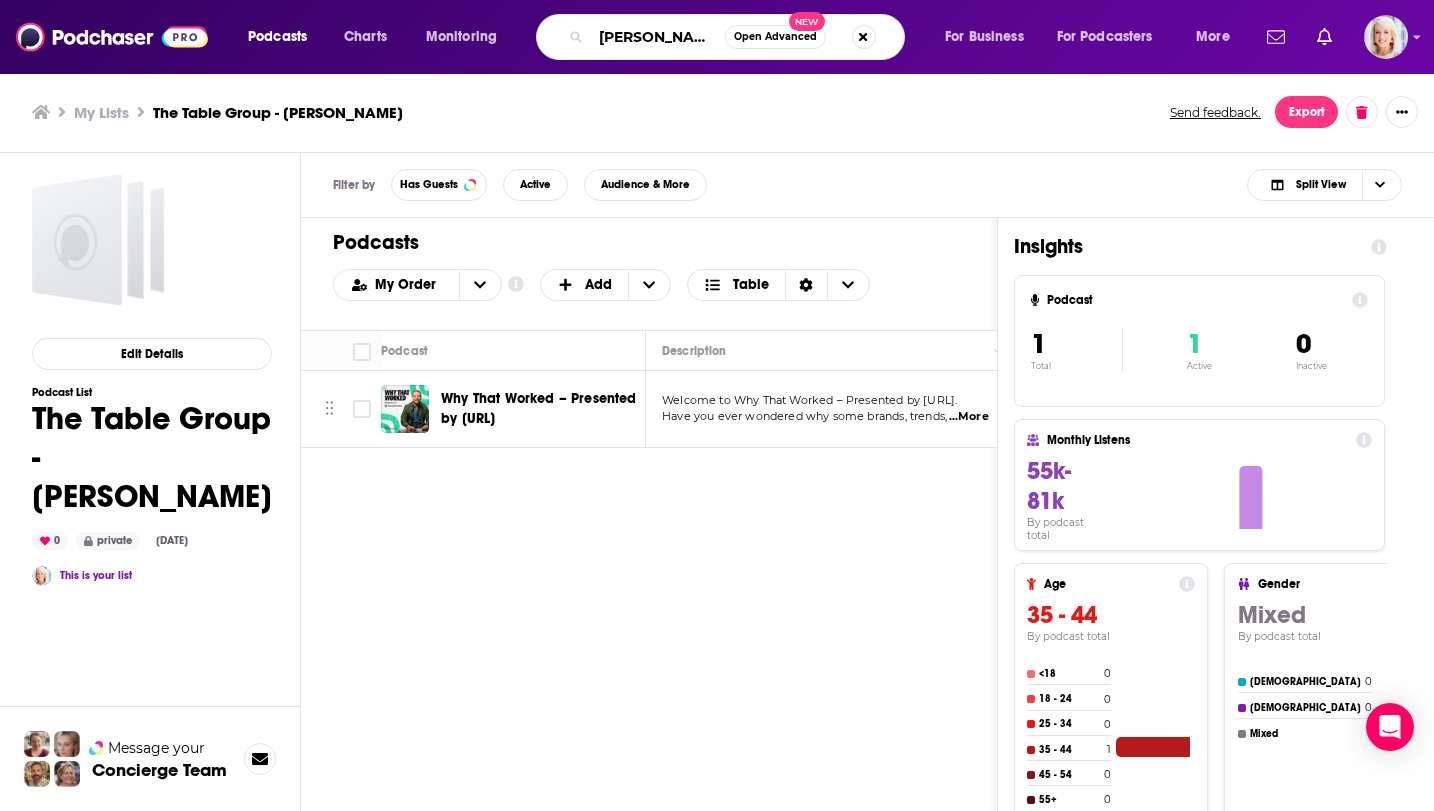 type on "[PERSON_NAME]" 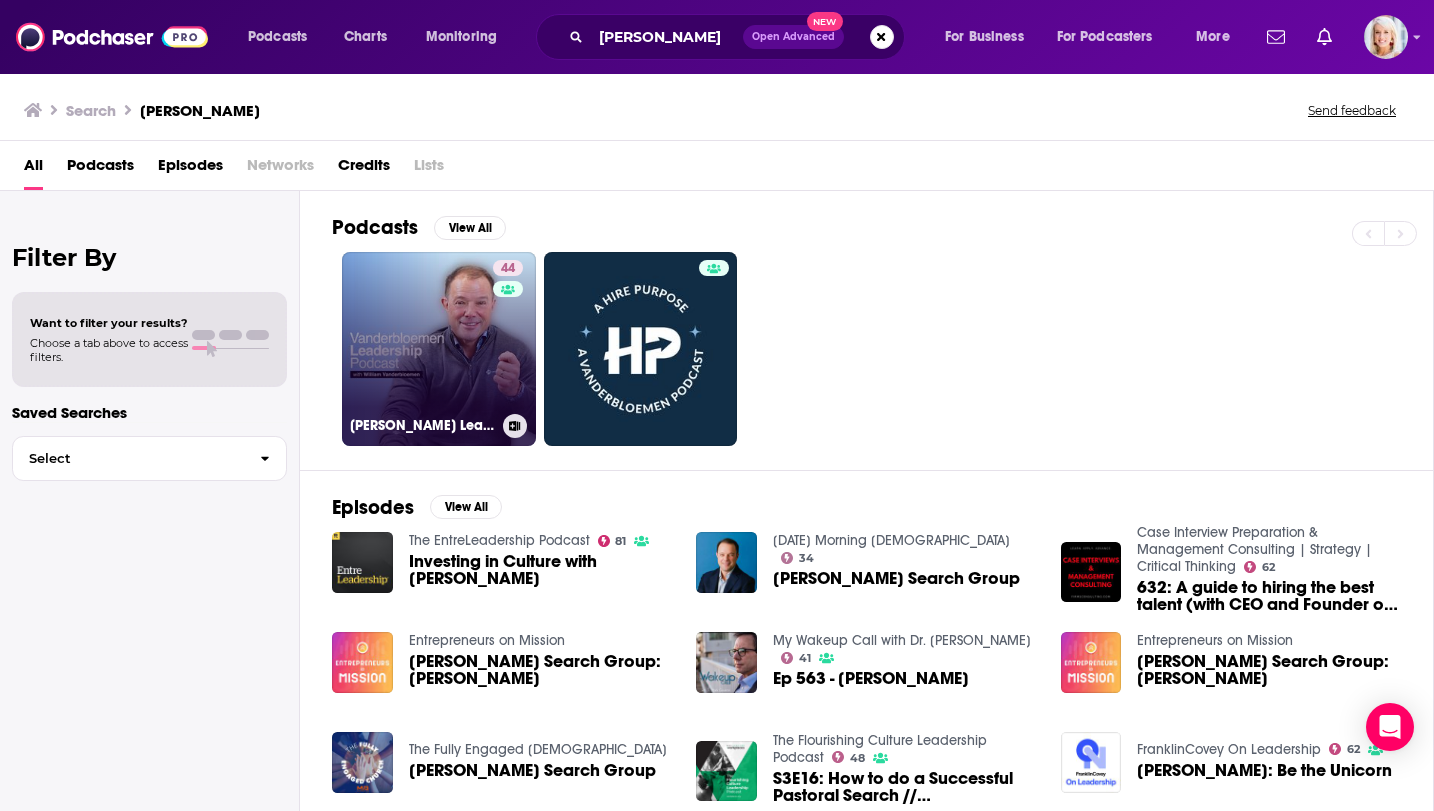 click on "44 [PERSON_NAME] Leadership Podcast" at bounding box center (439, 349) 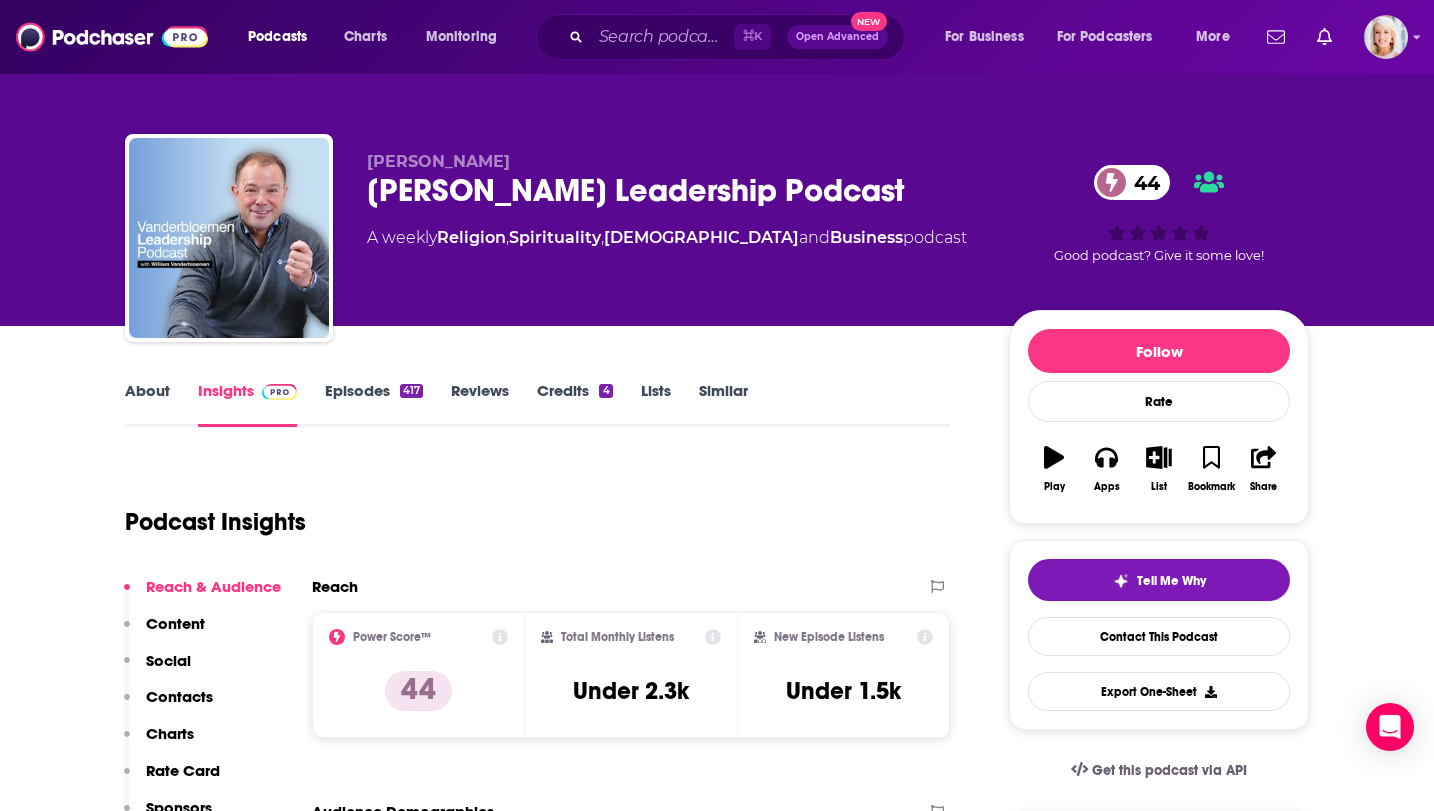 click 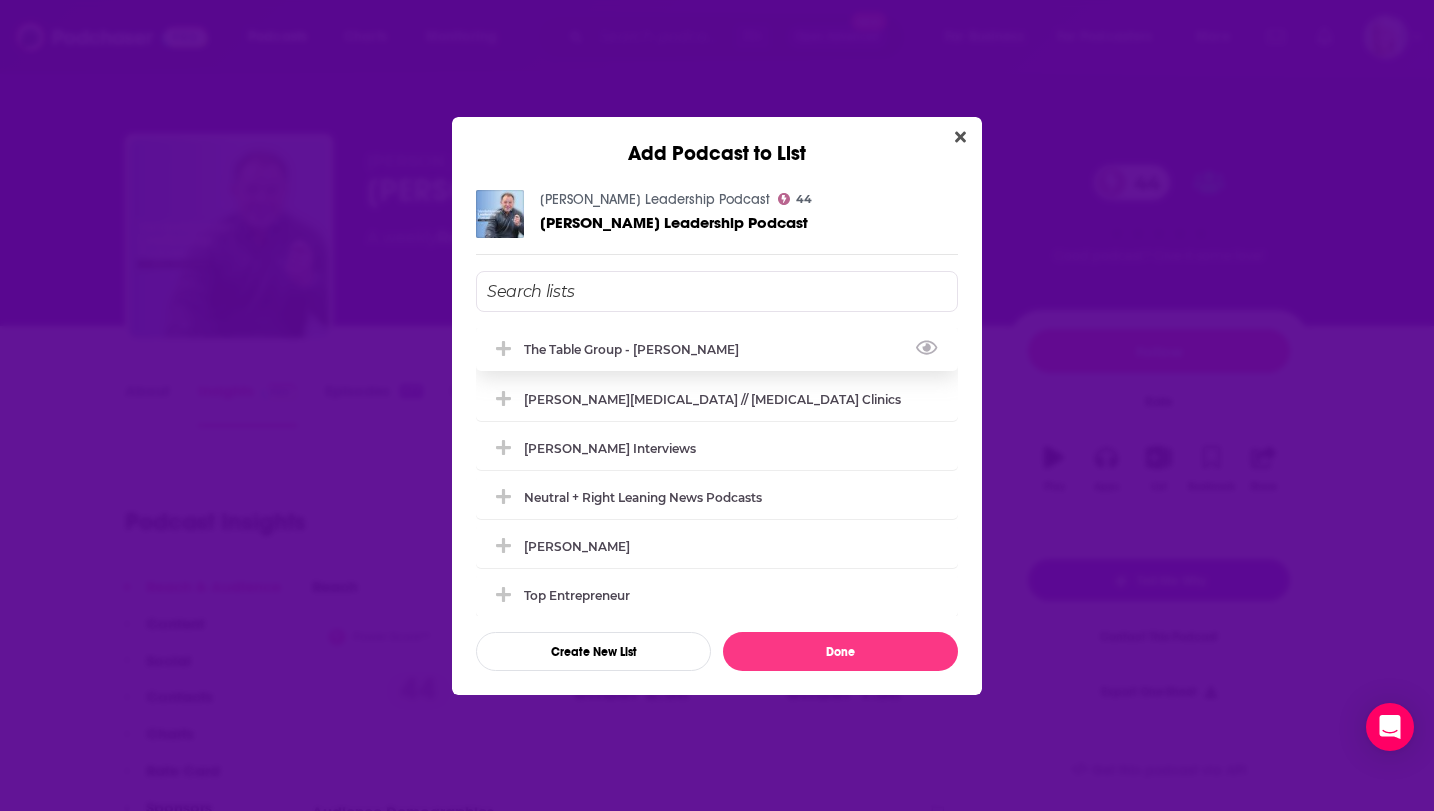 click on "The Table Group - [PERSON_NAME]" at bounding box center [637, 349] 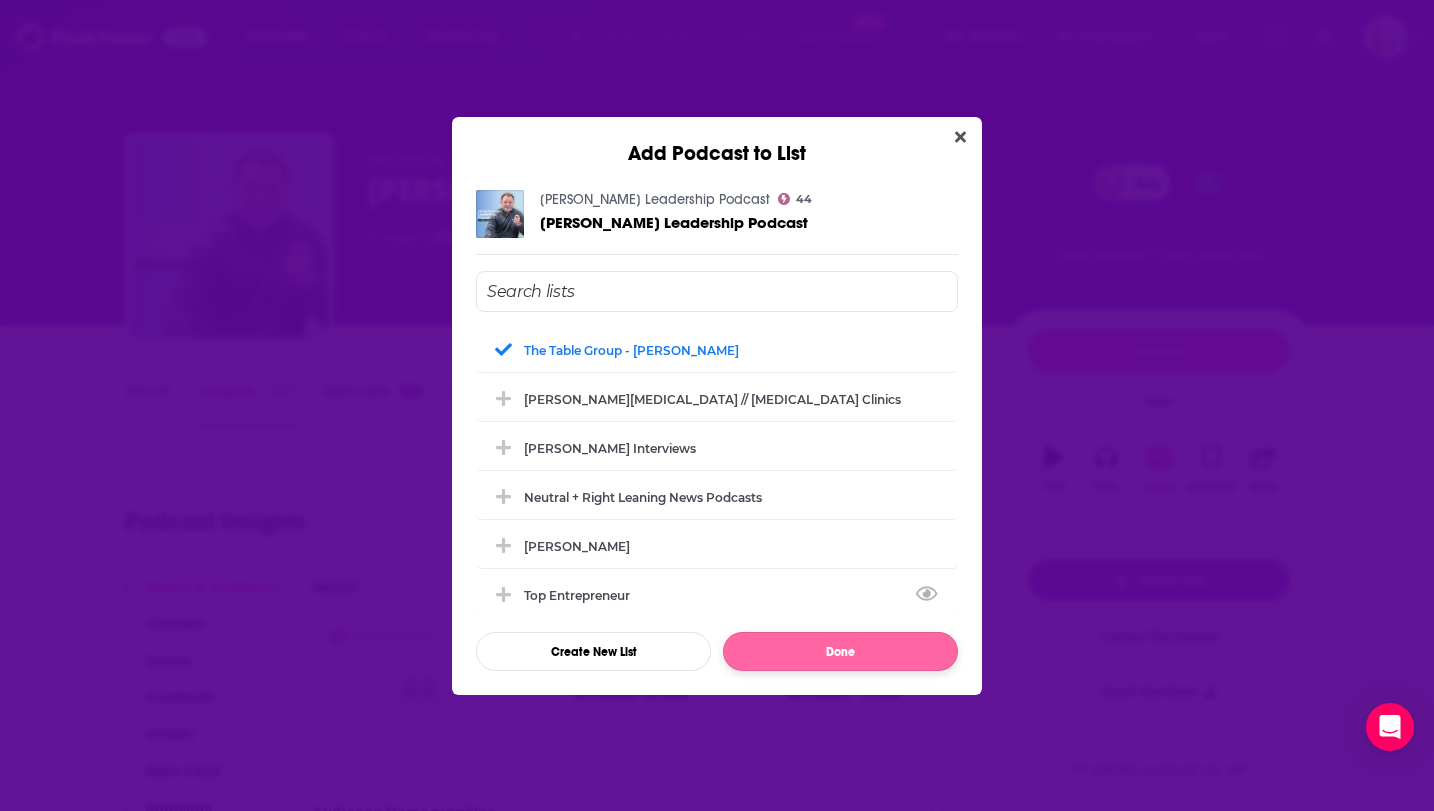 click on "Done" at bounding box center [840, 651] 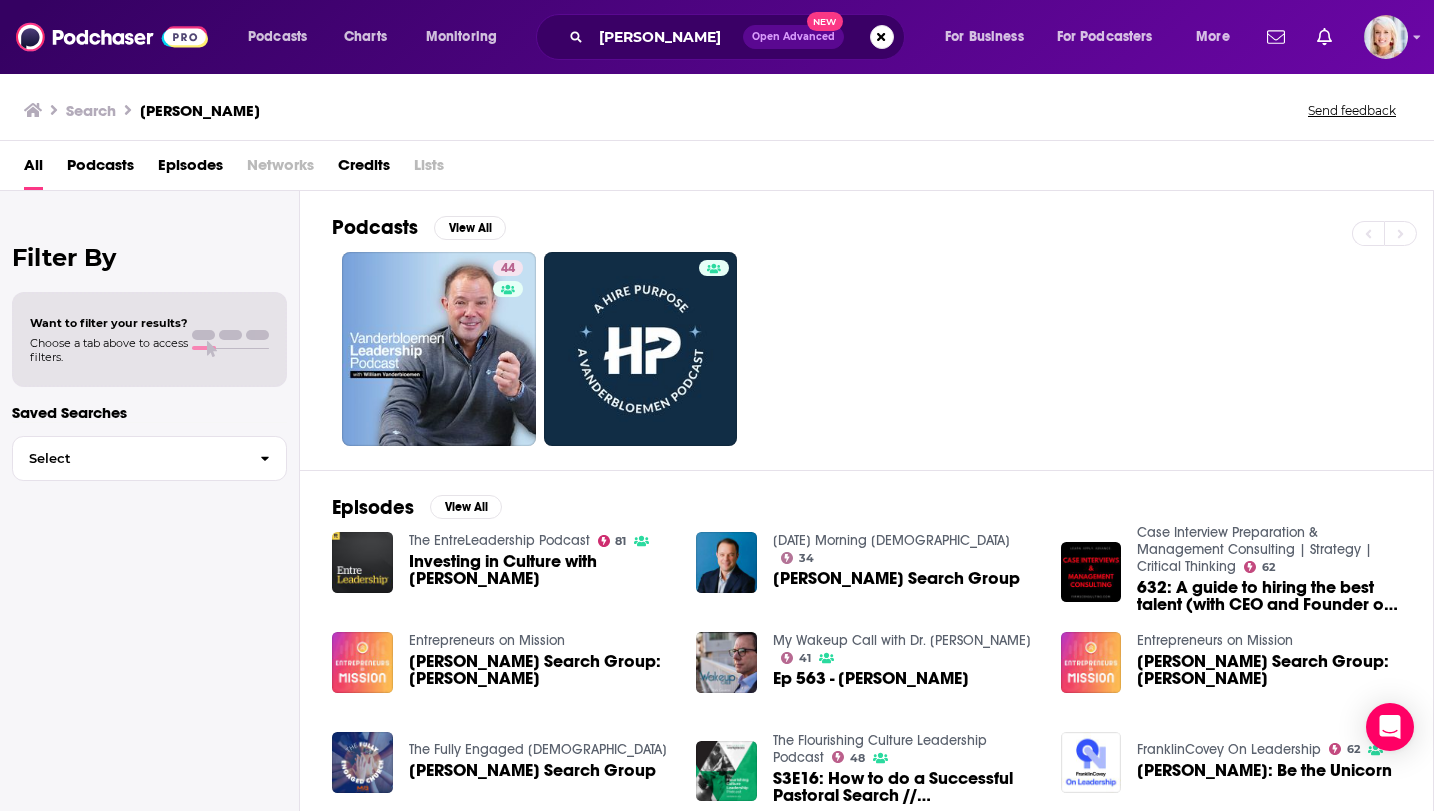 click on "Podcasts Charts Monitoring [PERSON_NAME] Open Advanced New For Business For Podcasters More" at bounding box center (717, 37) 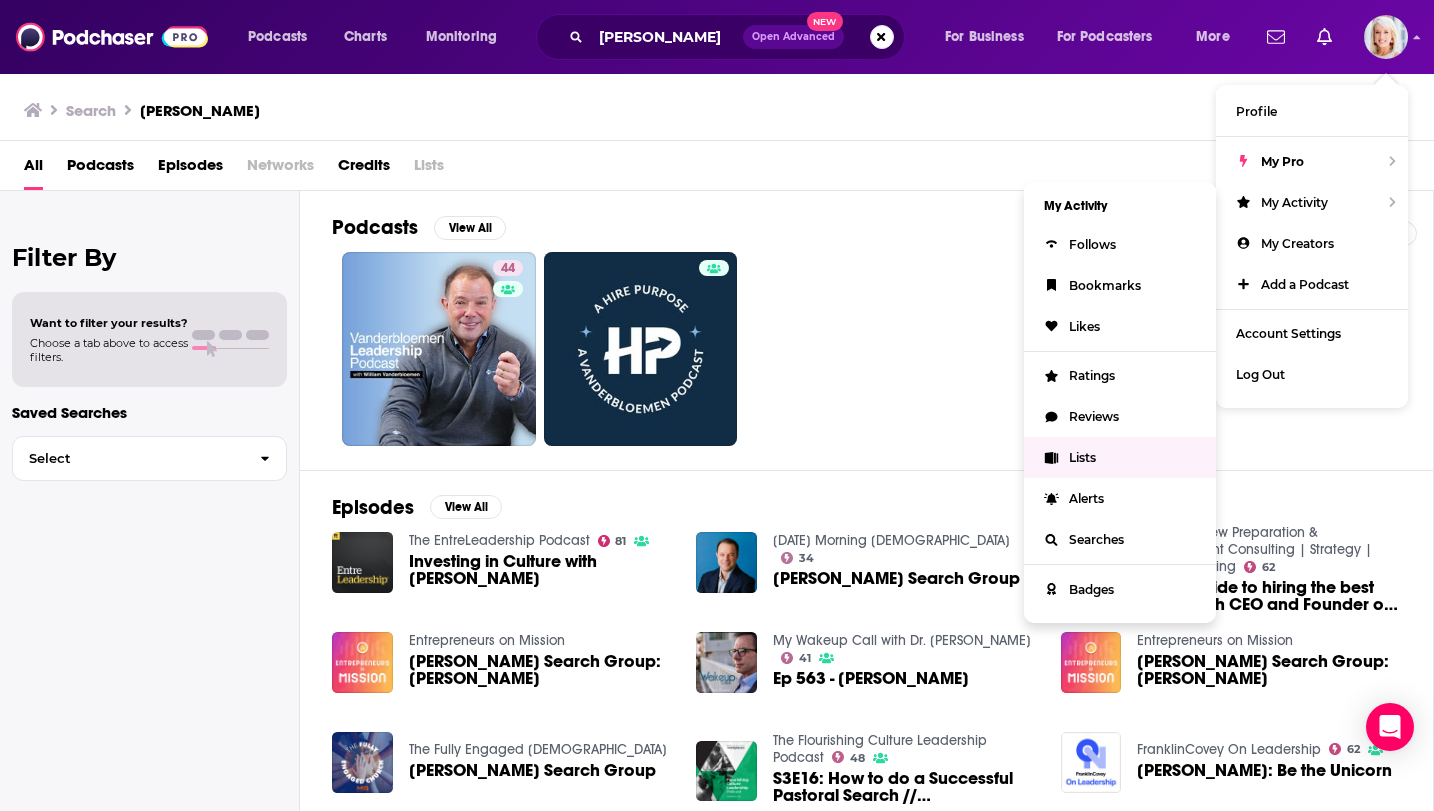 click on "Lists" at bounding box center [1120, 457] 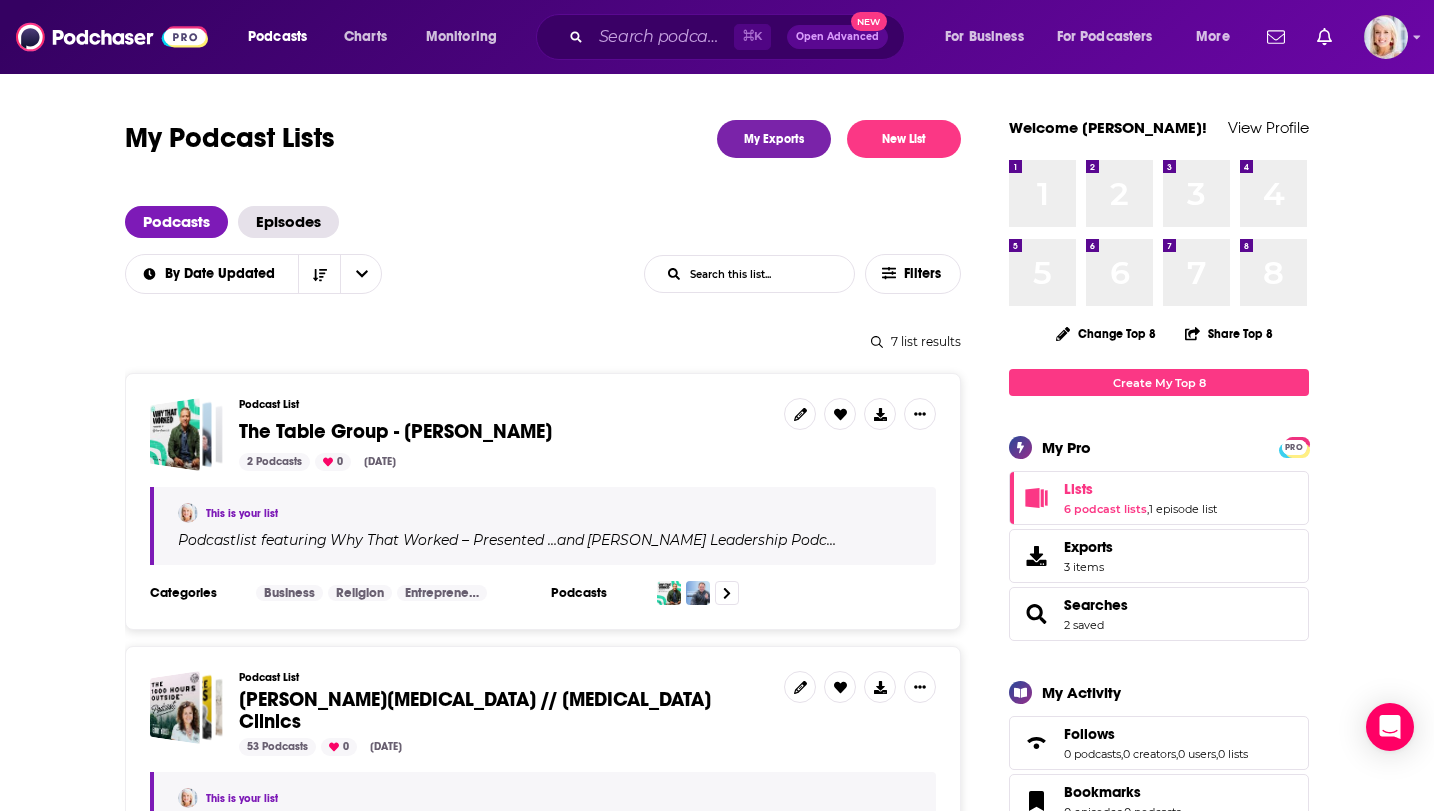 click 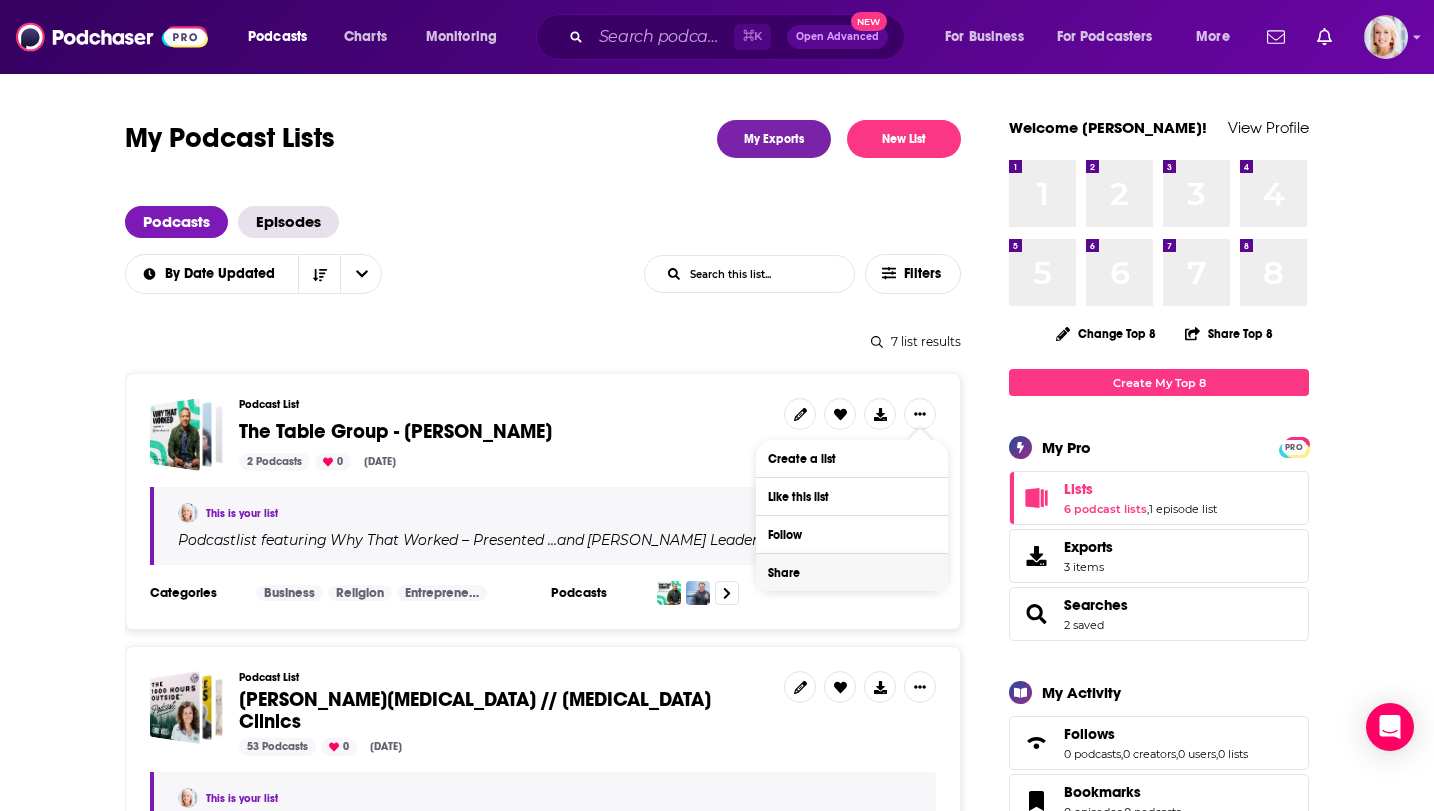 click on "Share" at bounding box center (852, 572) 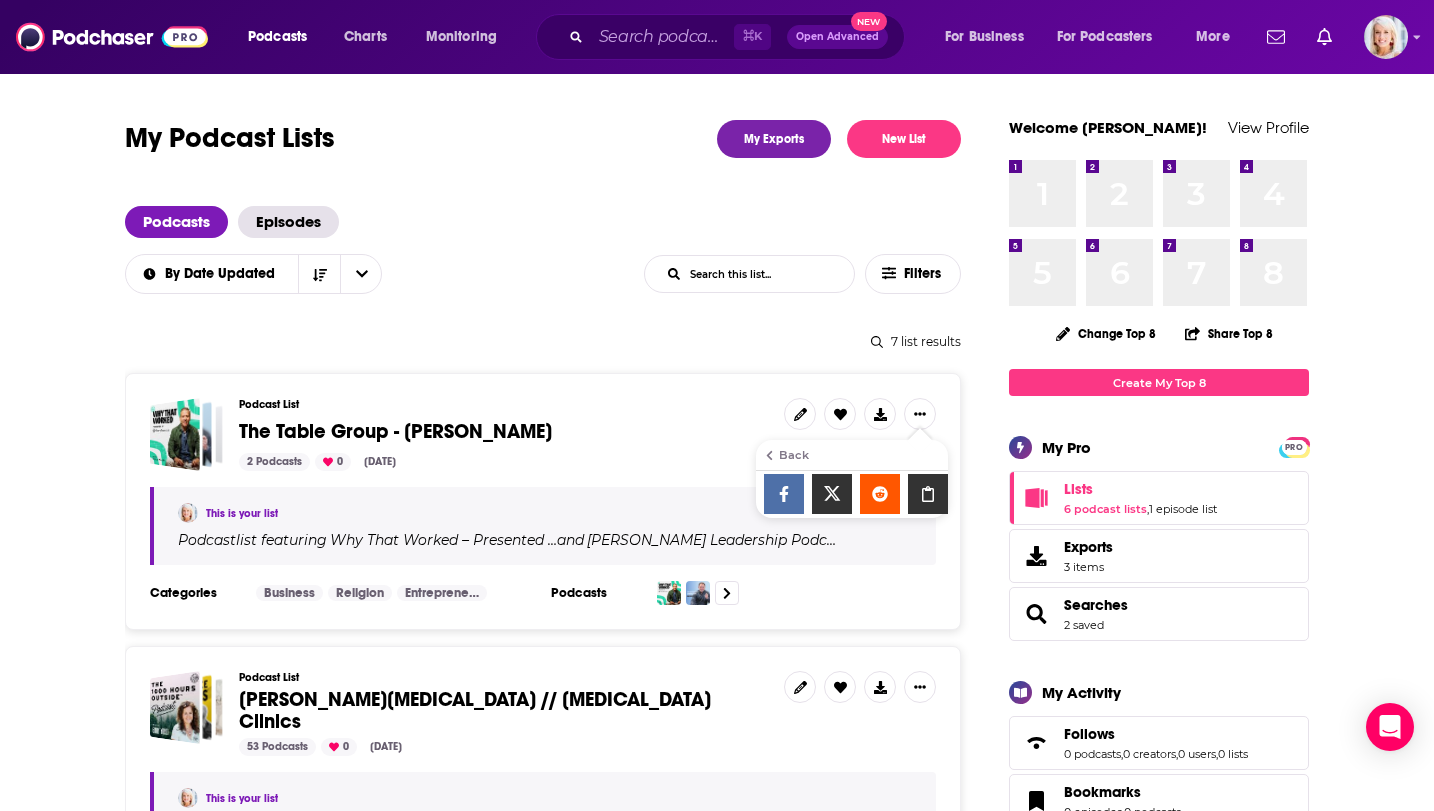 click 